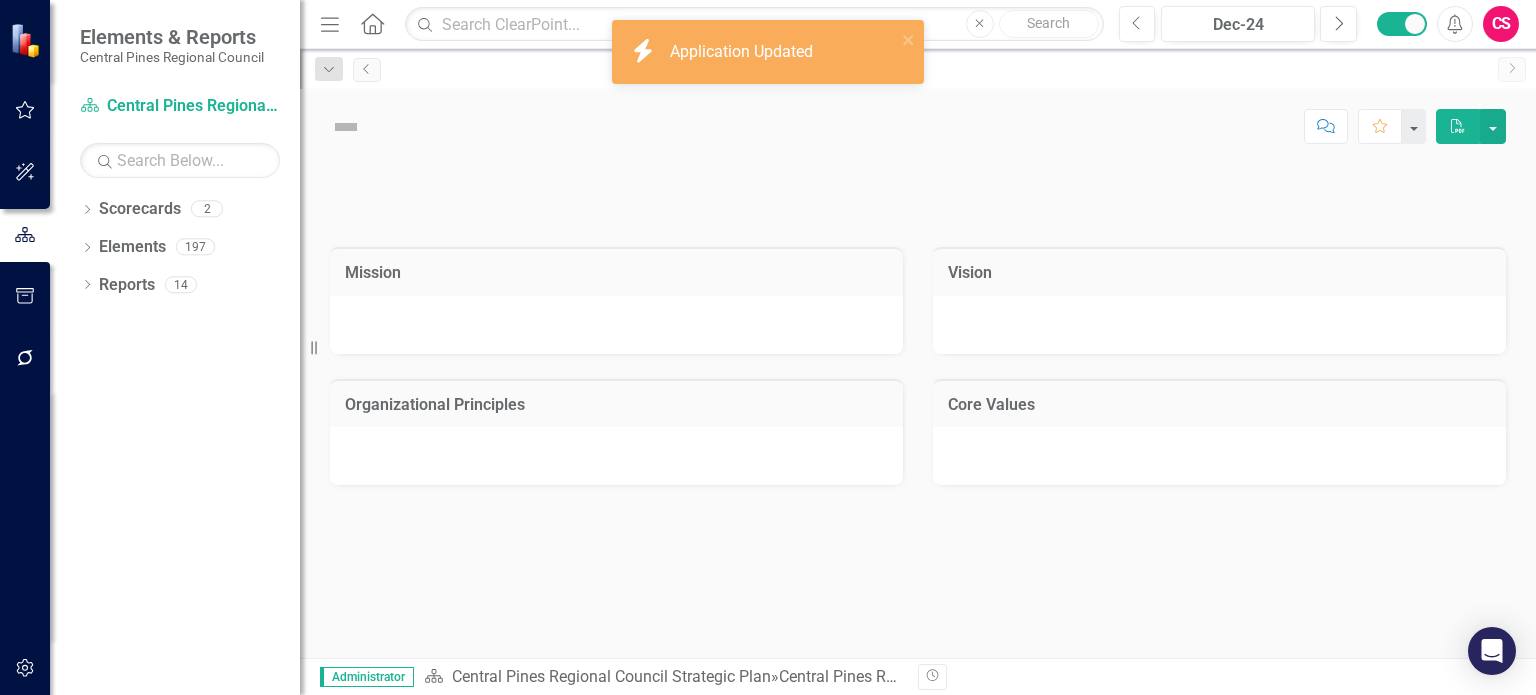 scroll, scrollTop: 0, scrollLeft: 0, axis: both 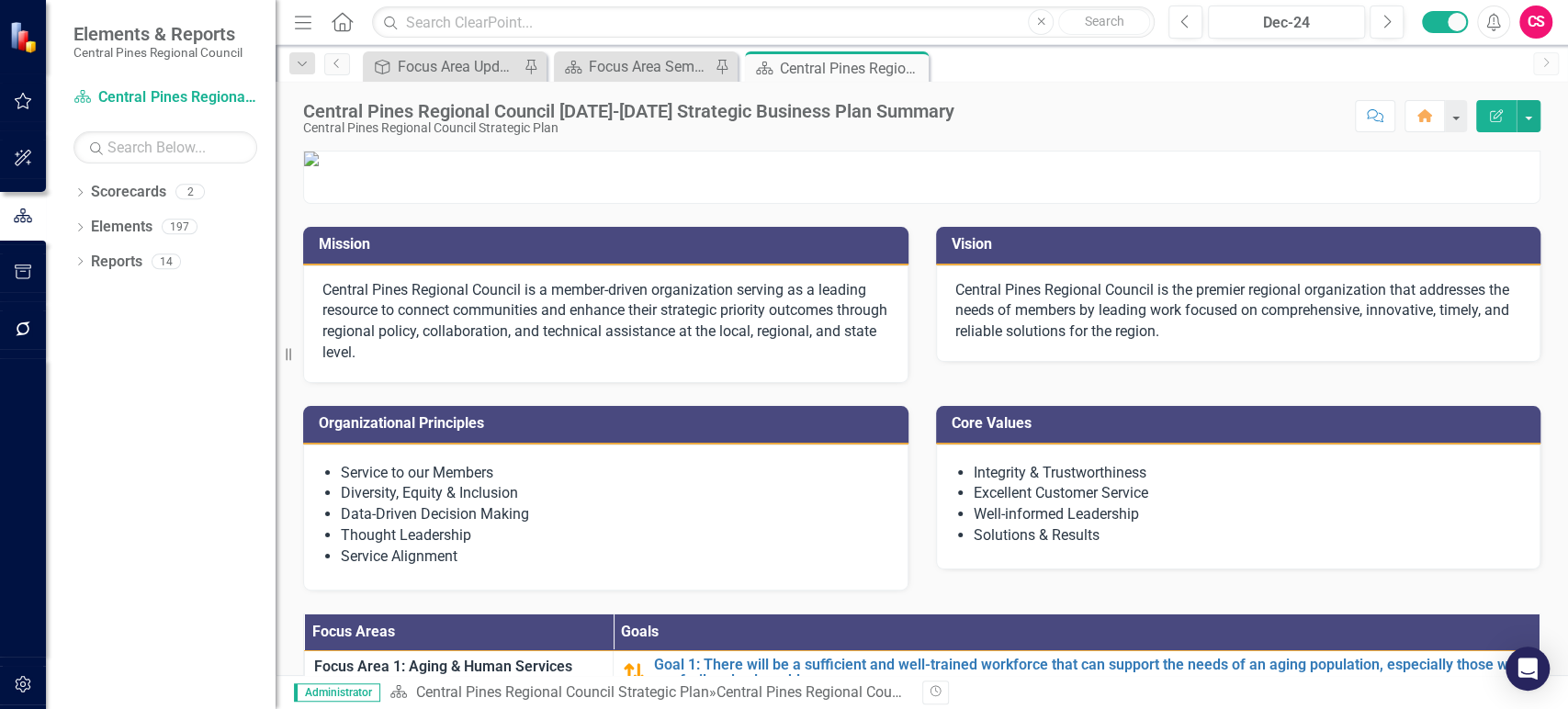 drag, startPoint x: 1264, startPoint y: 5, endPoint x: 1107, endPoint y: 305, distance: 338.5986 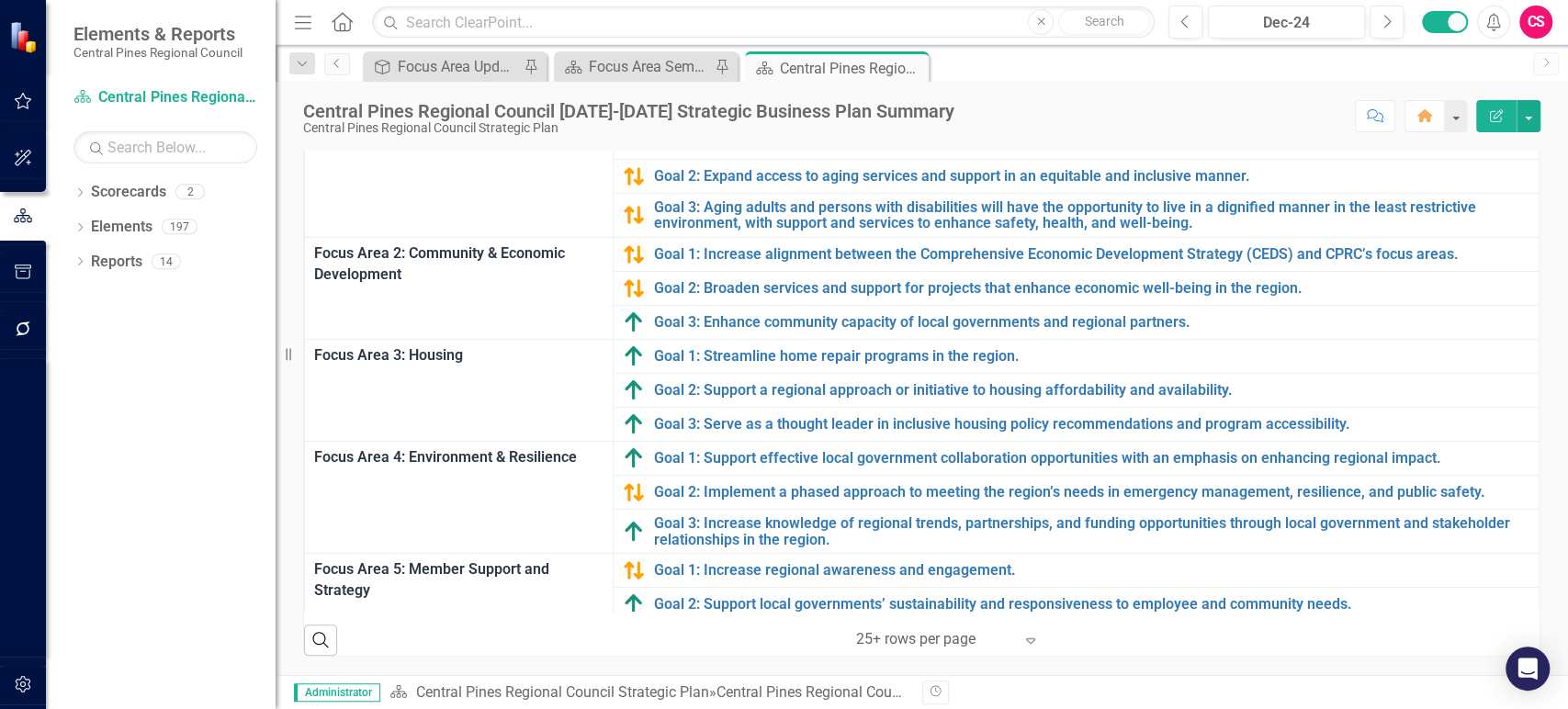 scroll, scrollTop: 670, scrollLeft: 0, axis: vertical 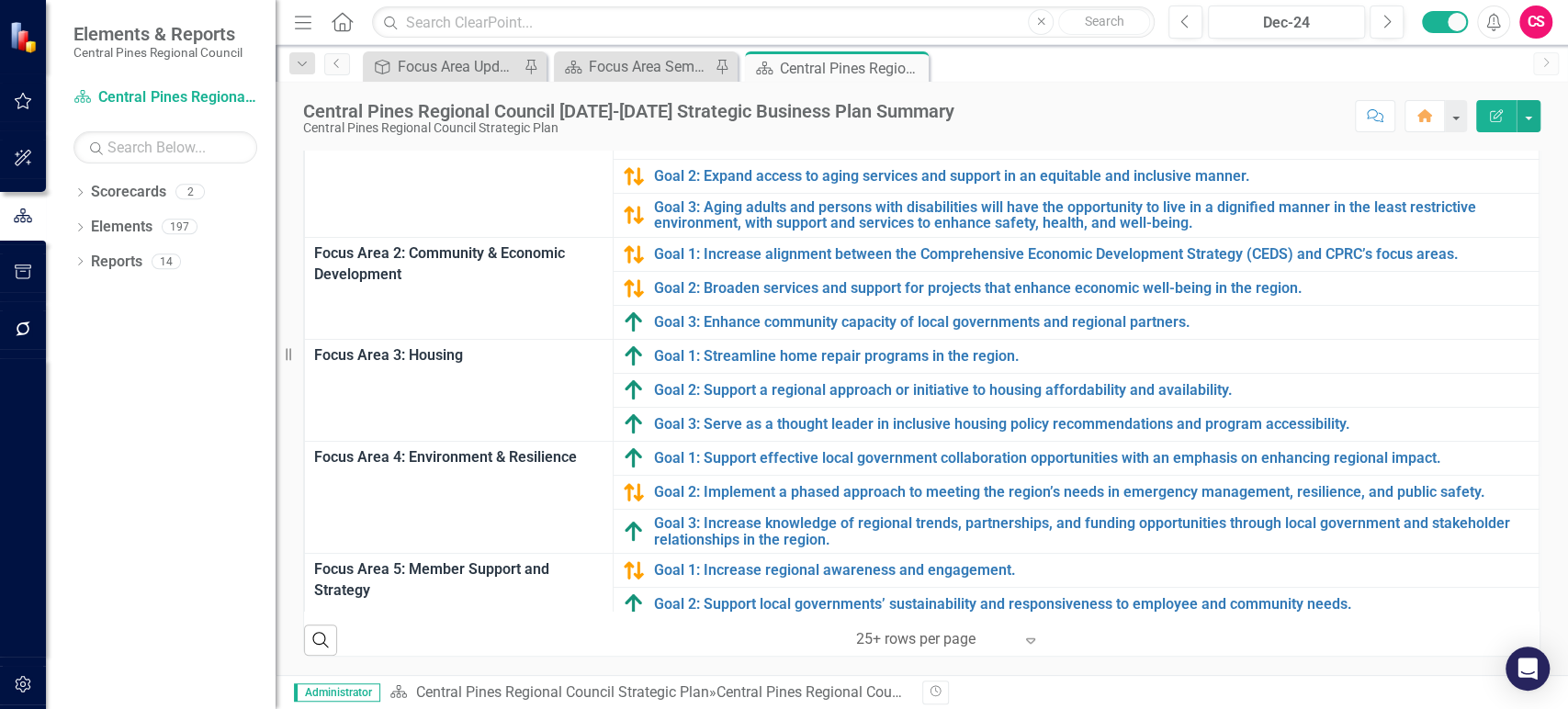 click on "CS" at bounding box center (1536, 22) 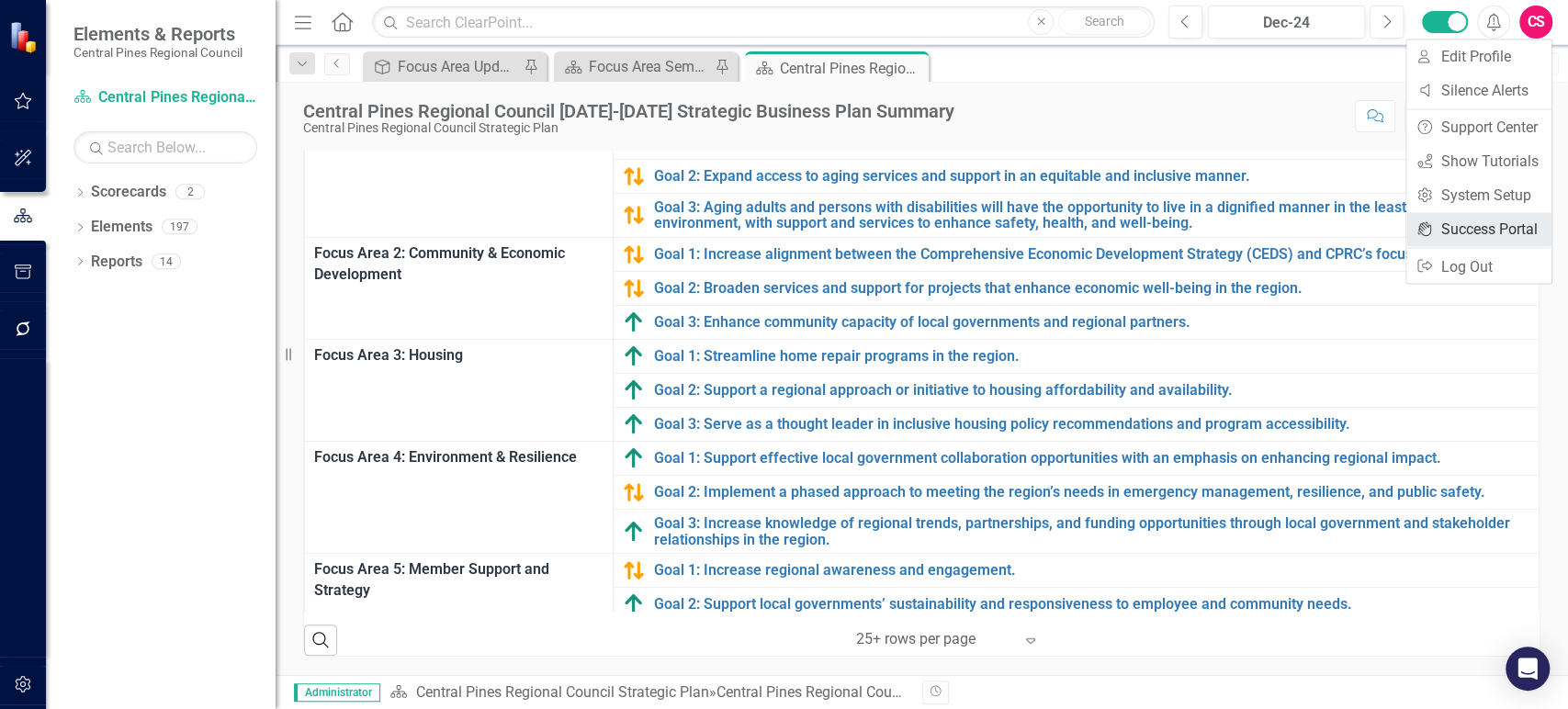 click on "icon.portal Success Portal" at bounding box center (1479, 229) 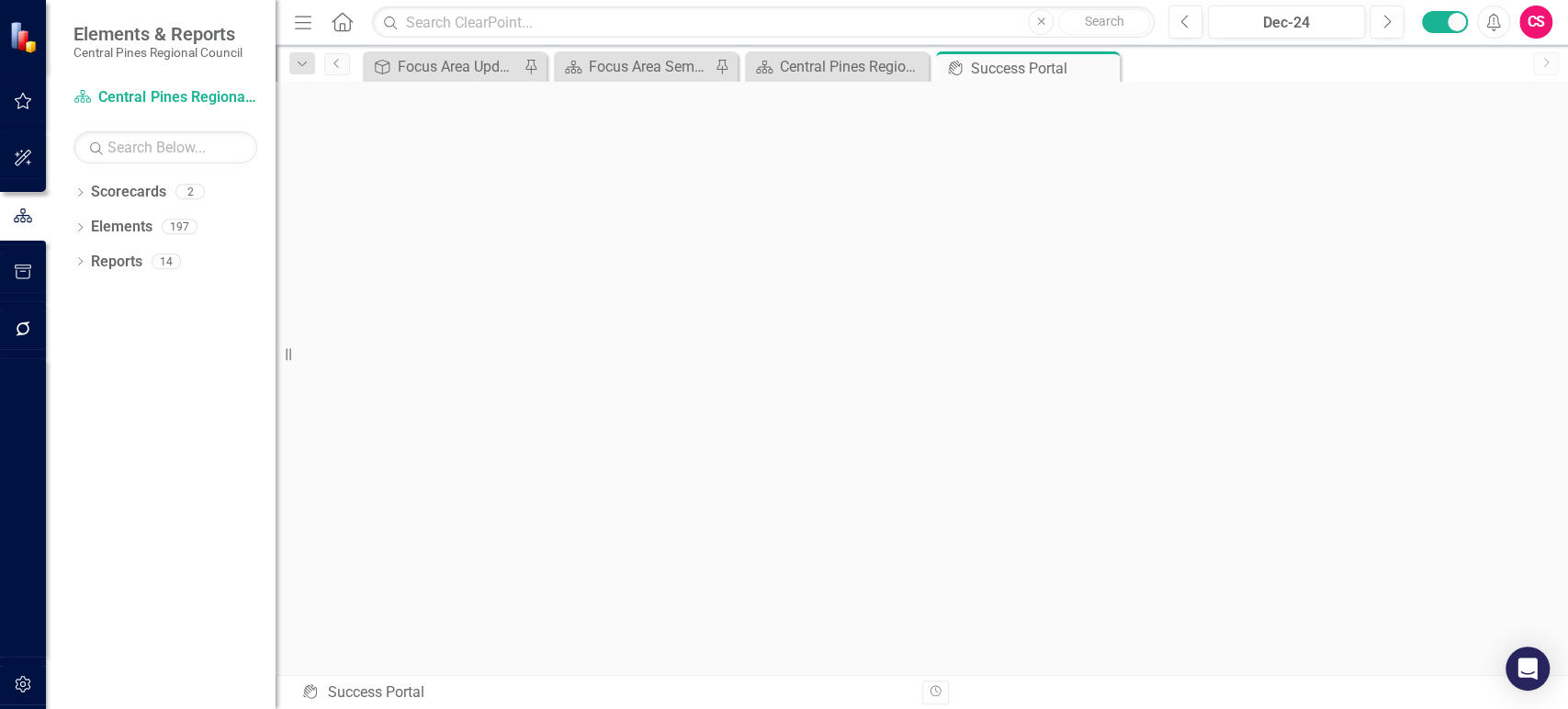 click on "Home" 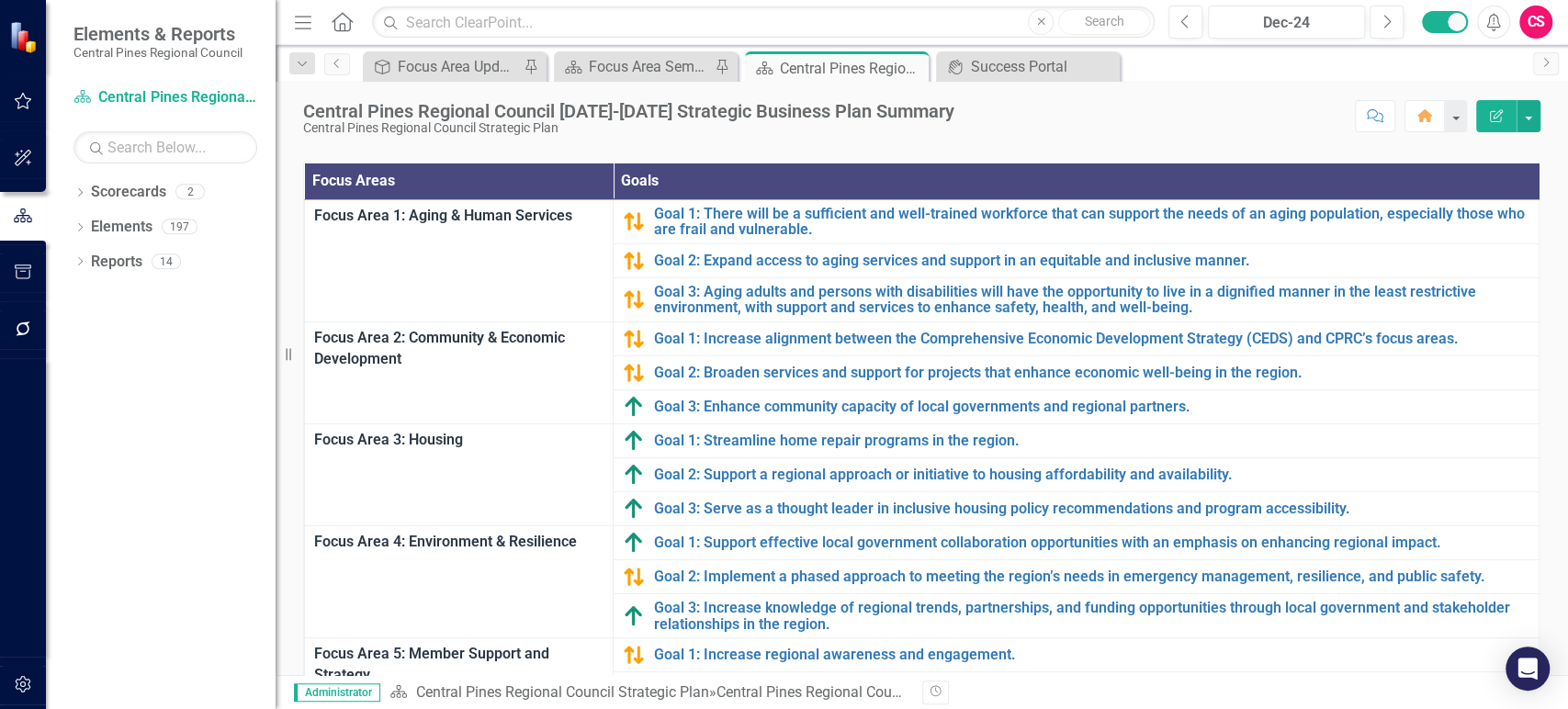 scroll, scrollTop: 453, scrollLeft: 0, axis: vertical 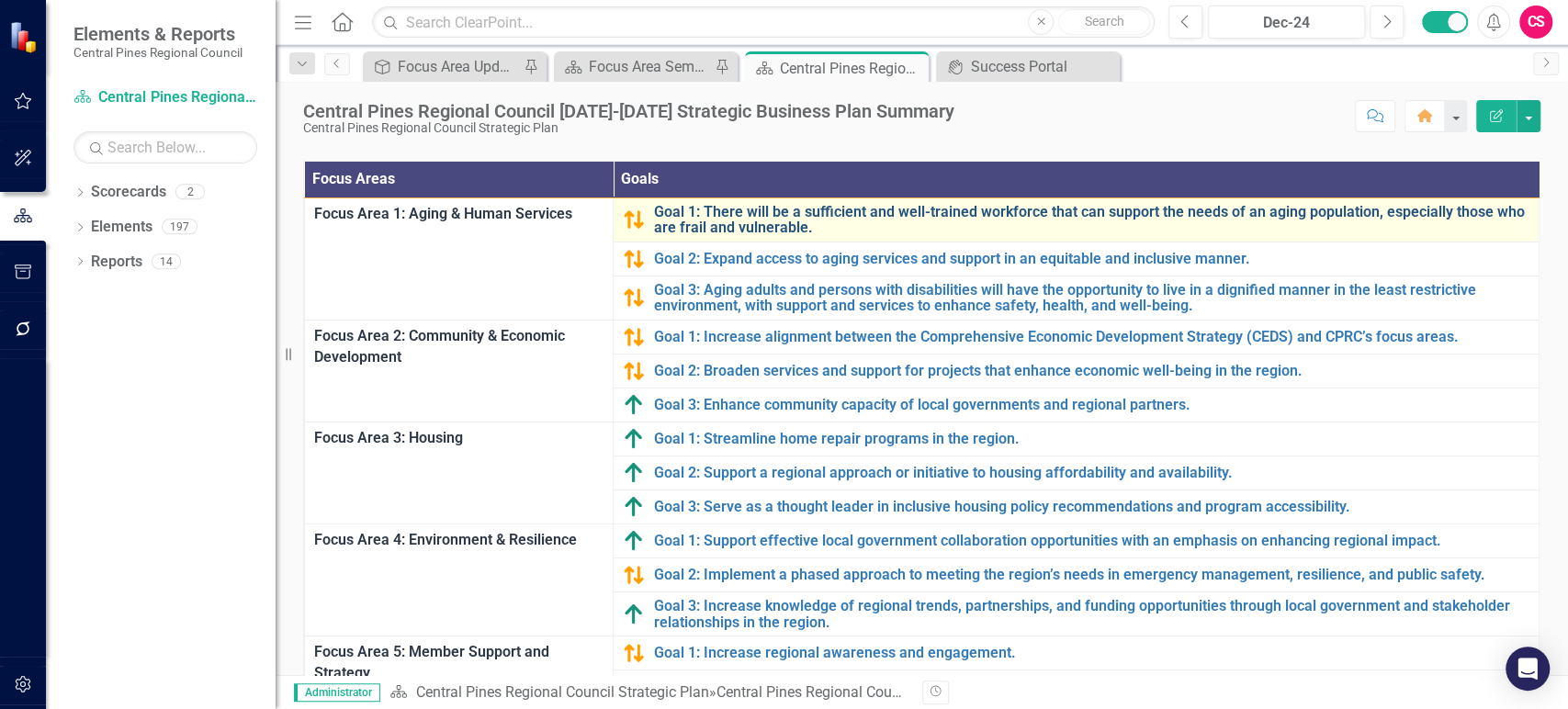 click on "Goal 1: There will be a sufficient and well-trained workforce that can support the needs of an aging population, especially those who are frail and vulnerable." at bounding box center [1091, 219] 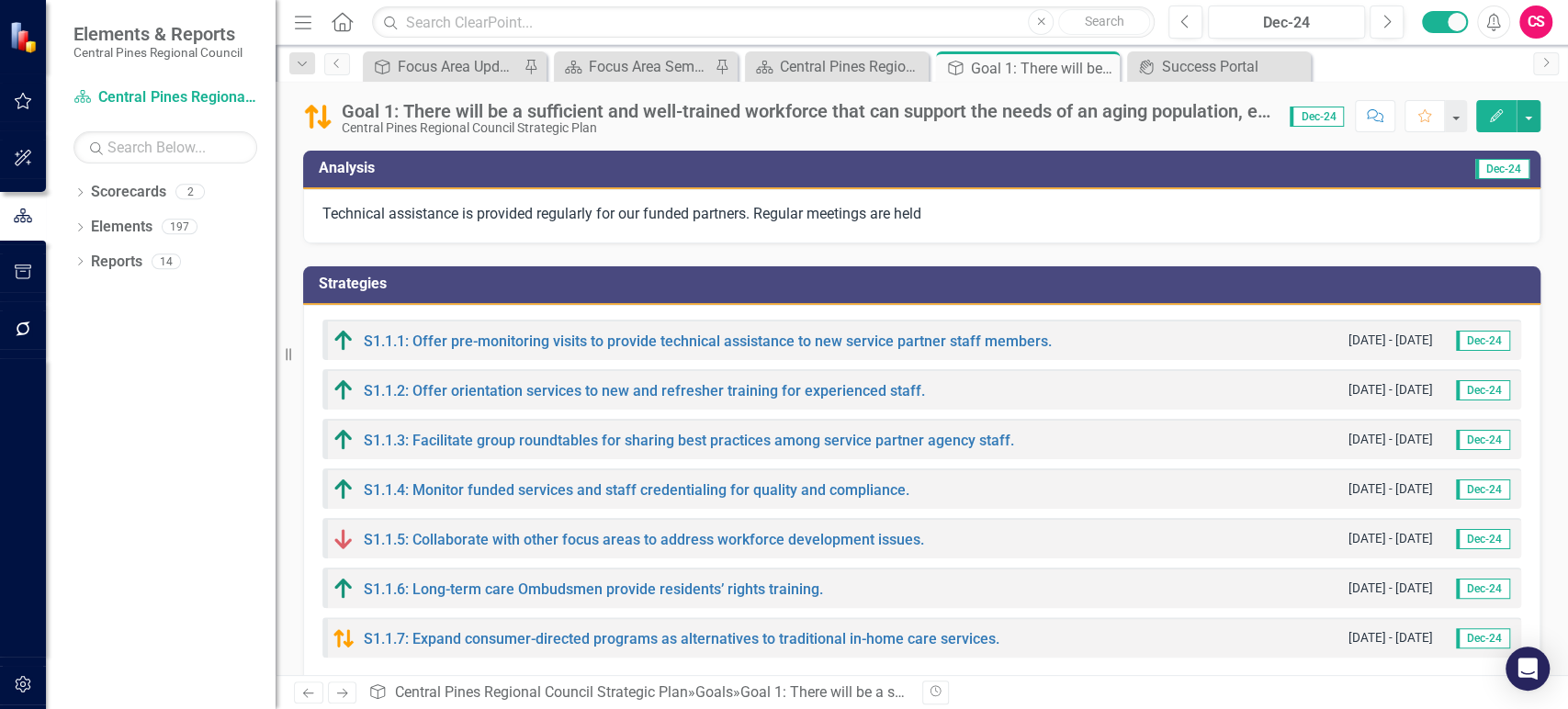 click on "Next" 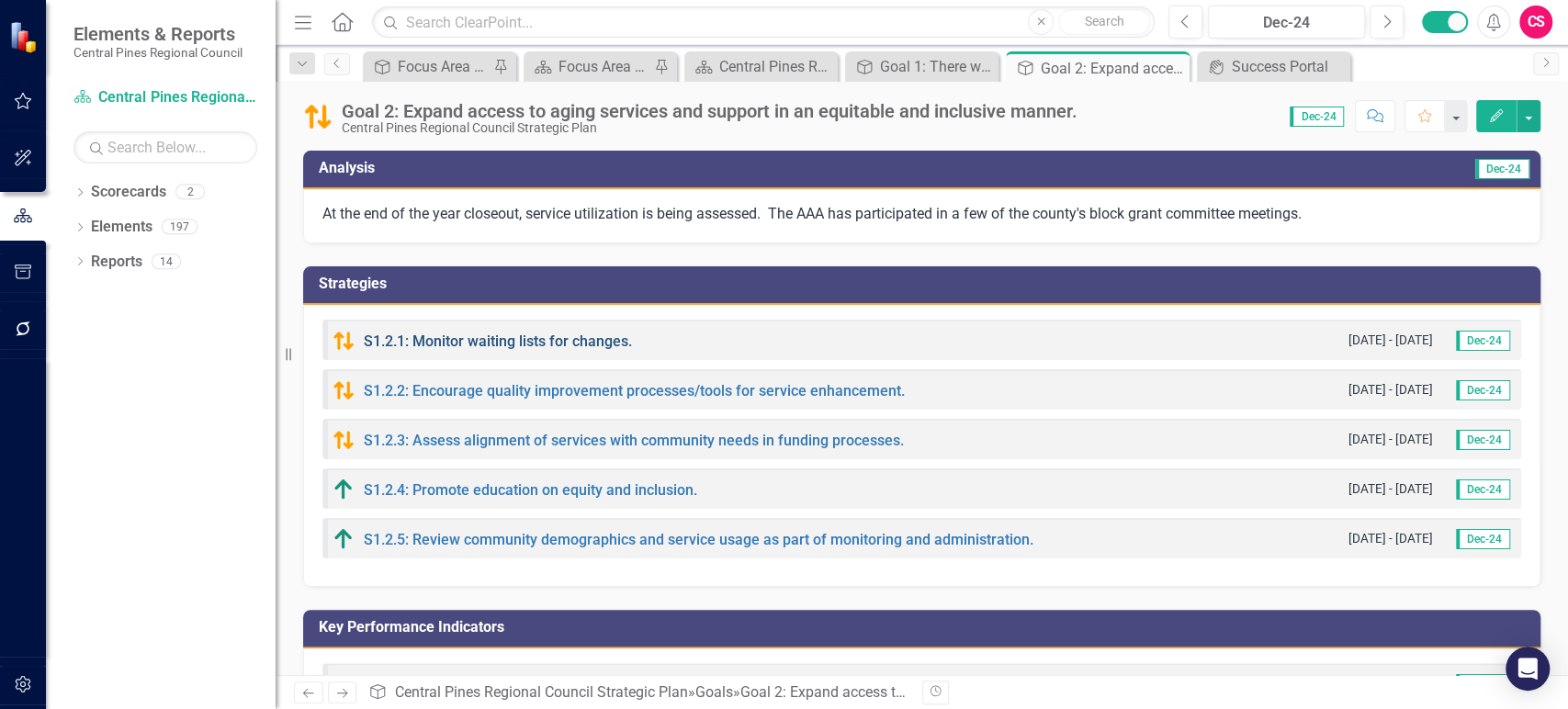 click on "S1.2.1: Monitor waiting lists for changes." at bounding box center (498, 341) 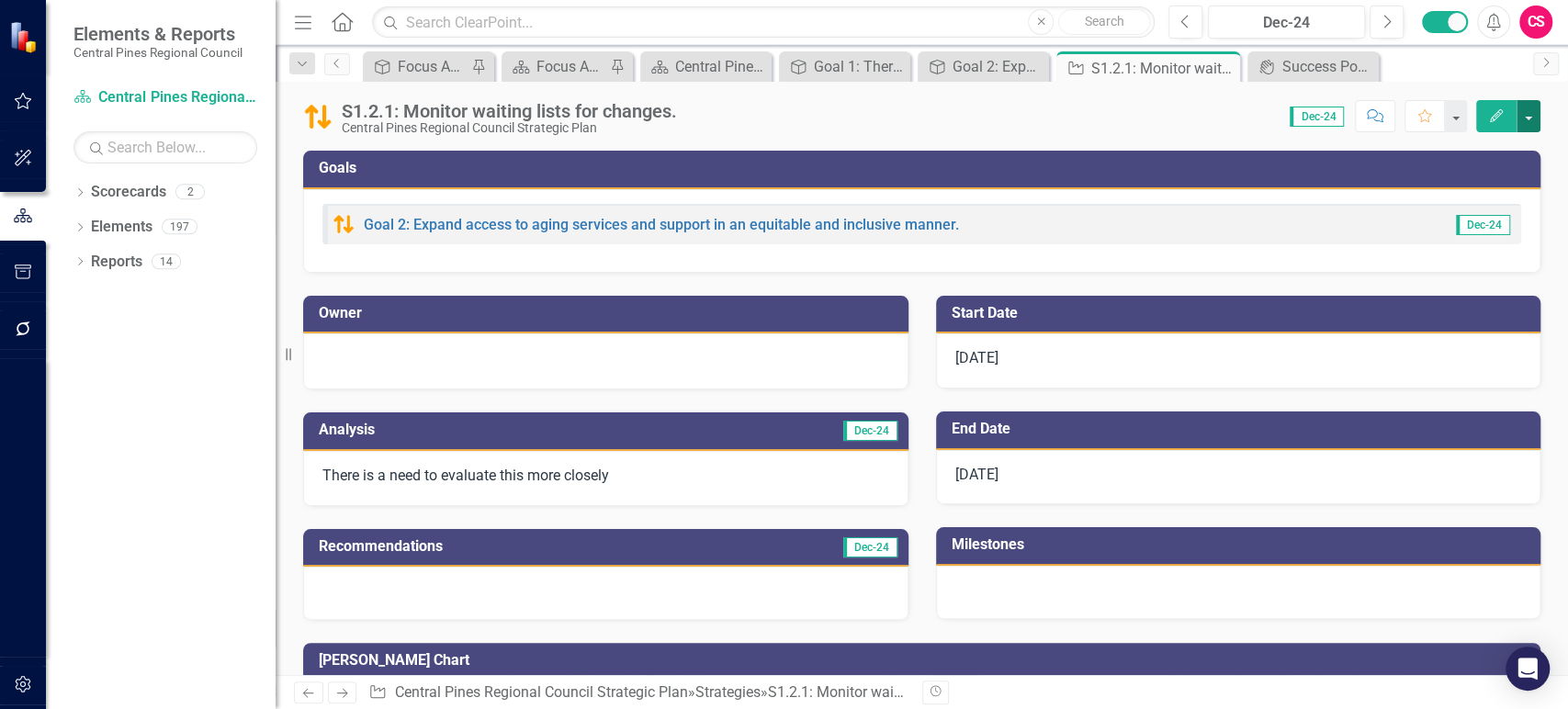 click at bounding box center [1529, 116] 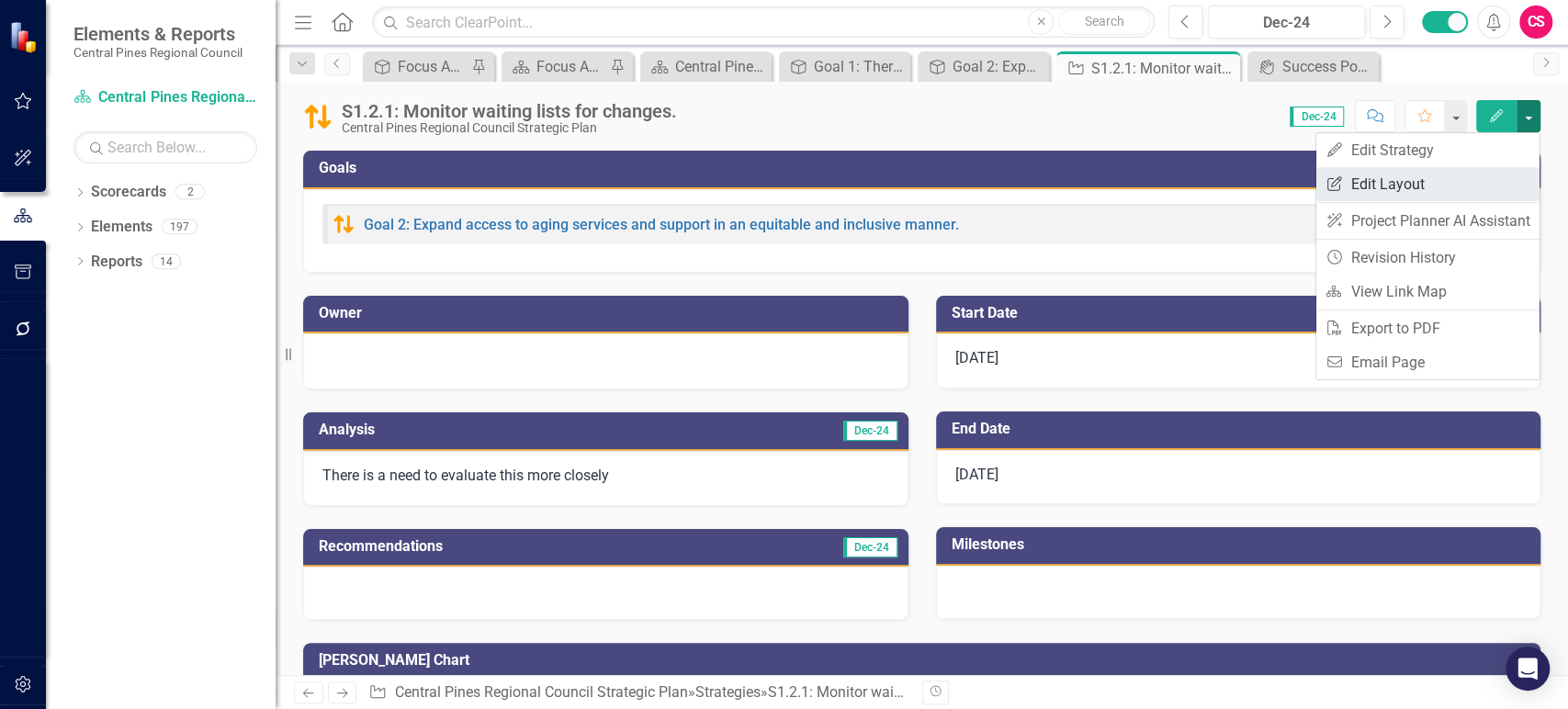 click on "Edit Report Edit Layout" at bounding box center [1427, 184] 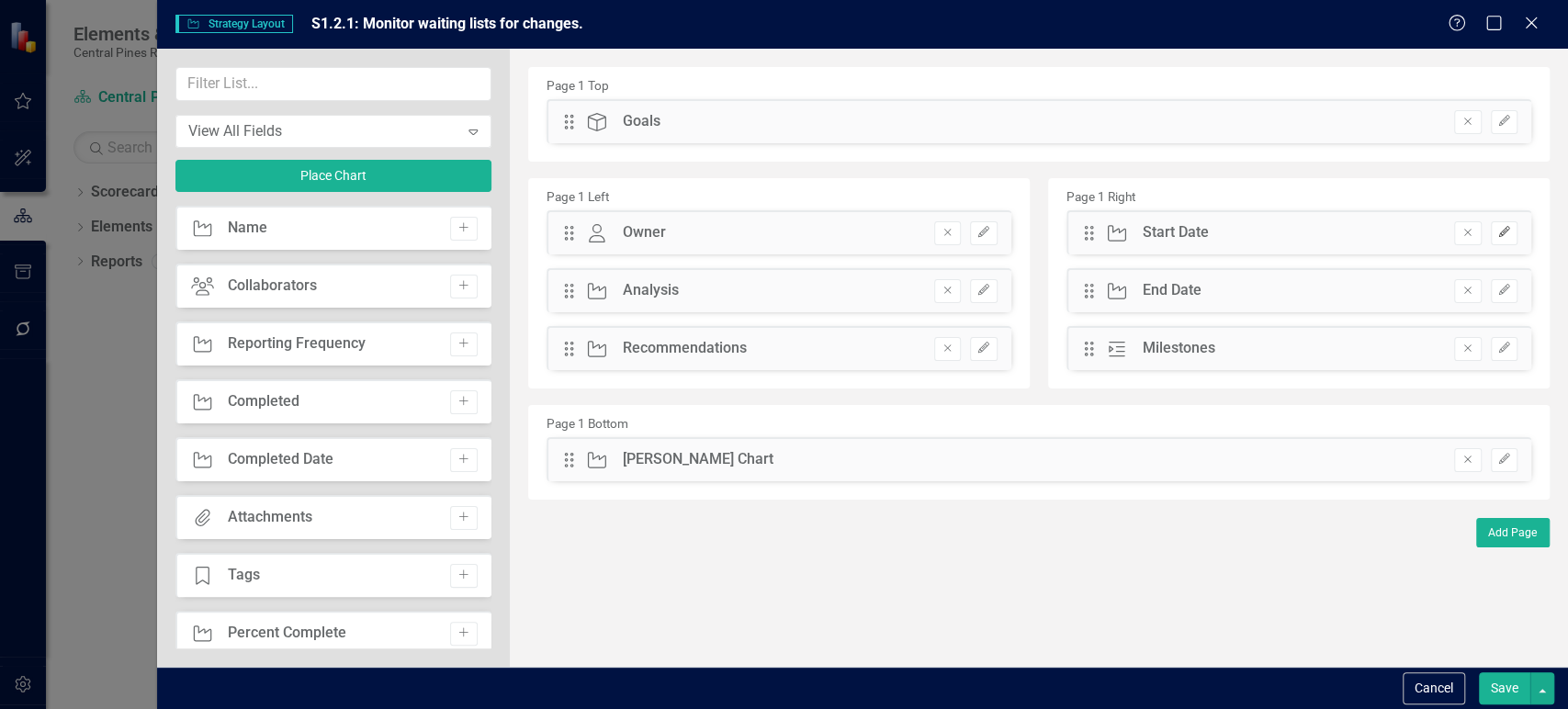 click on "Edit" 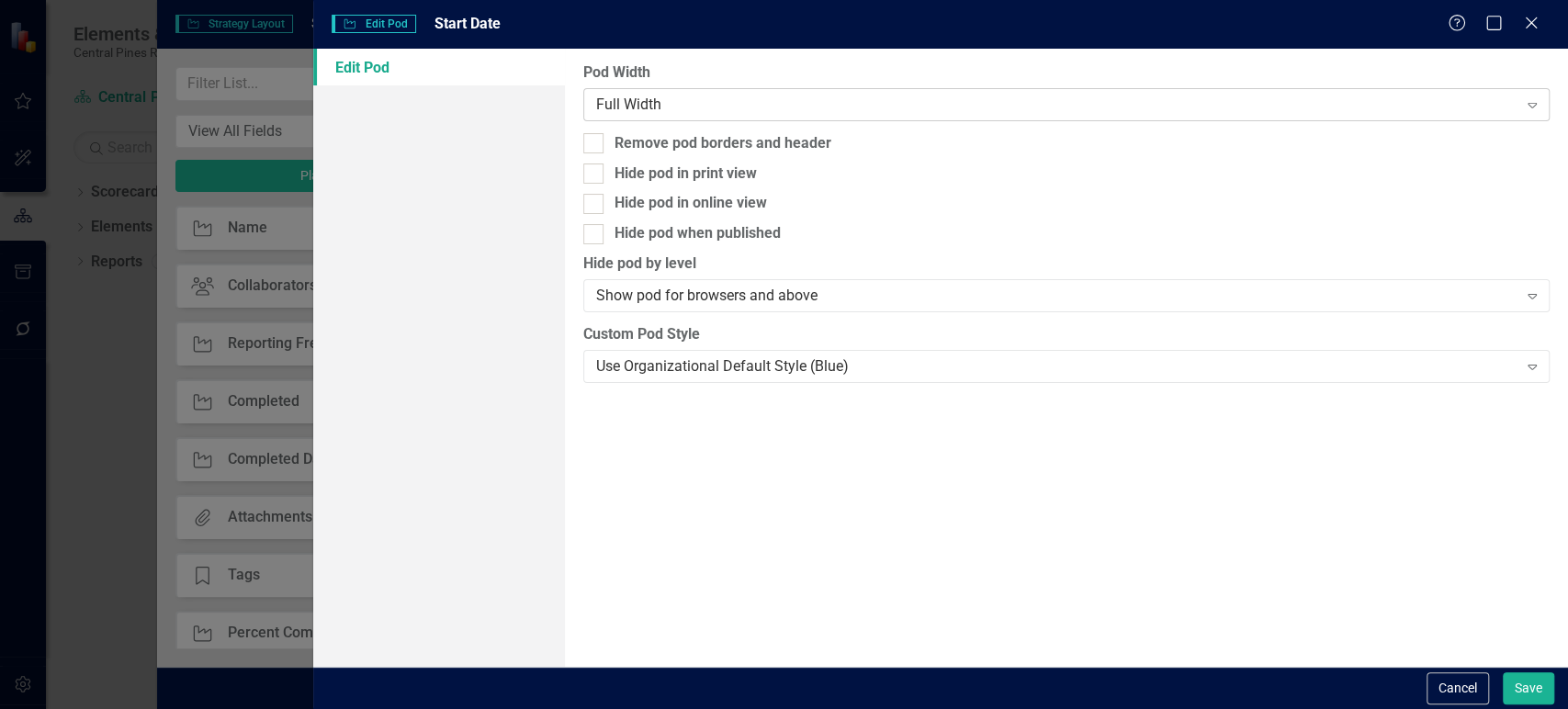 click on "Full Width" at bounding box center (1056, 104) 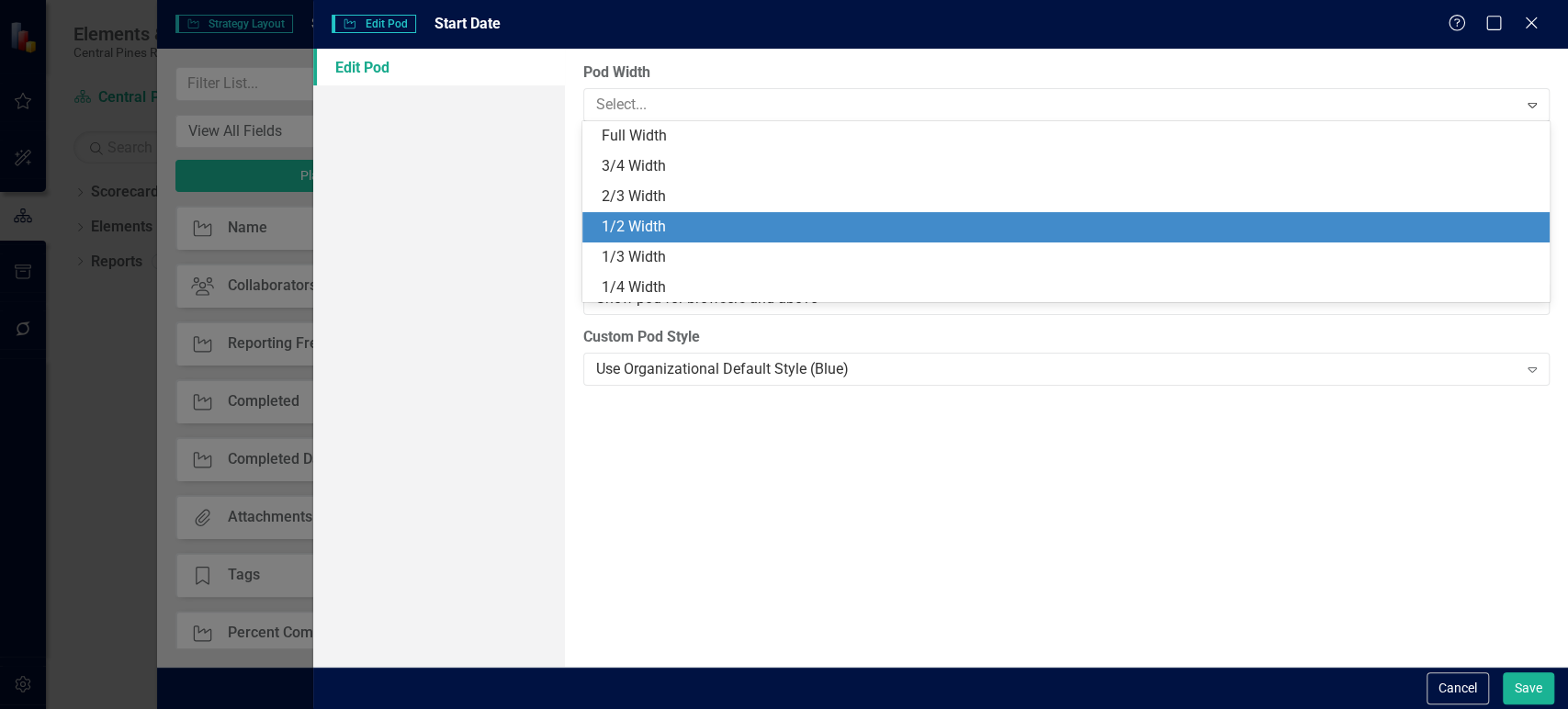 click on "1/2 Width" at bounding box center (1069, 227) 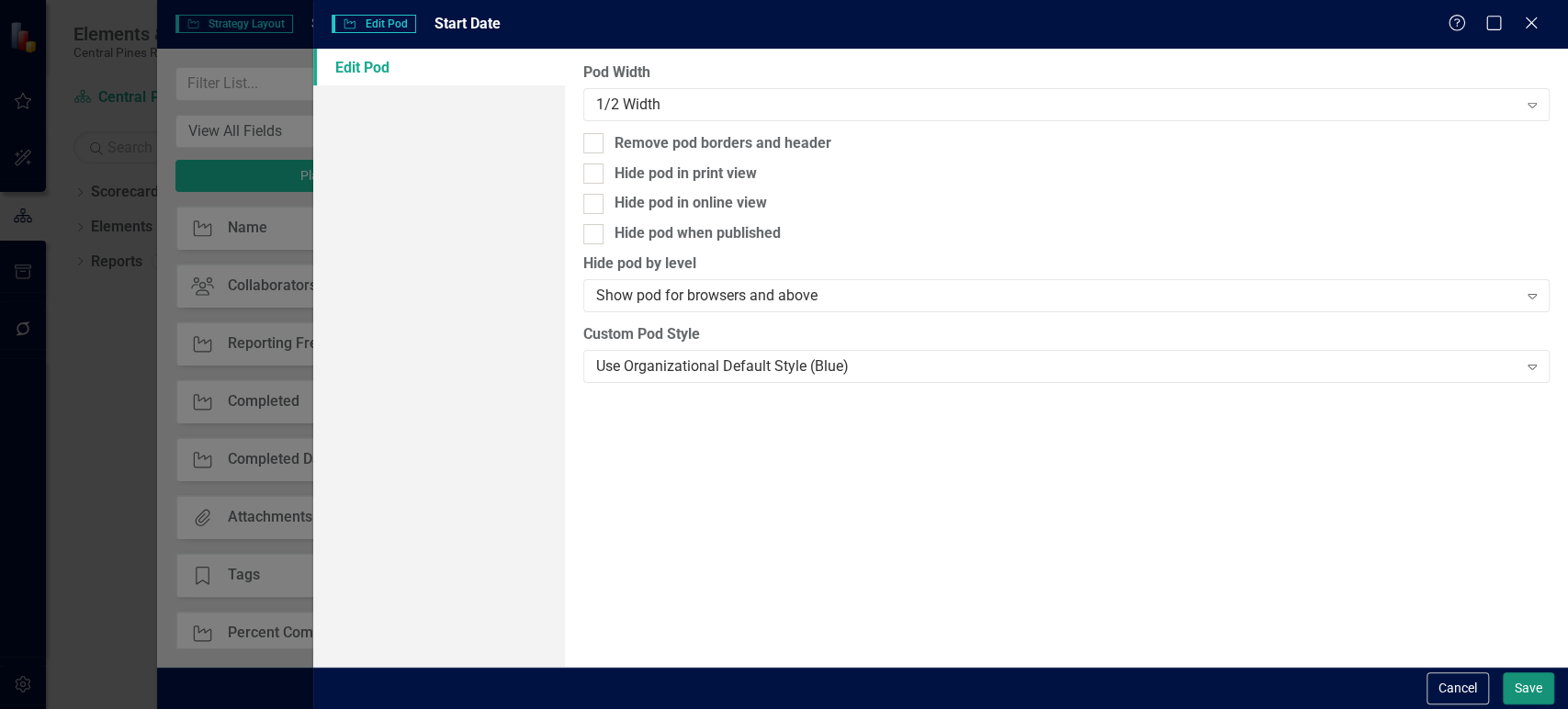click on "Save" at bounding box center (1529, 688) 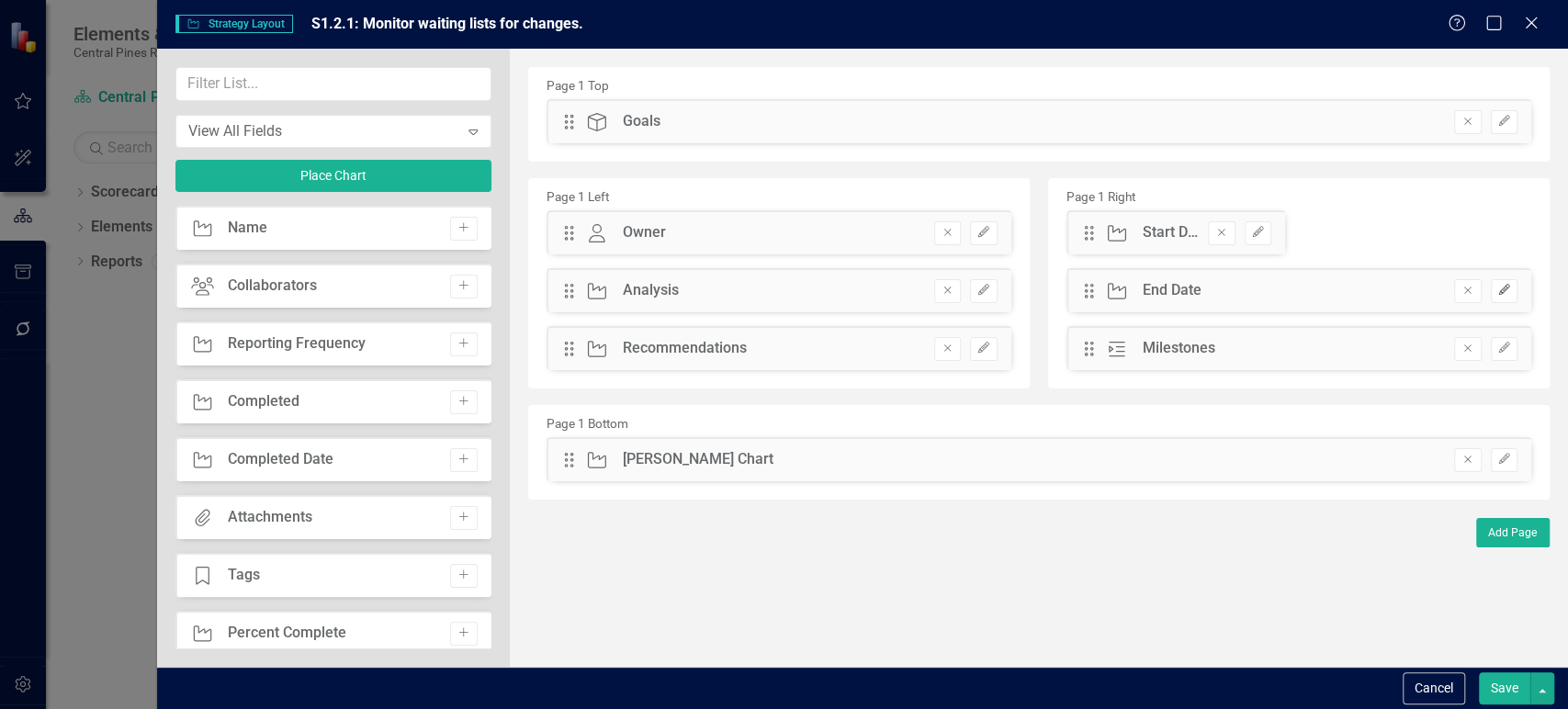 click on "Edit" at bounding box center (1504, 291) 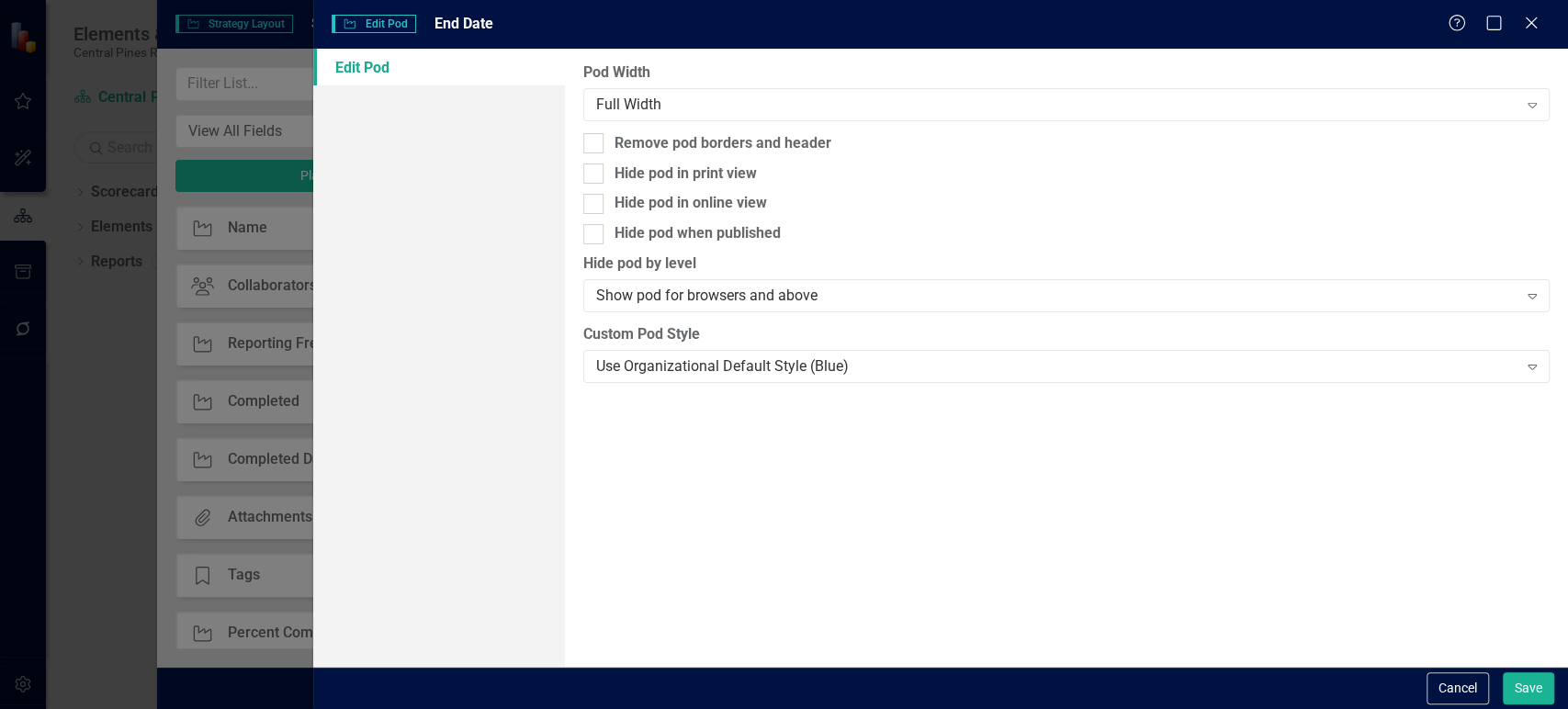 click on "Pod Width Full Width Expand Remove pod borders and header Hide pod in print view Hide pod in online view Hide pod when published Hide pod by level Show pod for browsers and above Expand Custom Pod Style Use Organizational Default Style (Blue) Expand" at bounding box center (1066, 357) 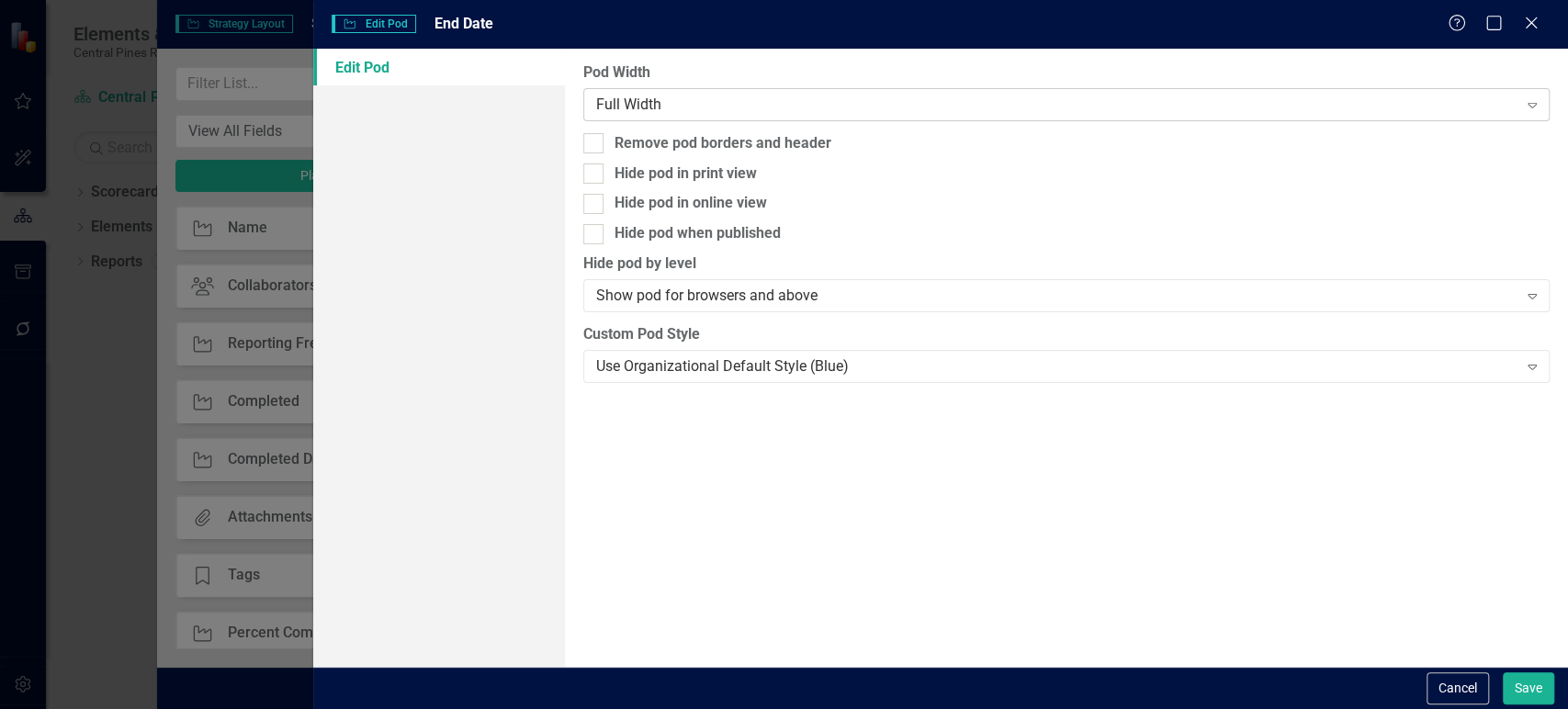 click on "Full Width Expand" at bounding box center [1066, 105] 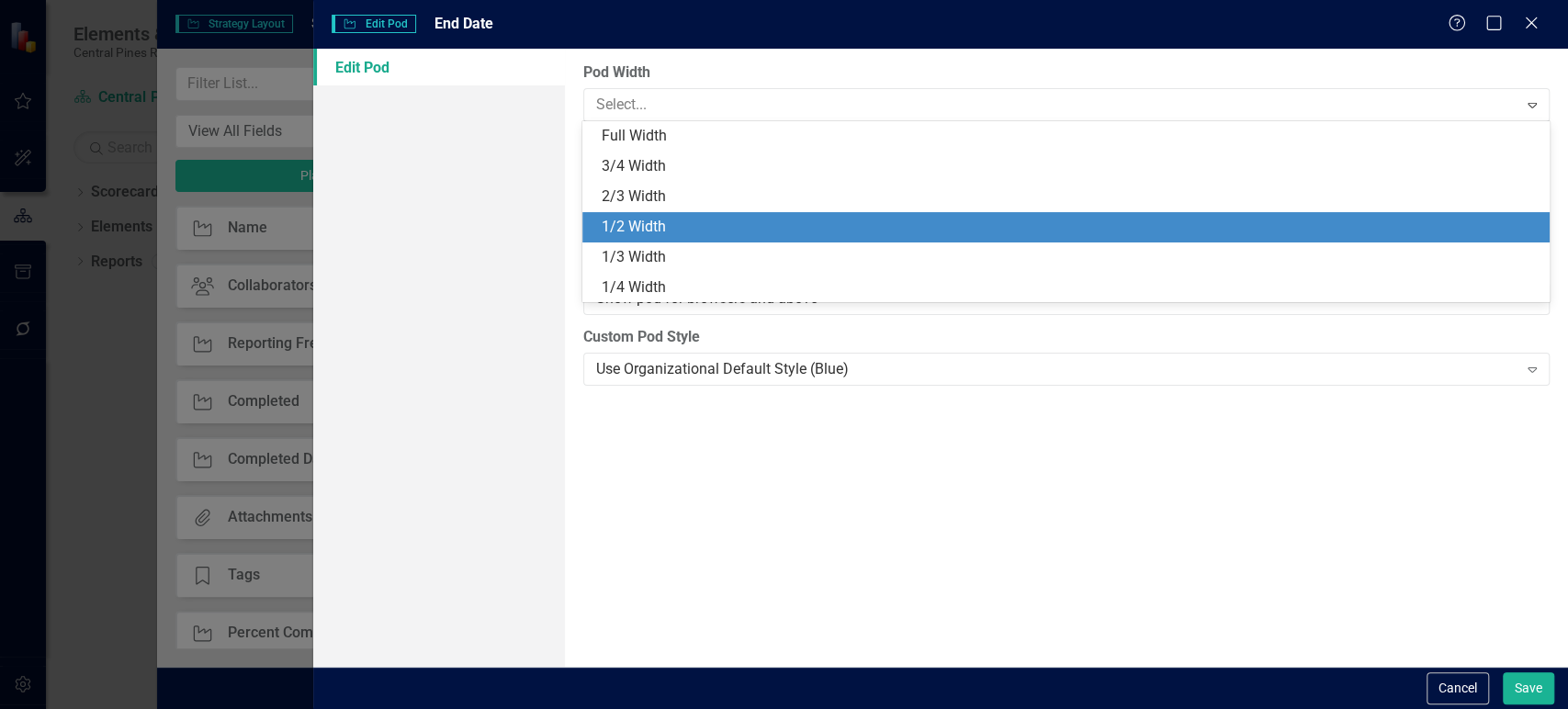 click on "1/2 Width" at bounding box center [1069, 227] 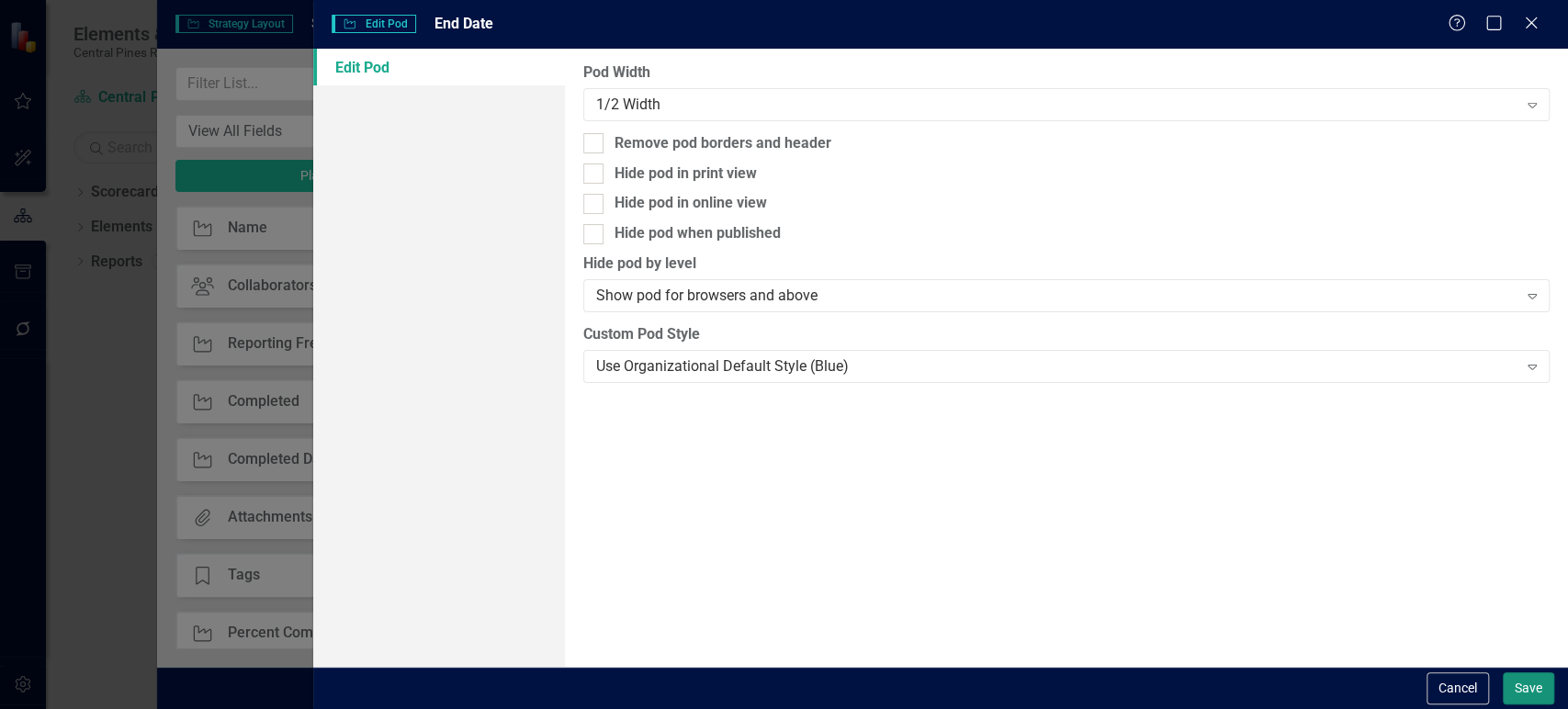 click on "Save" at bounding box center (1529, 688) 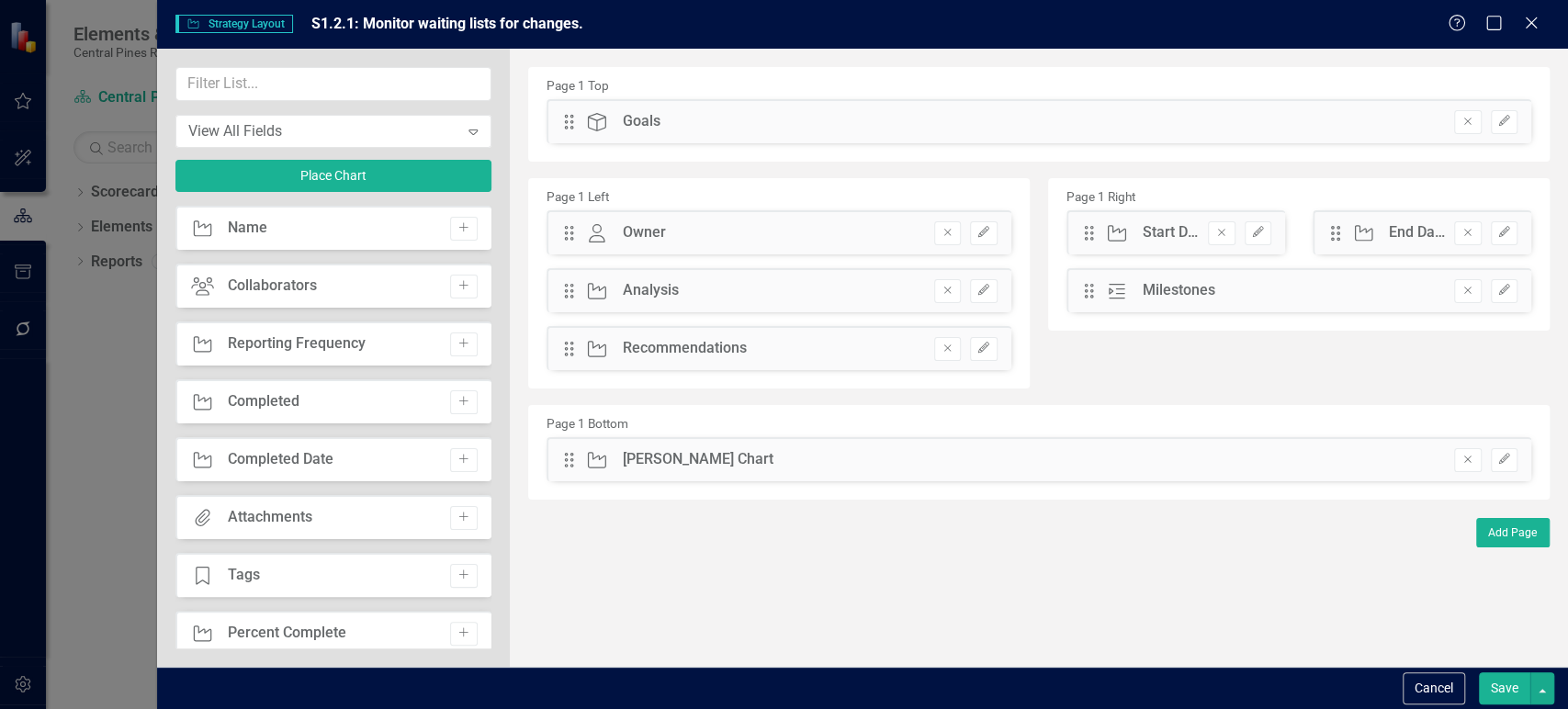 drag, startPoint x: 1470, startPoint y: 295, endPoint x: 1355, endPoint y: 285, distance: 115.43396 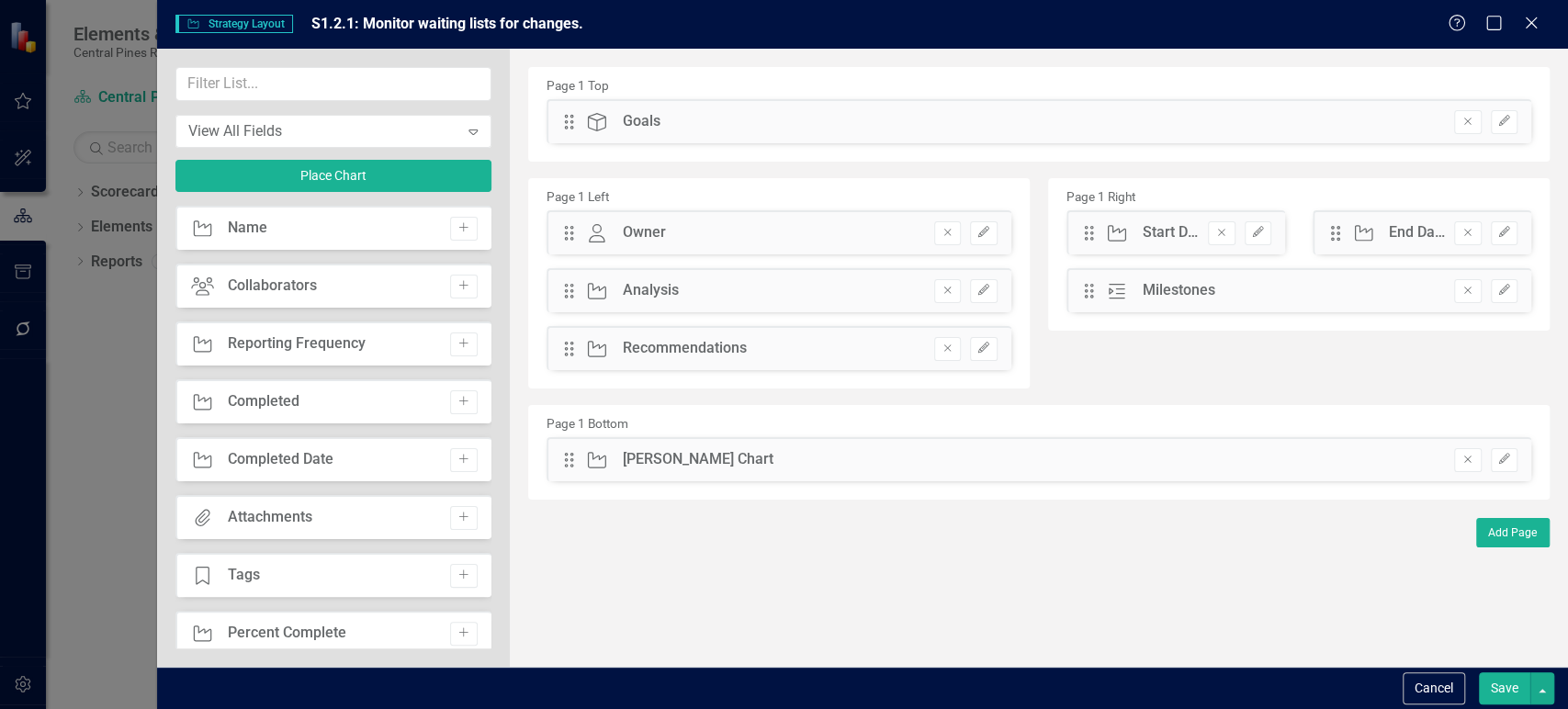 click on "Remove" 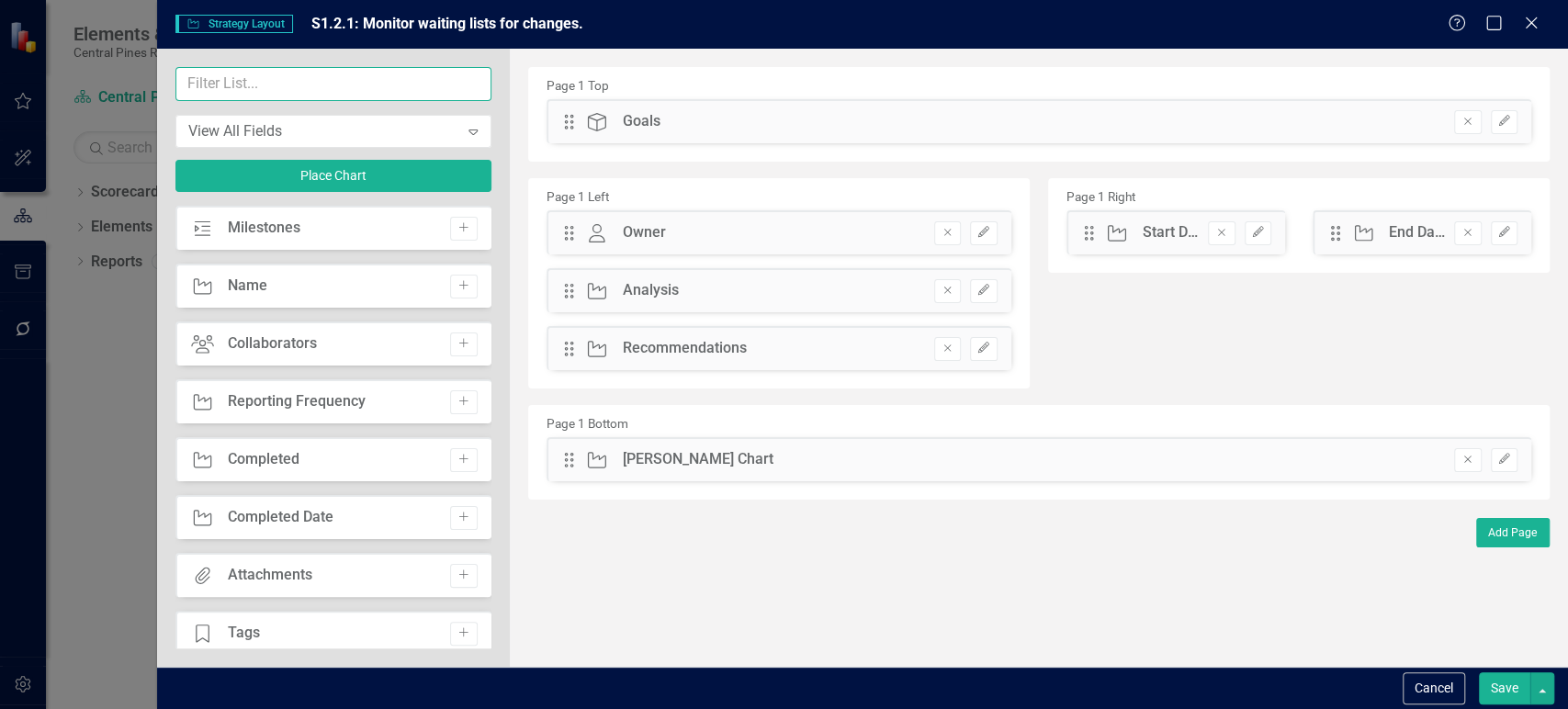 click at bounding box center [333, 84] 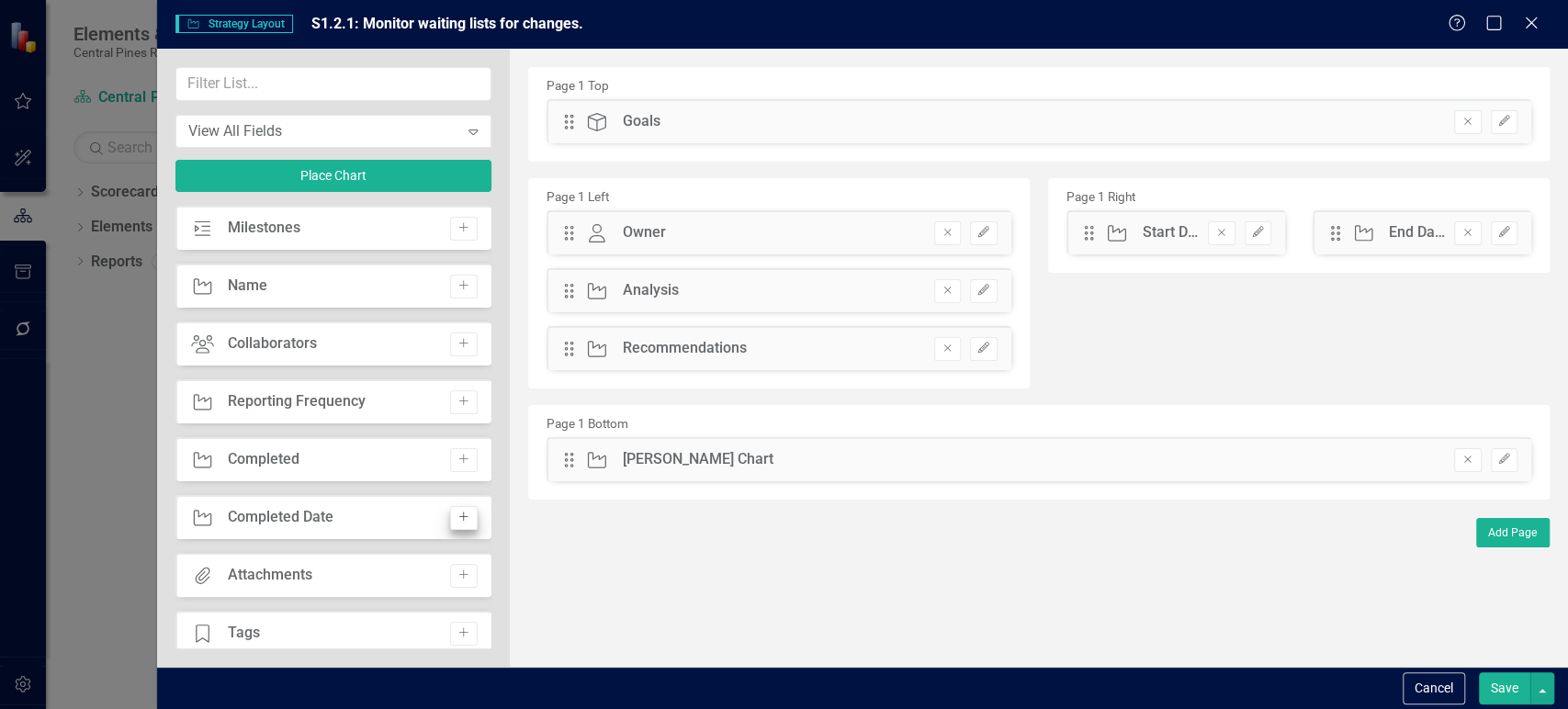 click on "Add" 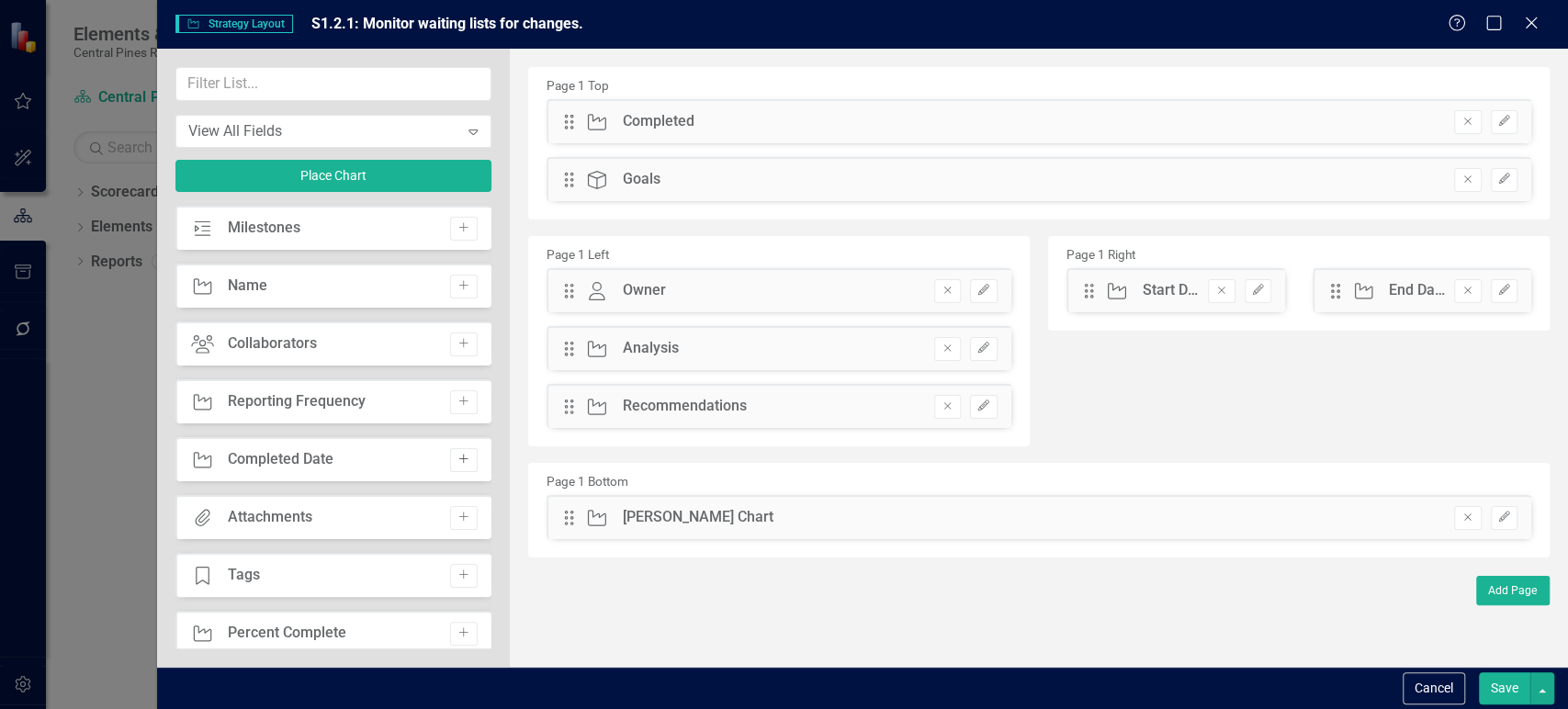 click on "Add" 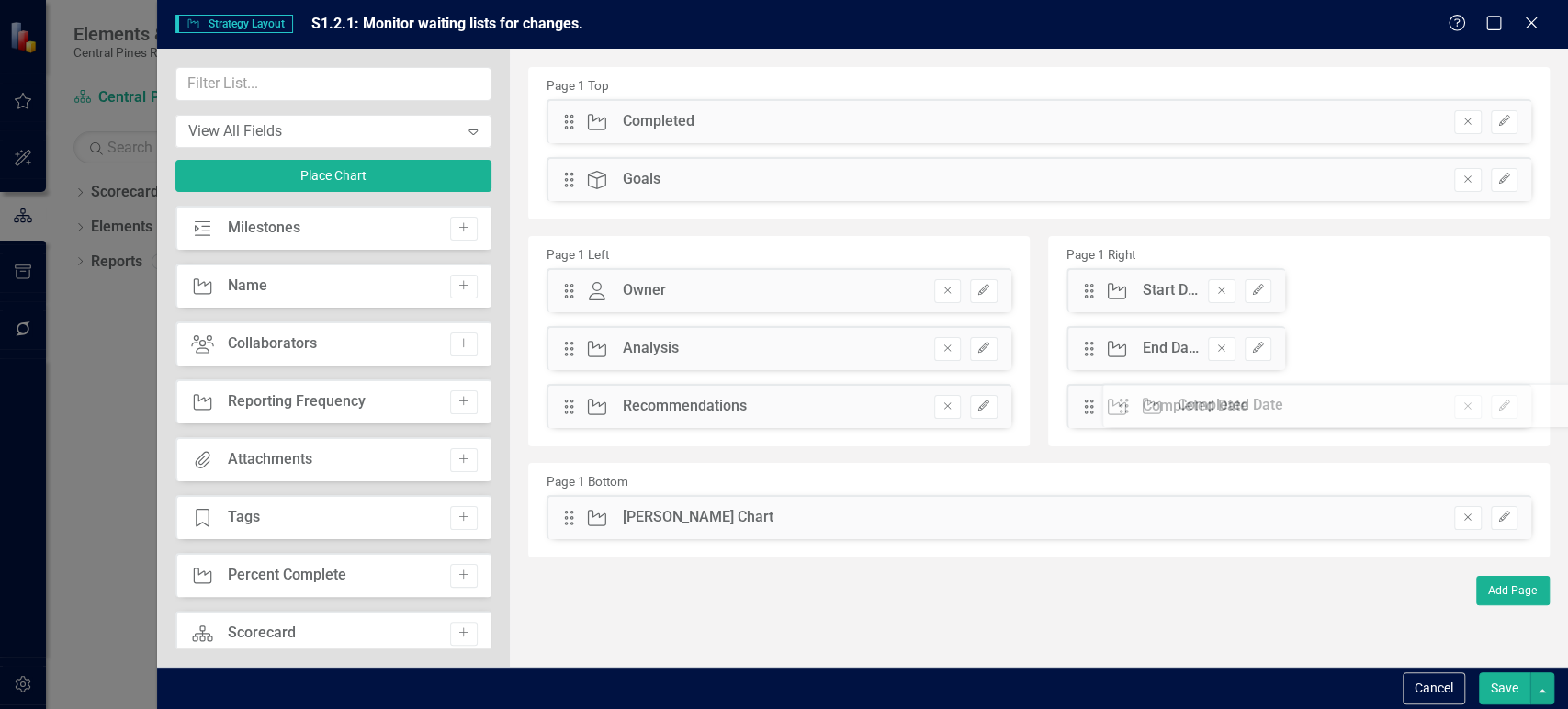 drag, startPoint x: 570, startPoint y: 118, endPoint x: 1139, endPoint y: 402, distance: 635.9379 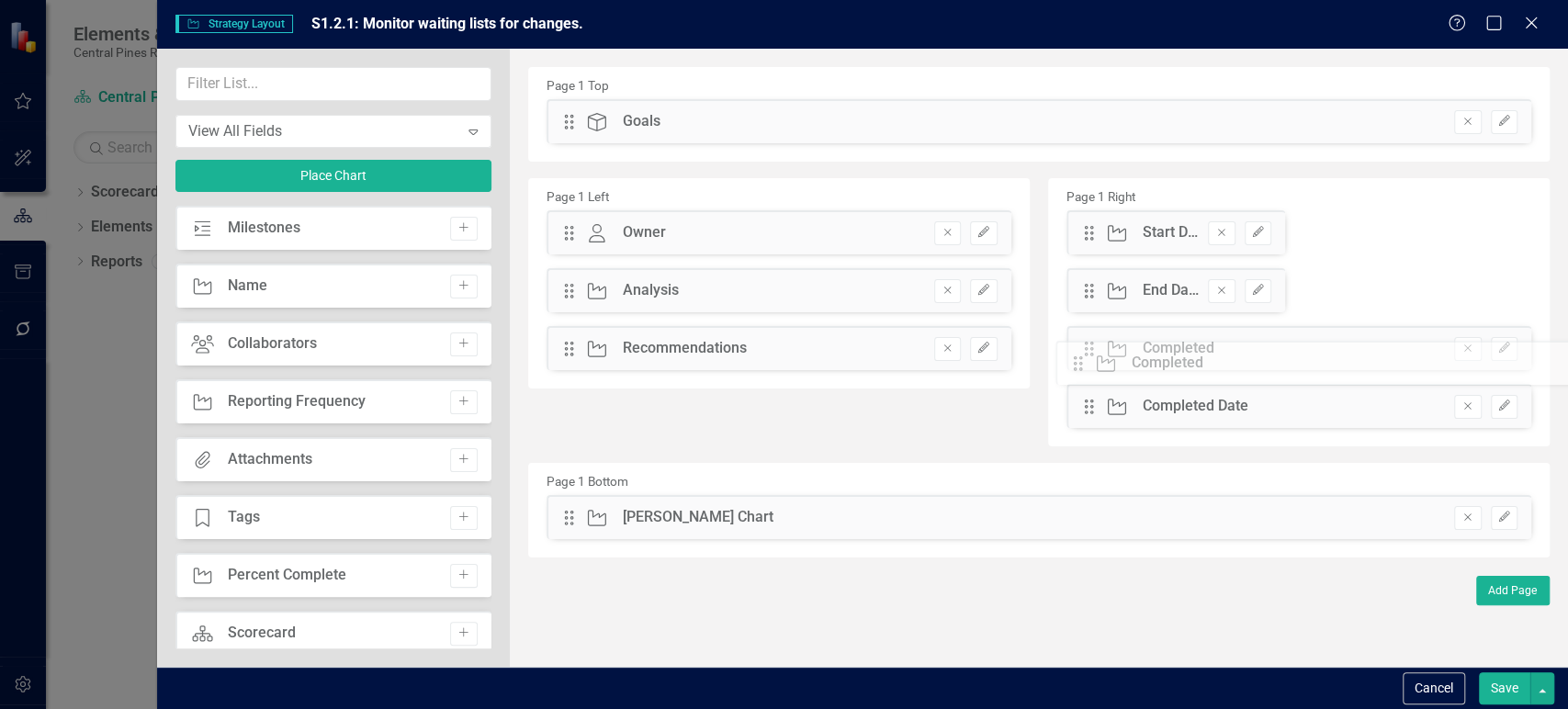 drag, startPoint x: 577, startPoint y: 115, endPoint x: 1102, endPoint y: 337, distance: 570.0079 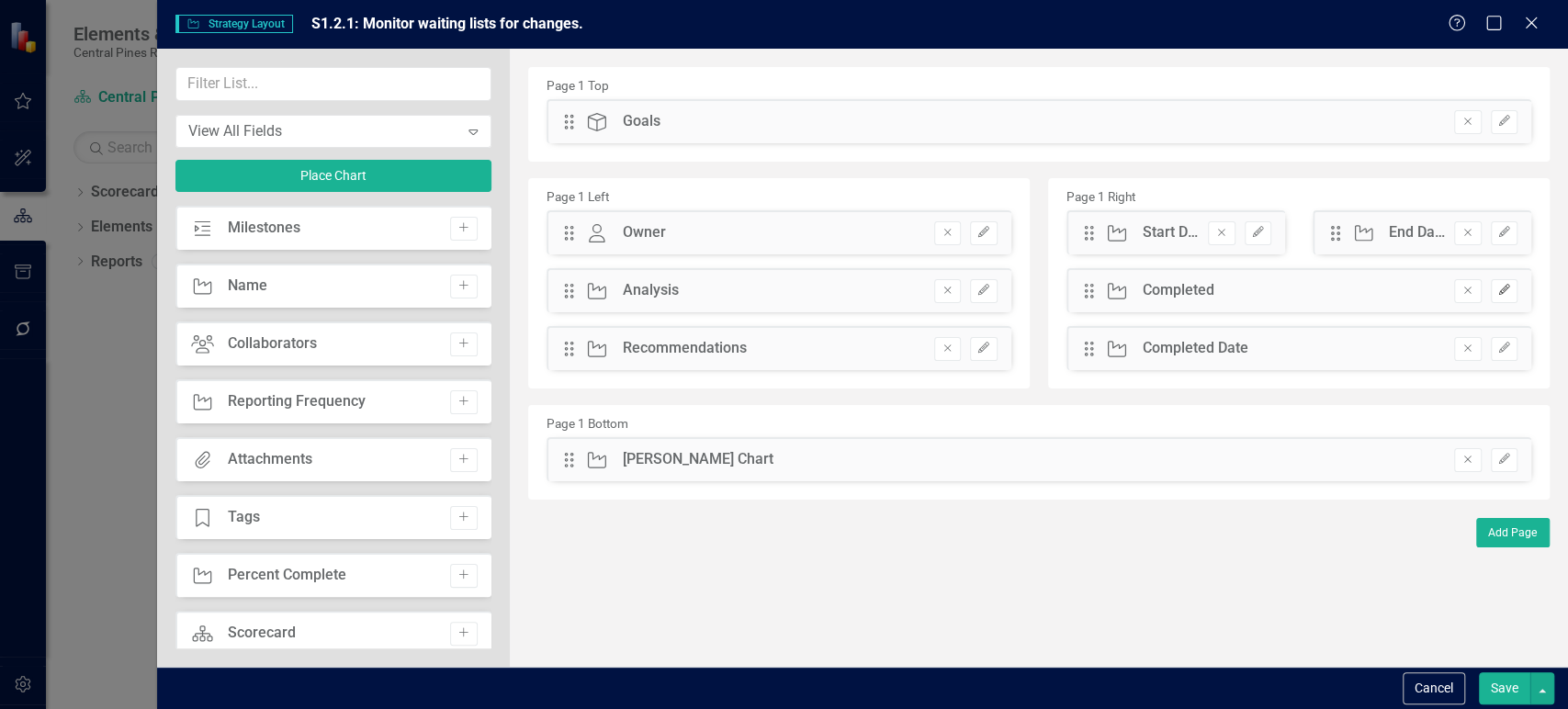 click on "Edit" at bounding box center [1504, 291] 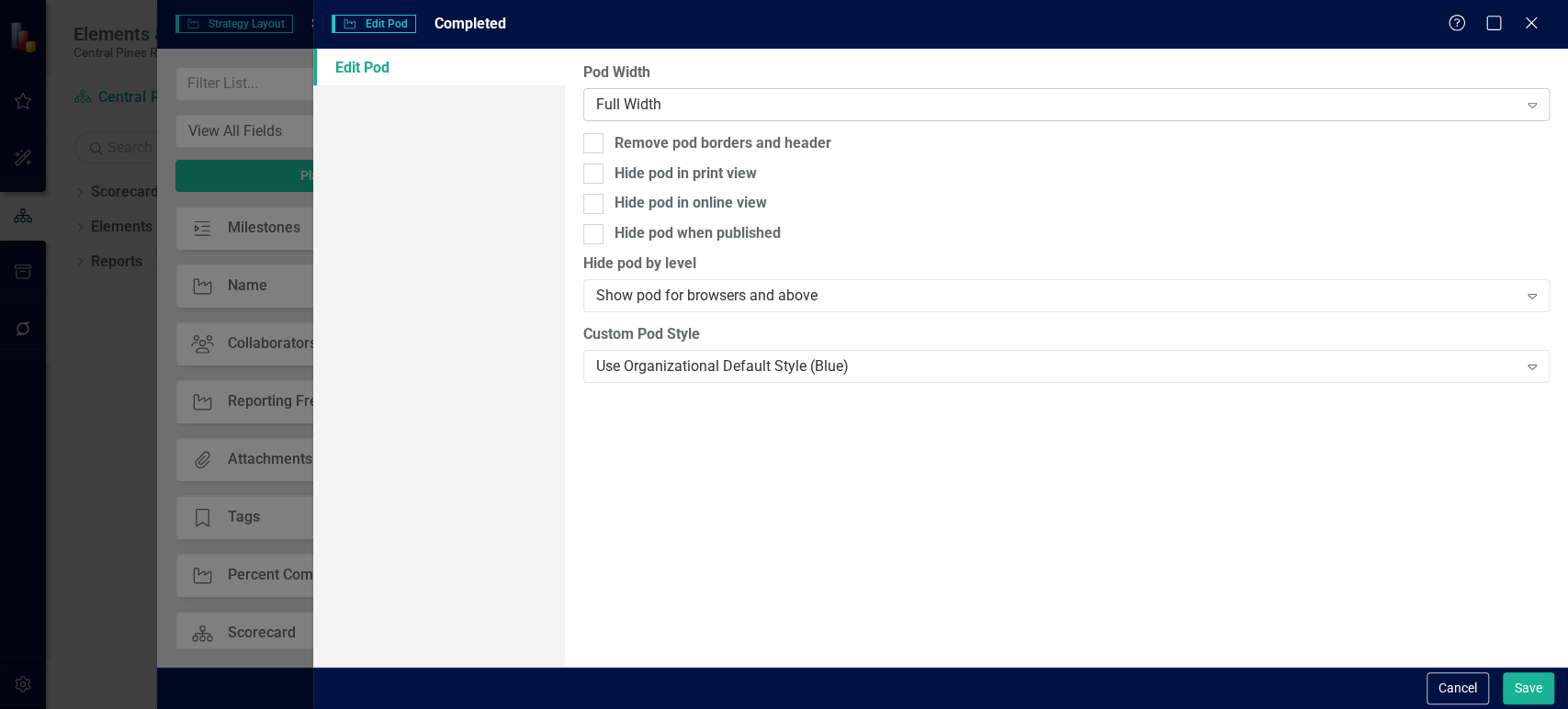 click on "Full Width" at bounding box center (1056, 104) 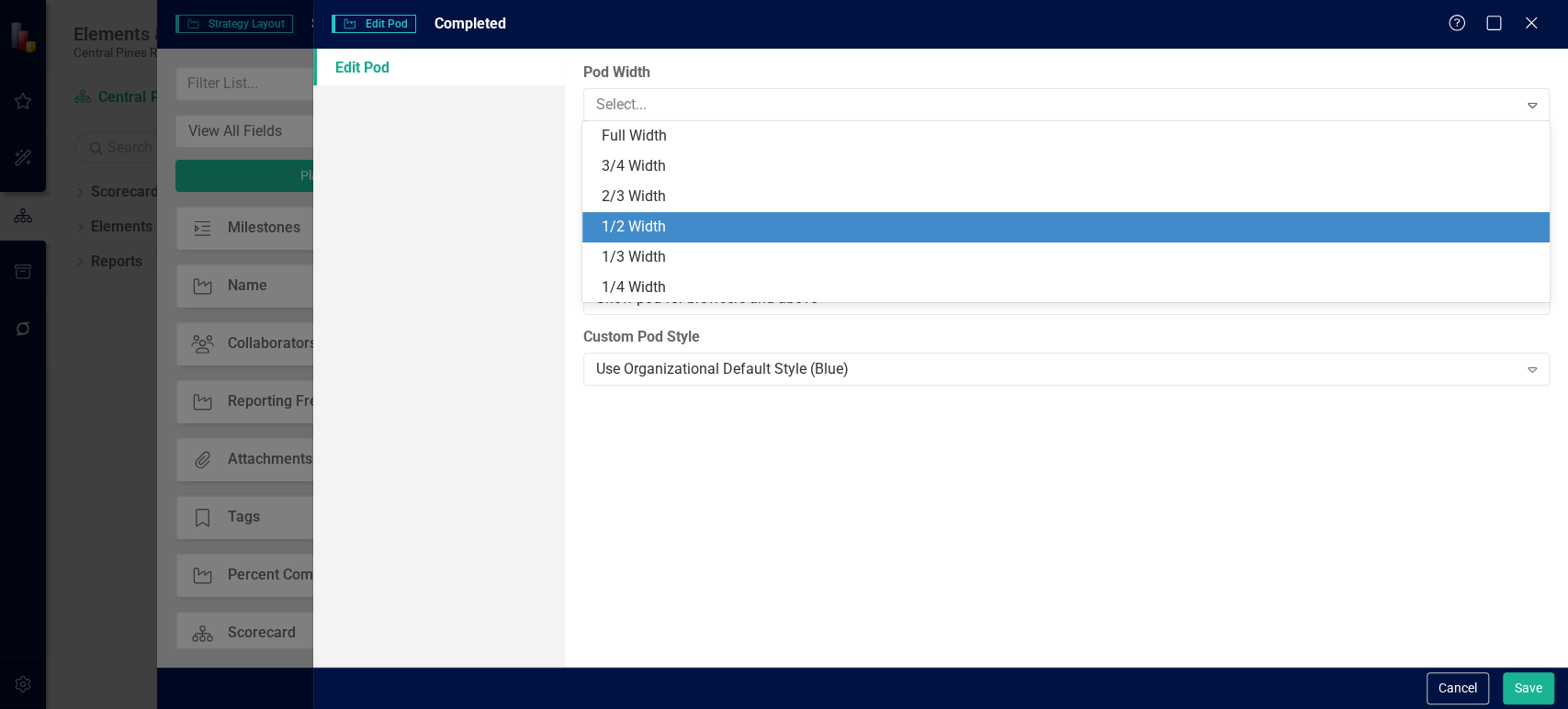 click on "1/2 Width" at bounding box center (1069, 227) 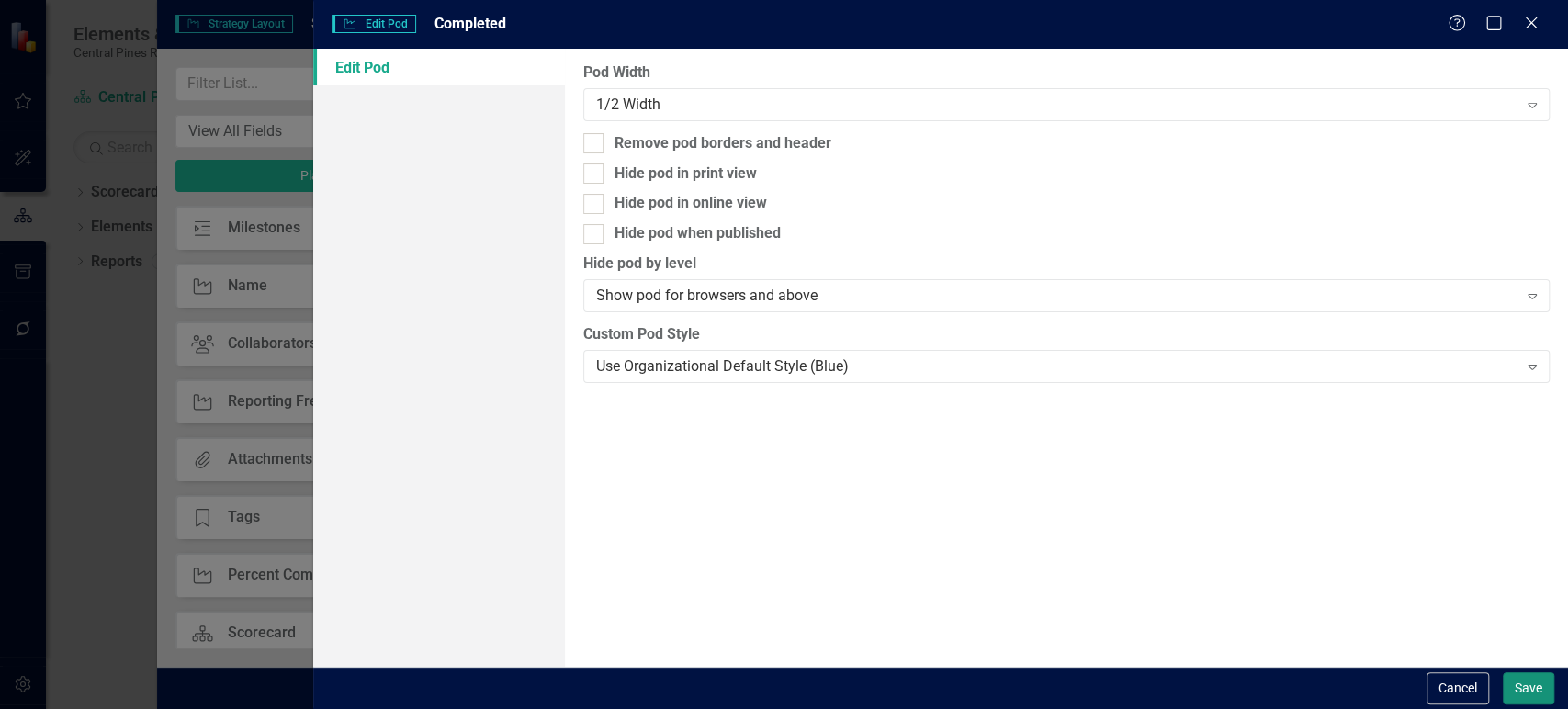 drag, startPoint x: 1531, startPoint y: 693, endPoint x: 1487, endPoint y: 596, distance: 106.5129 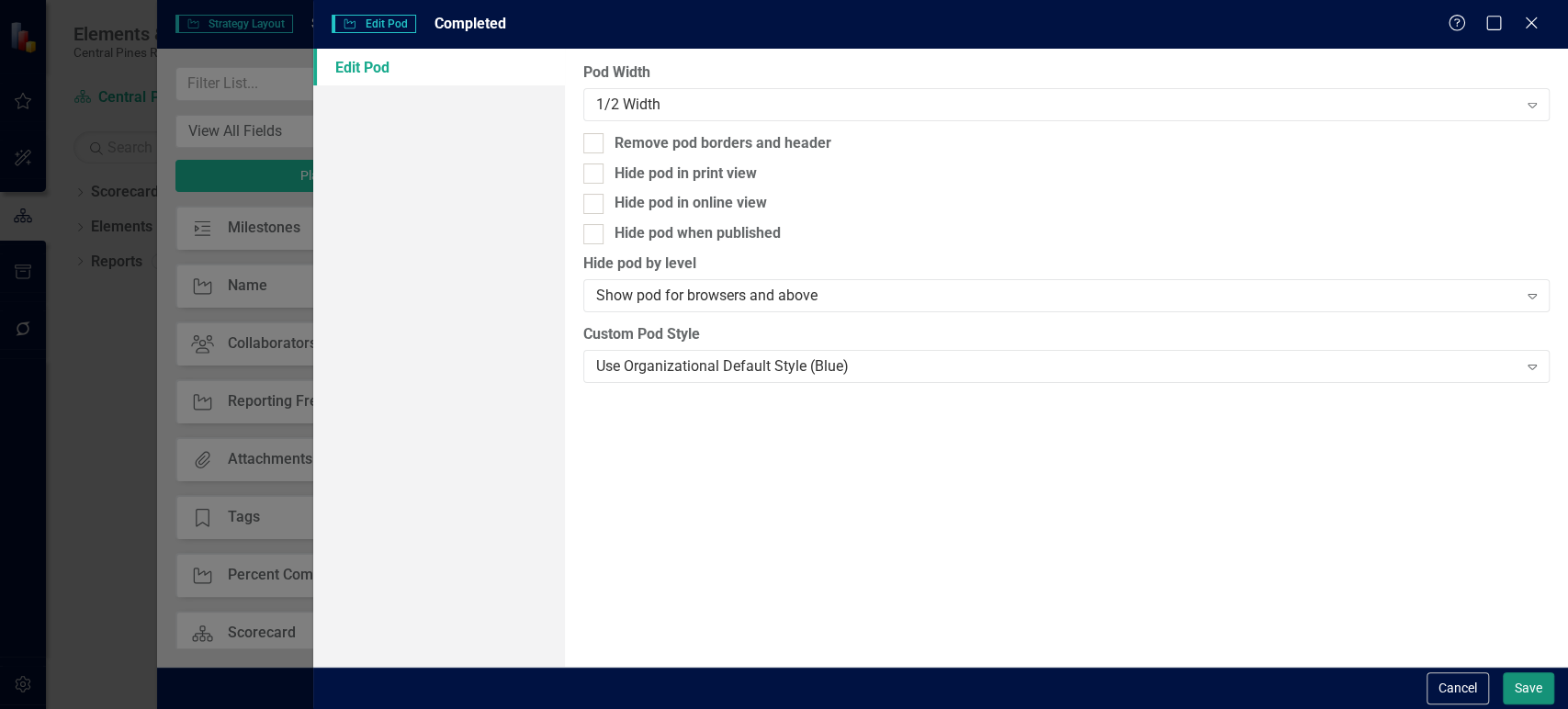 click on "Save" at bounding box center (1529, 688) 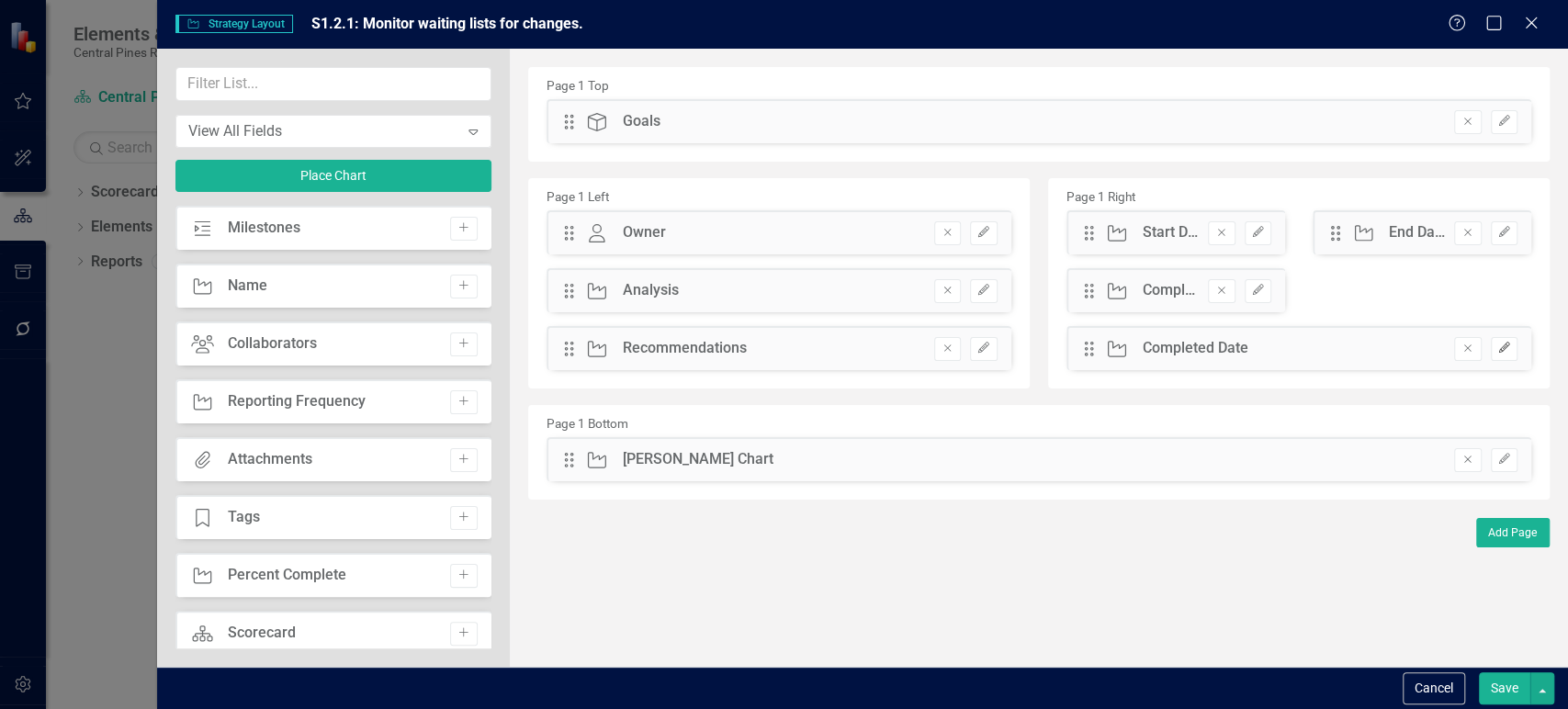 click on "Edit" at bounding box center [1504, 349] 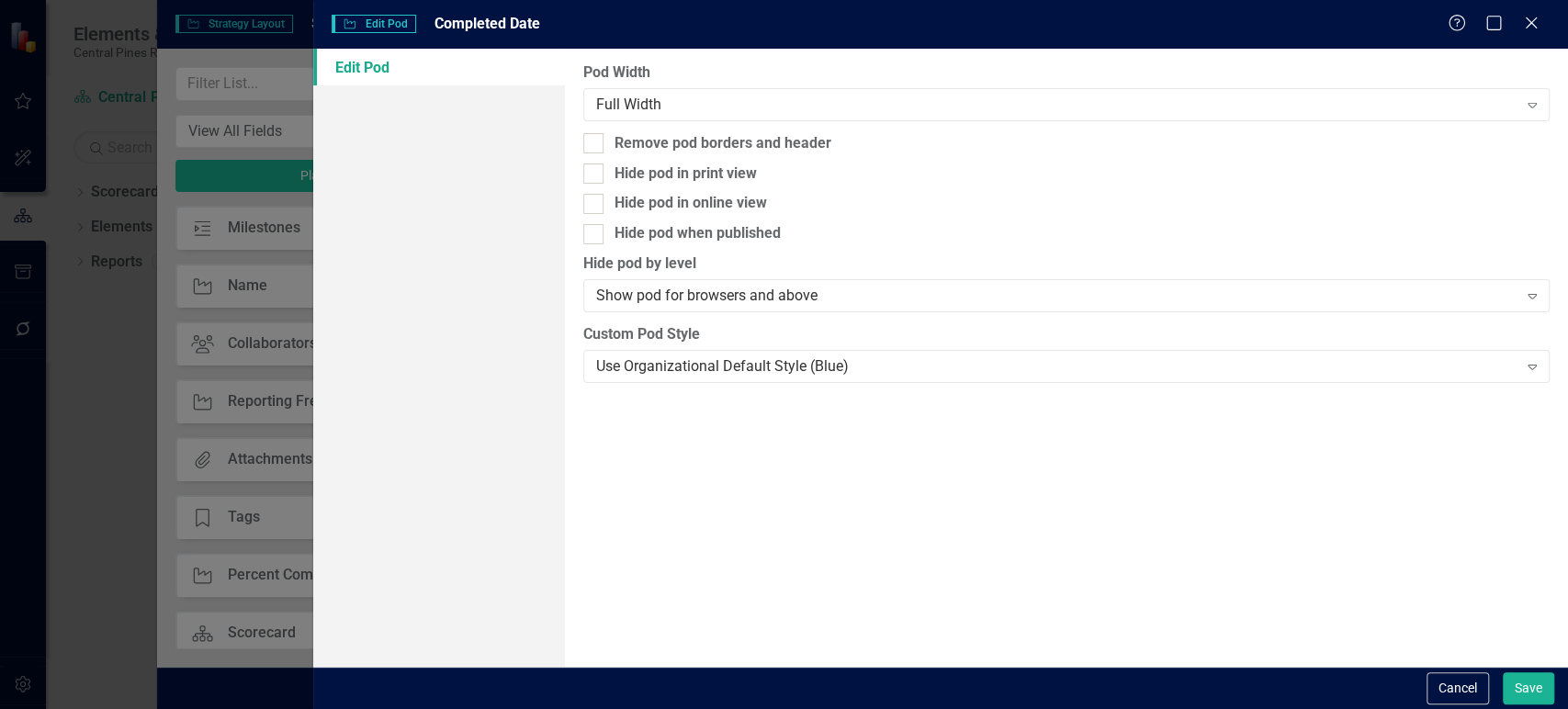 click on "Pod Width Full Width Expand Remove pod borders and header Hide pod in print view Hide pod in online view Hide pod when published Hide pod by level Show pod for browsers and above Expand Custom Pod Style Use Organizational Default Style (Blue) Expand" at bounding box center [1066, 357] 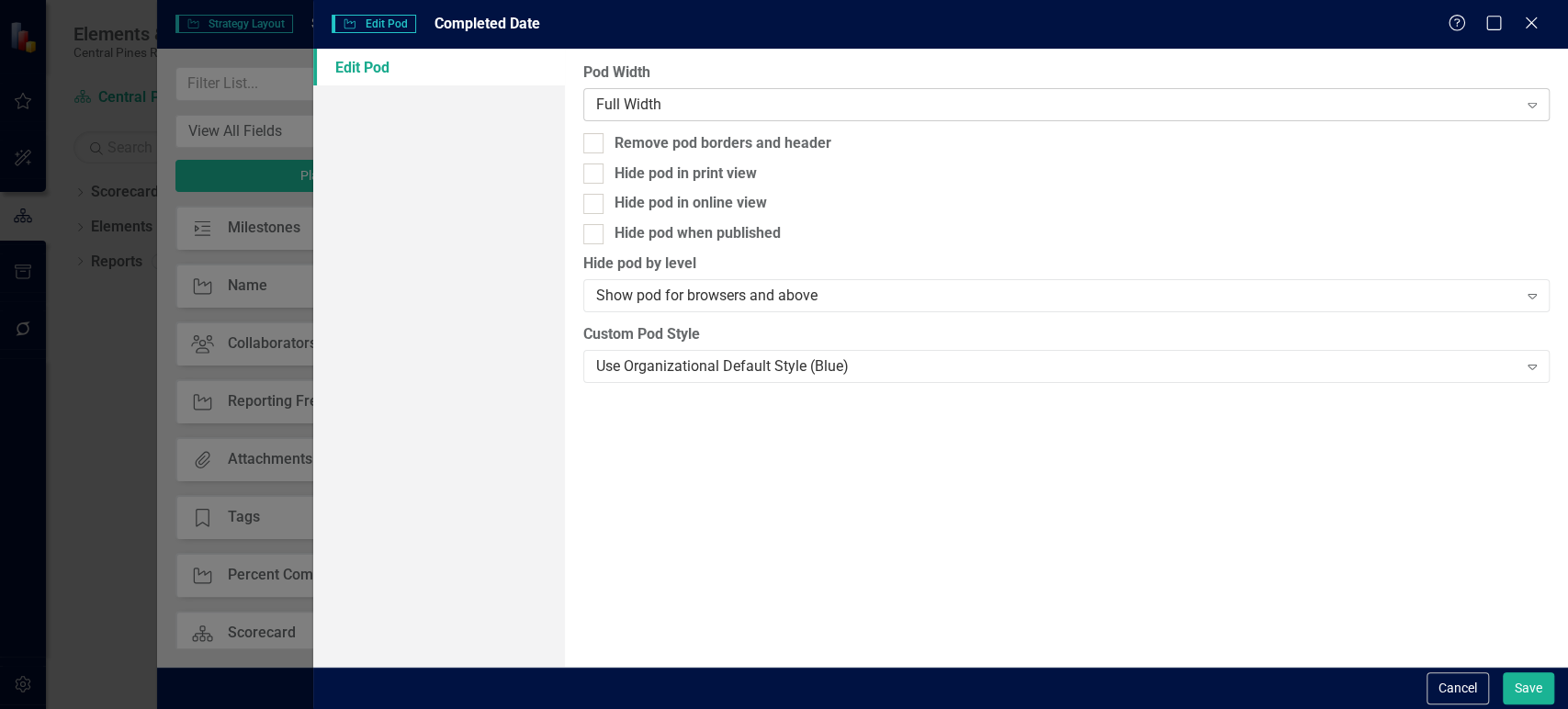 click on "Full Width" at bounding box center [1056, 104] 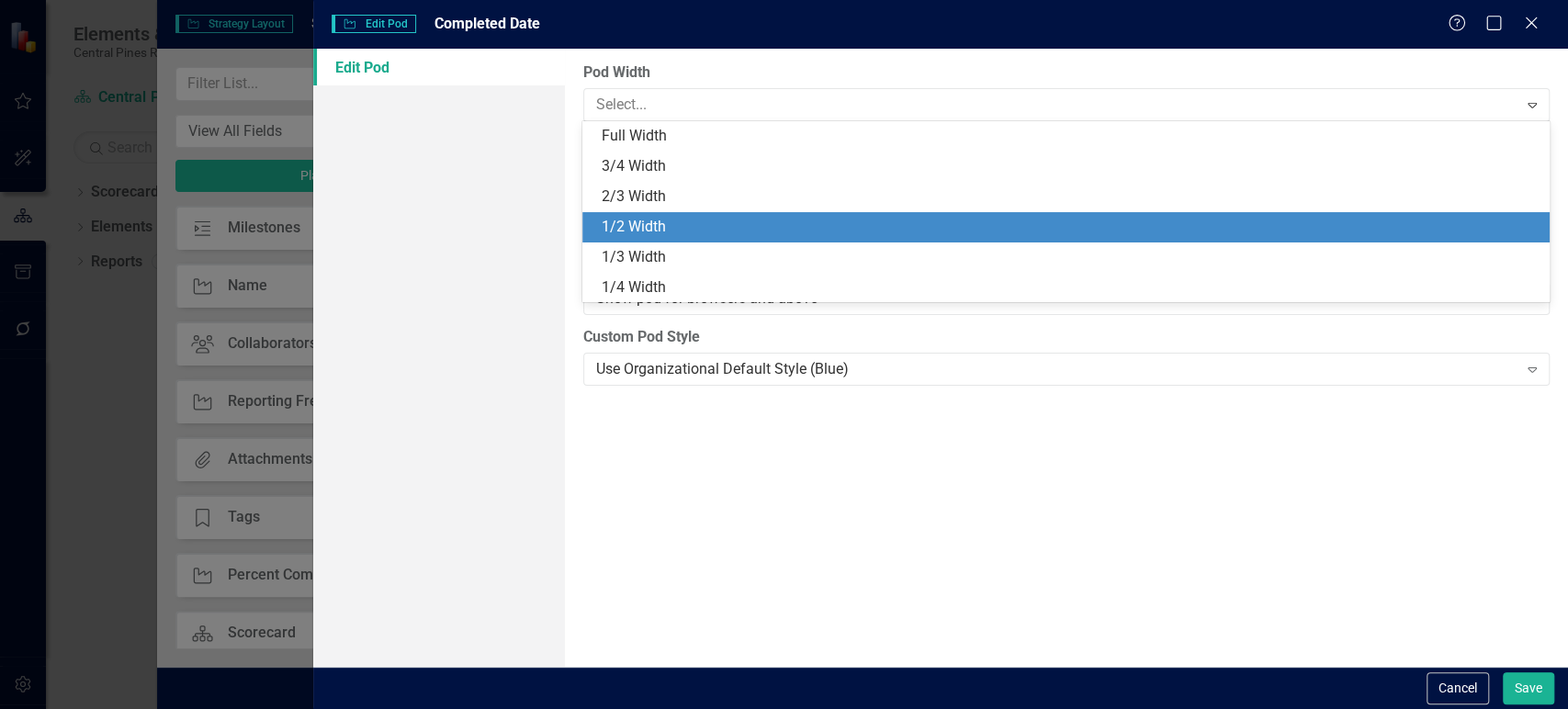 click on "1/2 Width" at bounding box center [1069, 227] 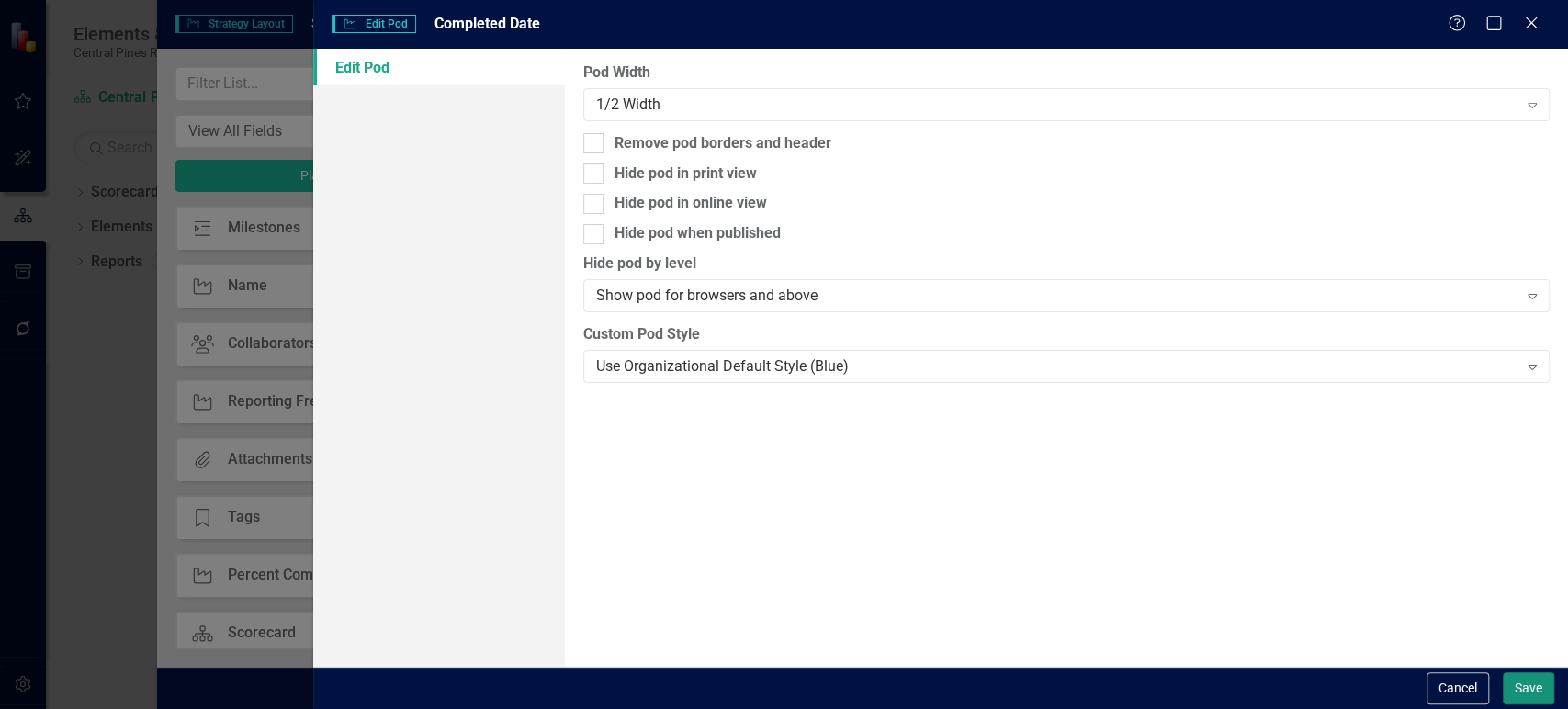 click on "Save" at bounding box center (1529, 688) 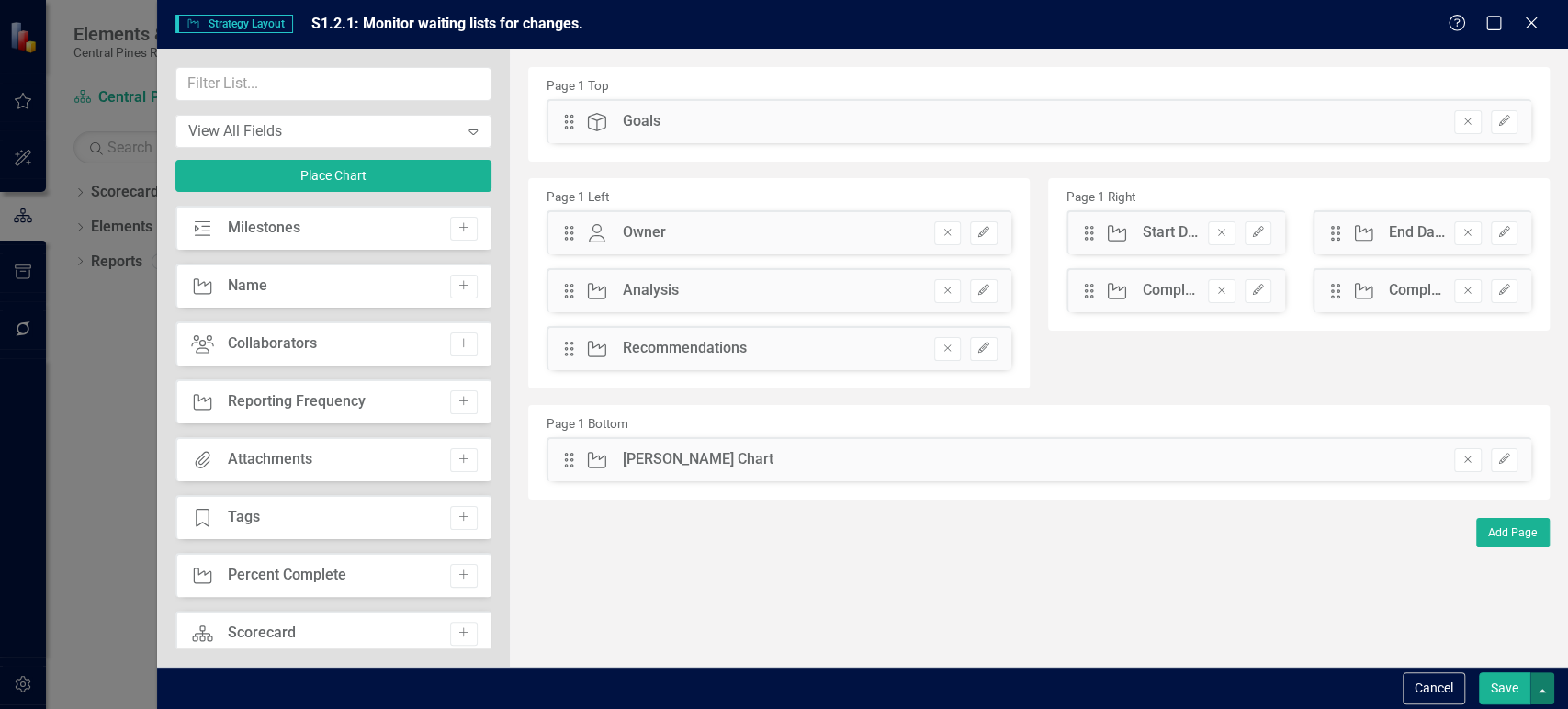 click at bounding box center (1542, 688) 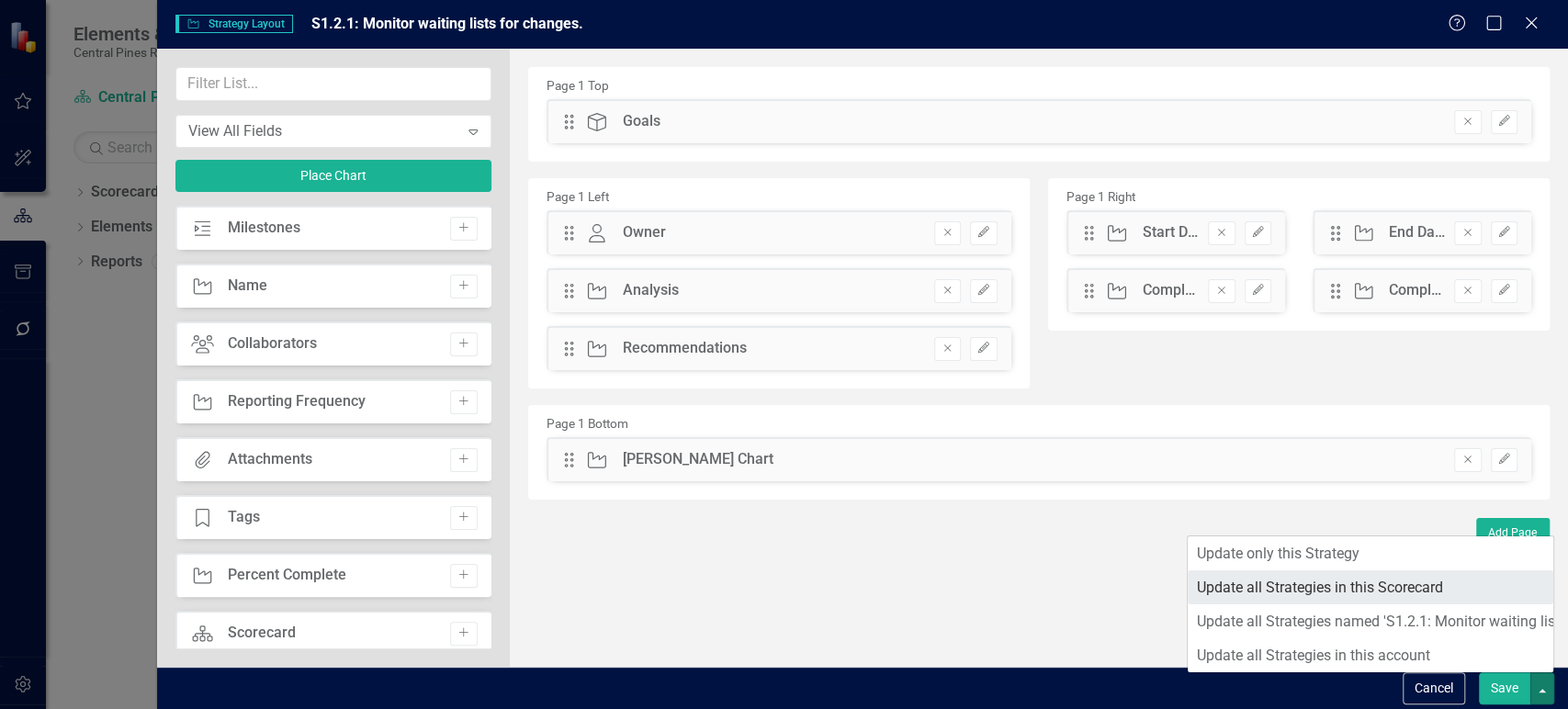 click on "Update all Strategies in this Scorecard" at bounding box center (1371, 587) 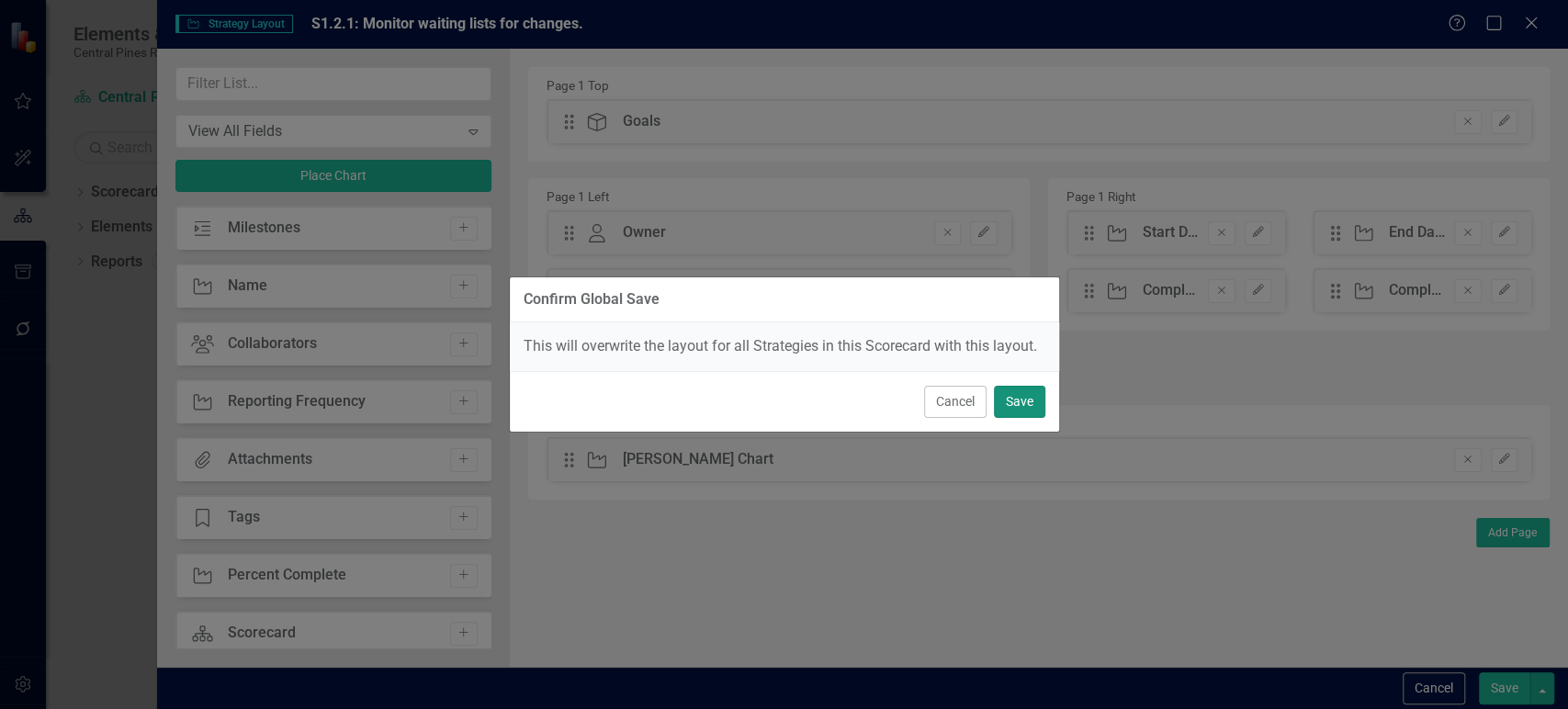 click on "Save" at bounding box center (1020, 401) 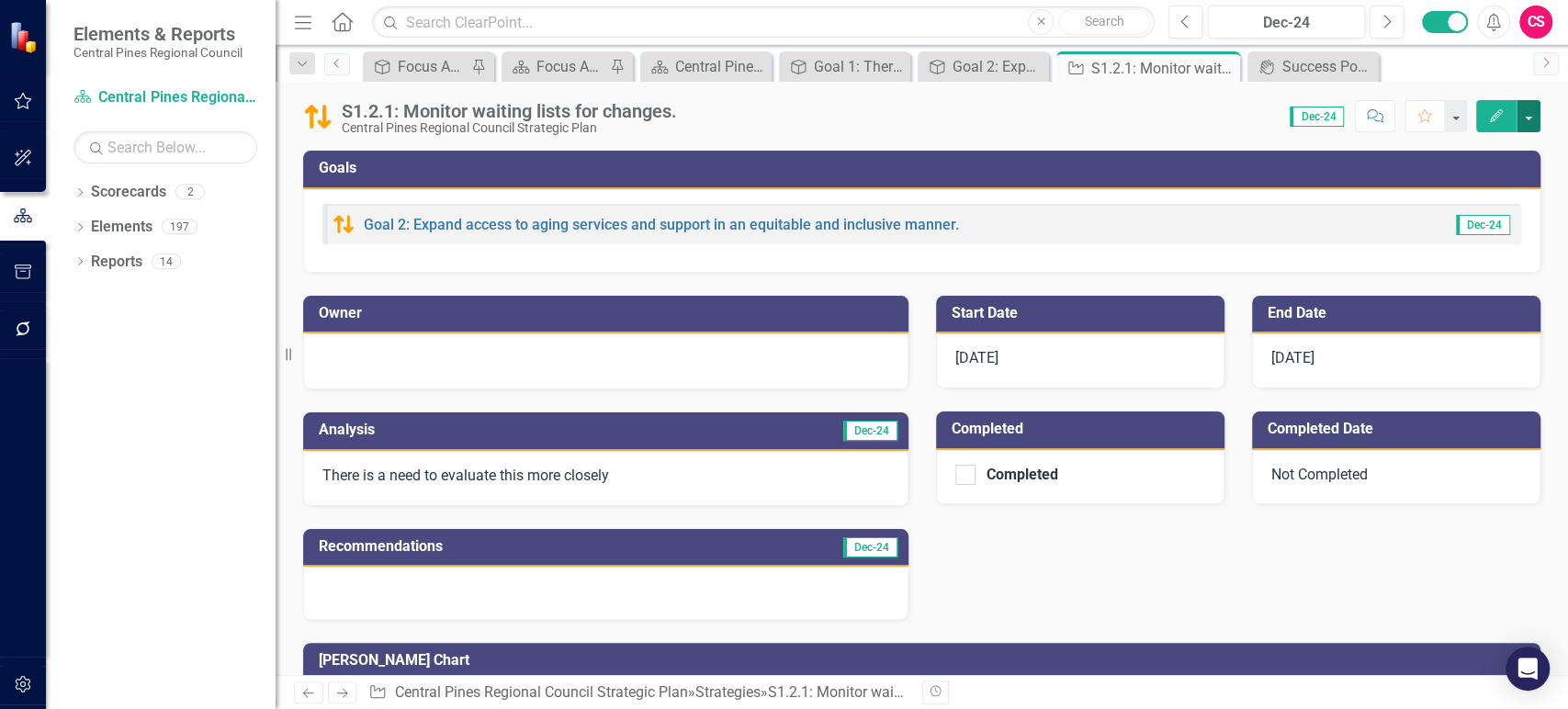click at bounding box center (1529, 116) 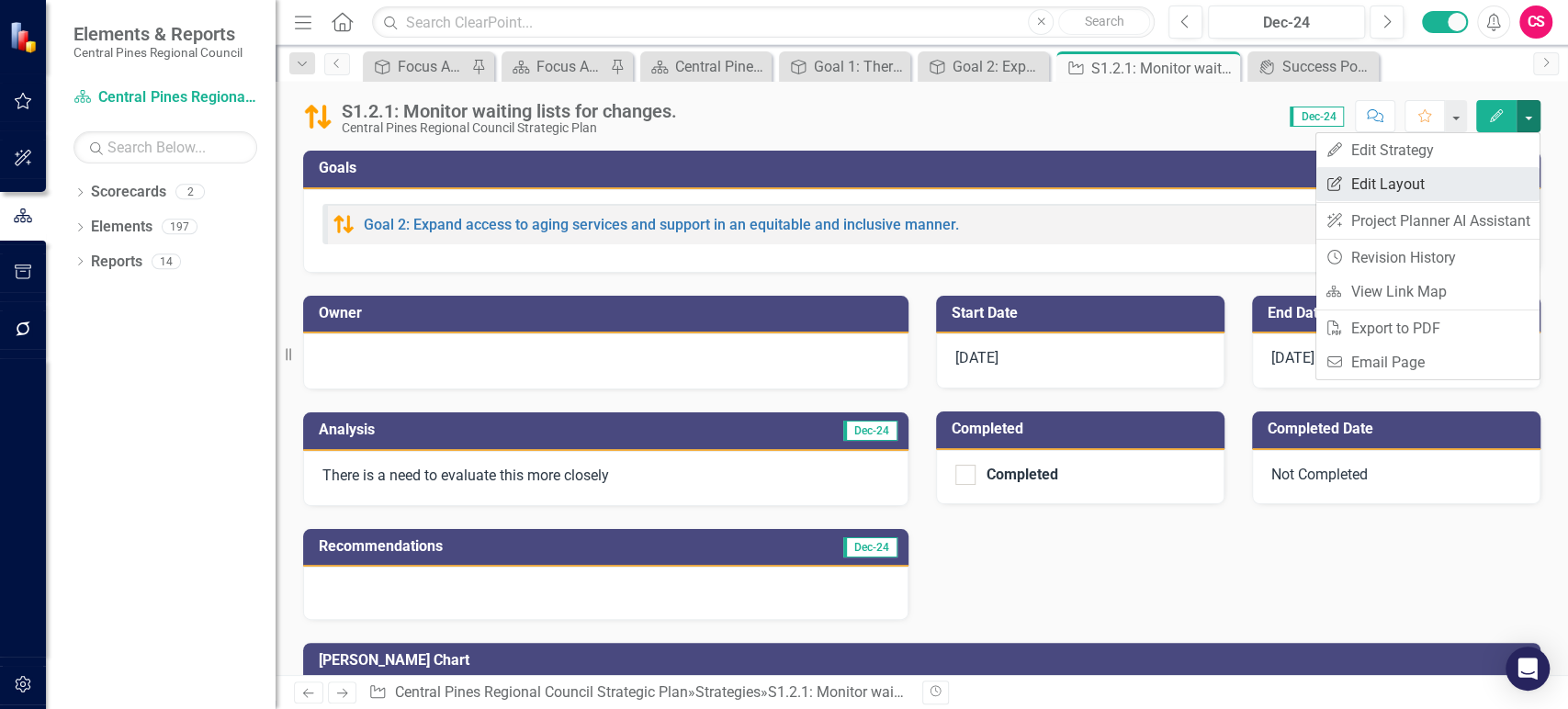 click on "Edit Report Edit Layout" at bounding box center [1427, 184] 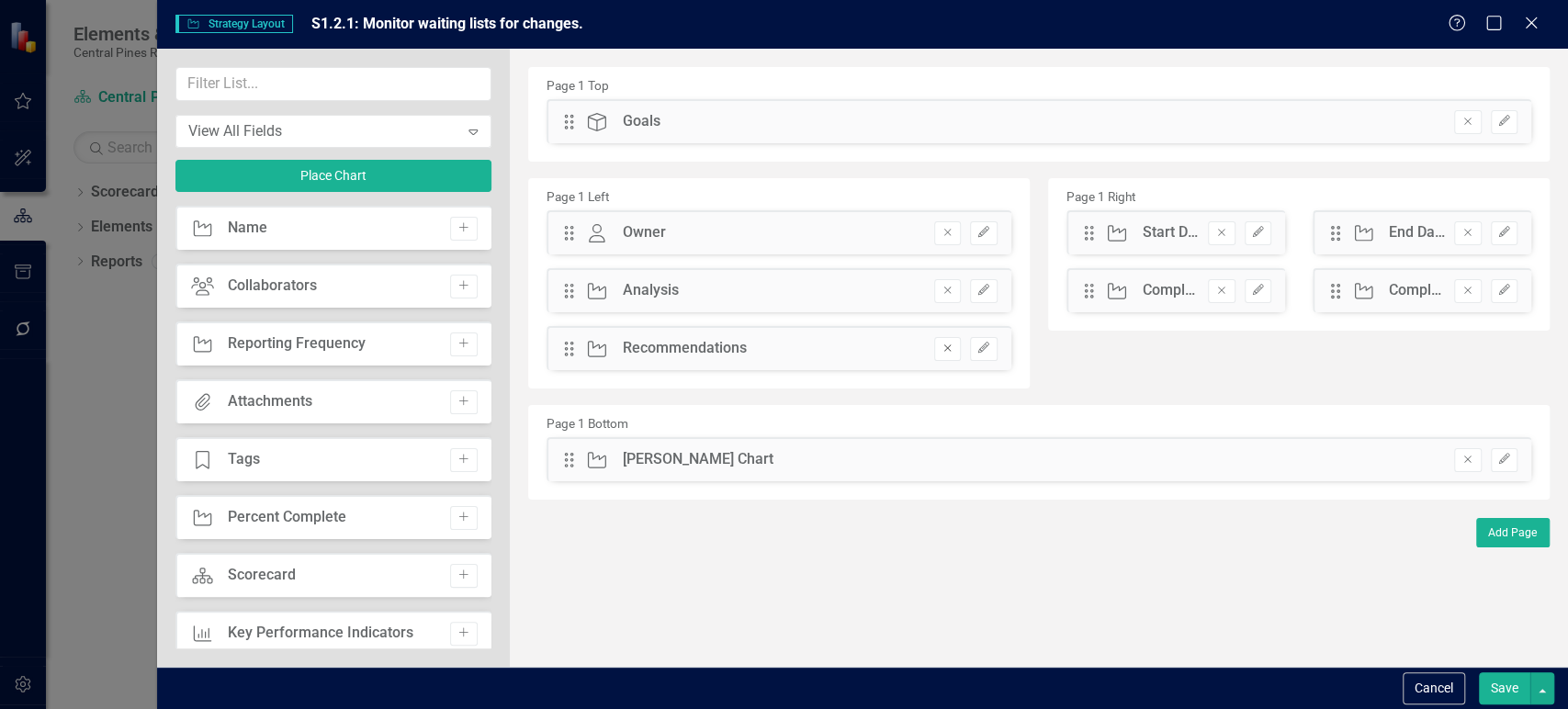 click on "Remove" at bounding box center (947, 349) 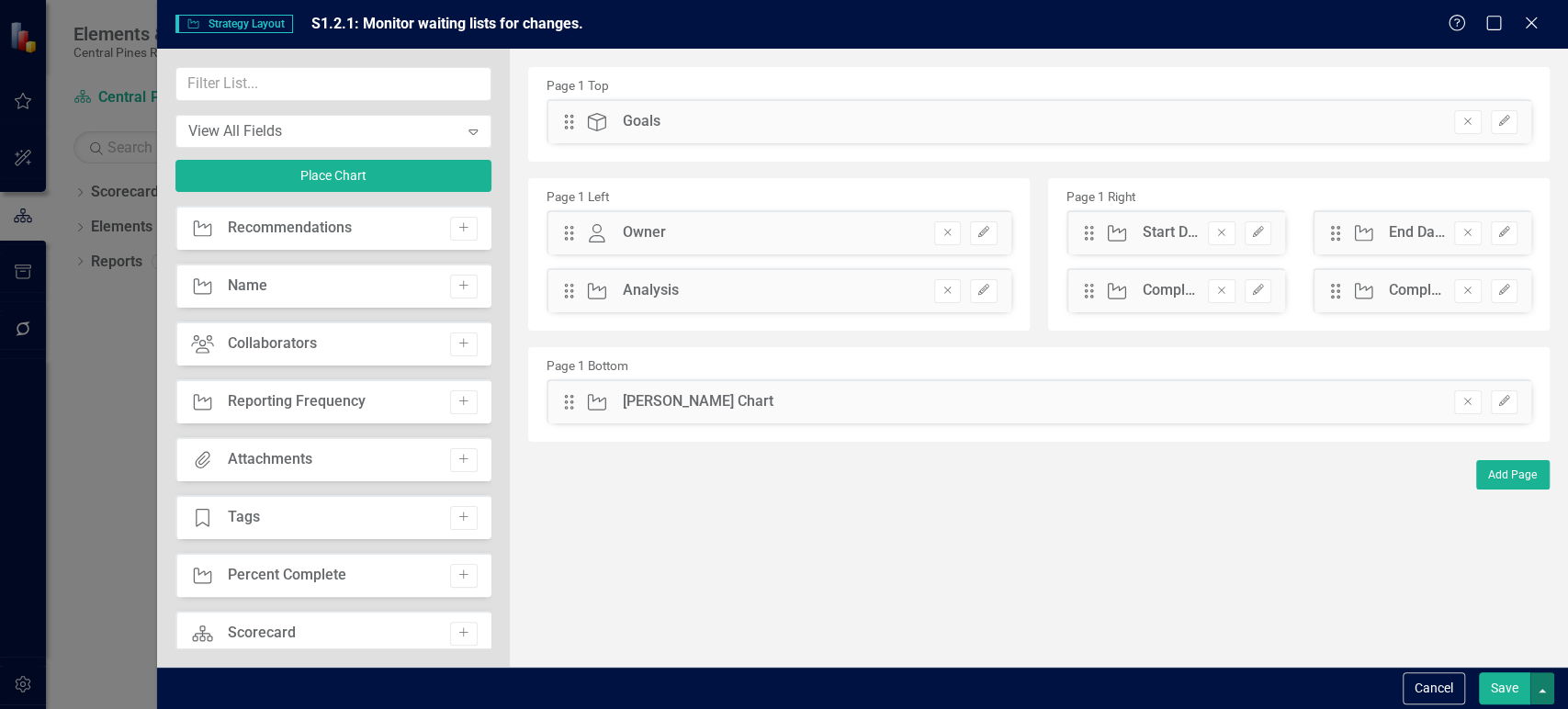 click at bounding box center (1542, 688) 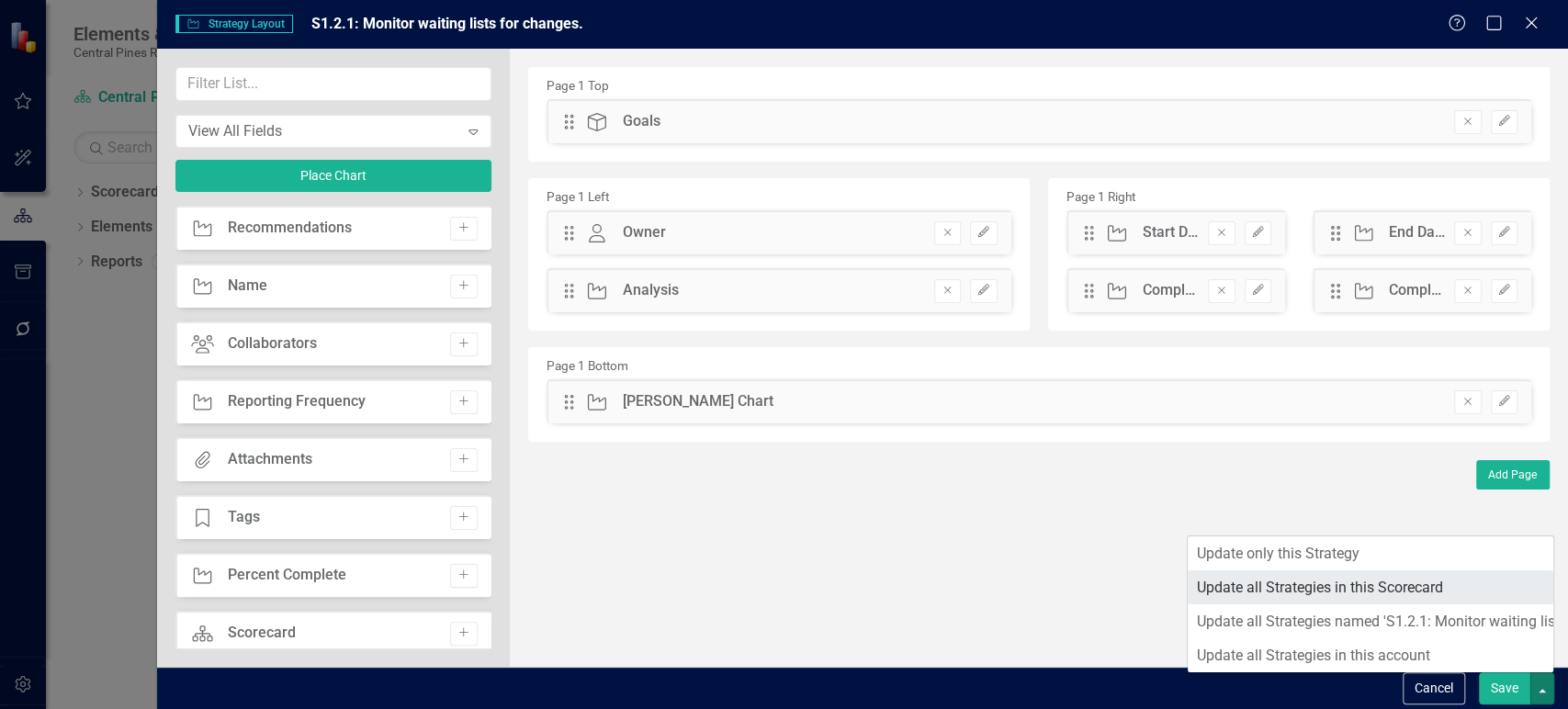 click on "Update all Strategies in this Scorecard" at bounding box center [1371, 587] 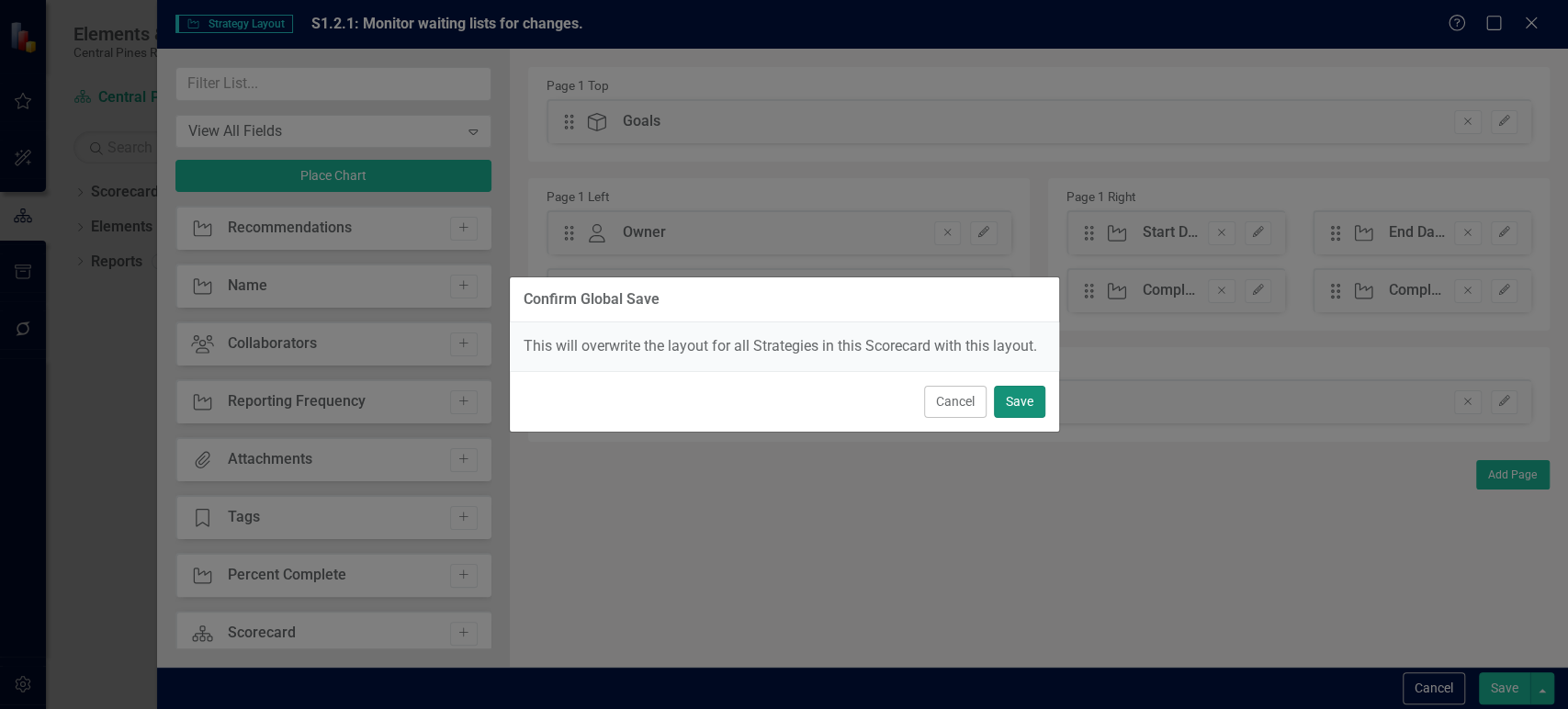click on "Save" at bounding box center [1020, 401] 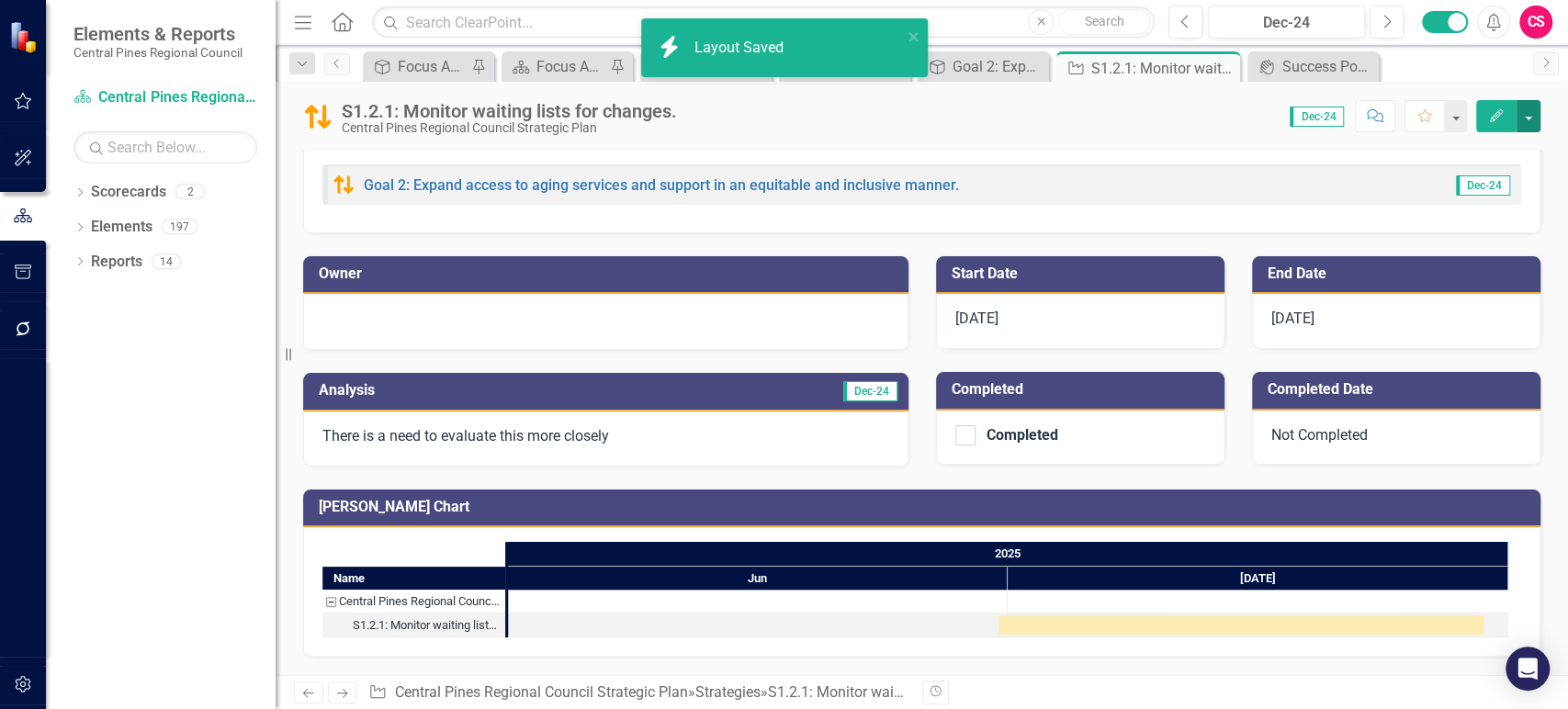 scroll, scrollTop: 37, scrollLeft: 0, axis: vertical 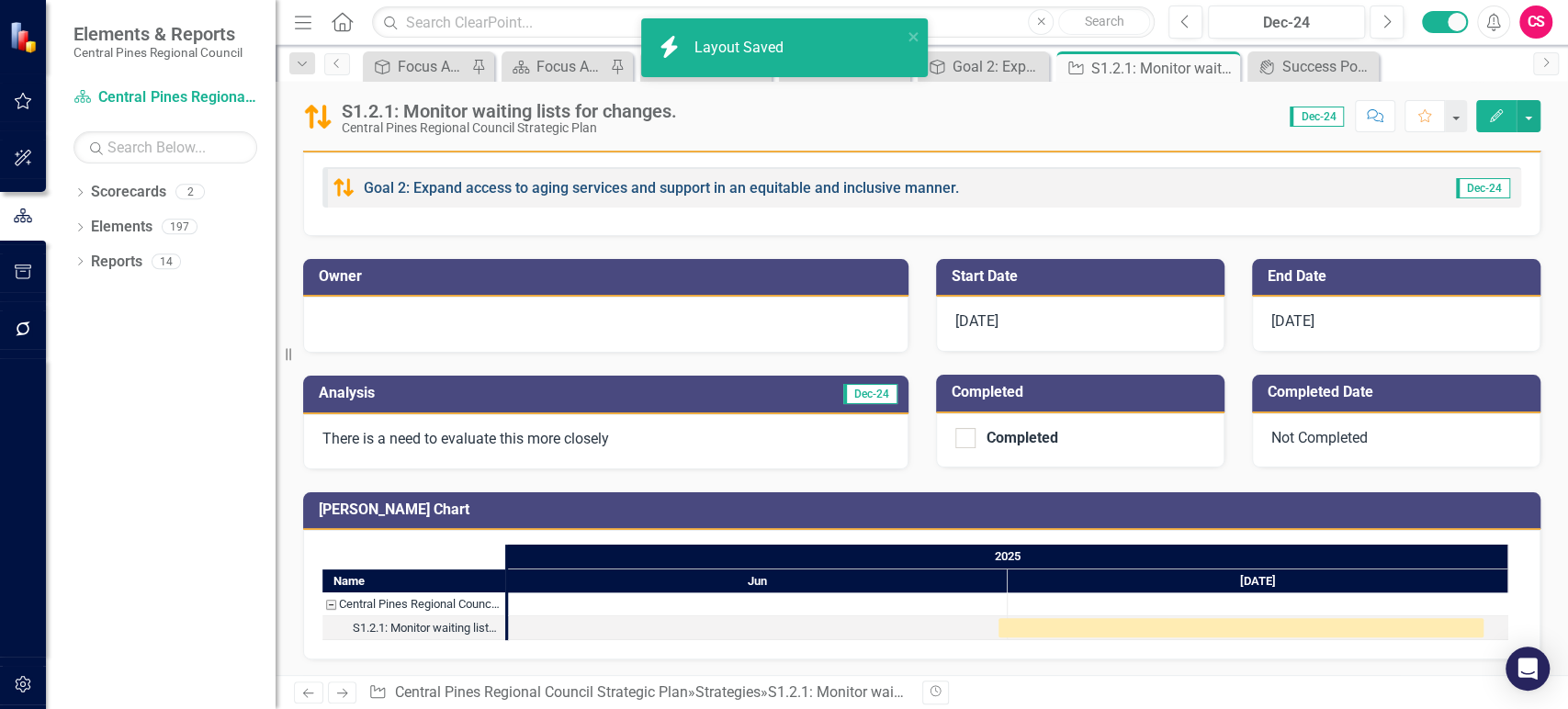 click on "Goal 2: Expand access to aging services and support in an equitable and inclusive manner." at bounding box center (661, 187) 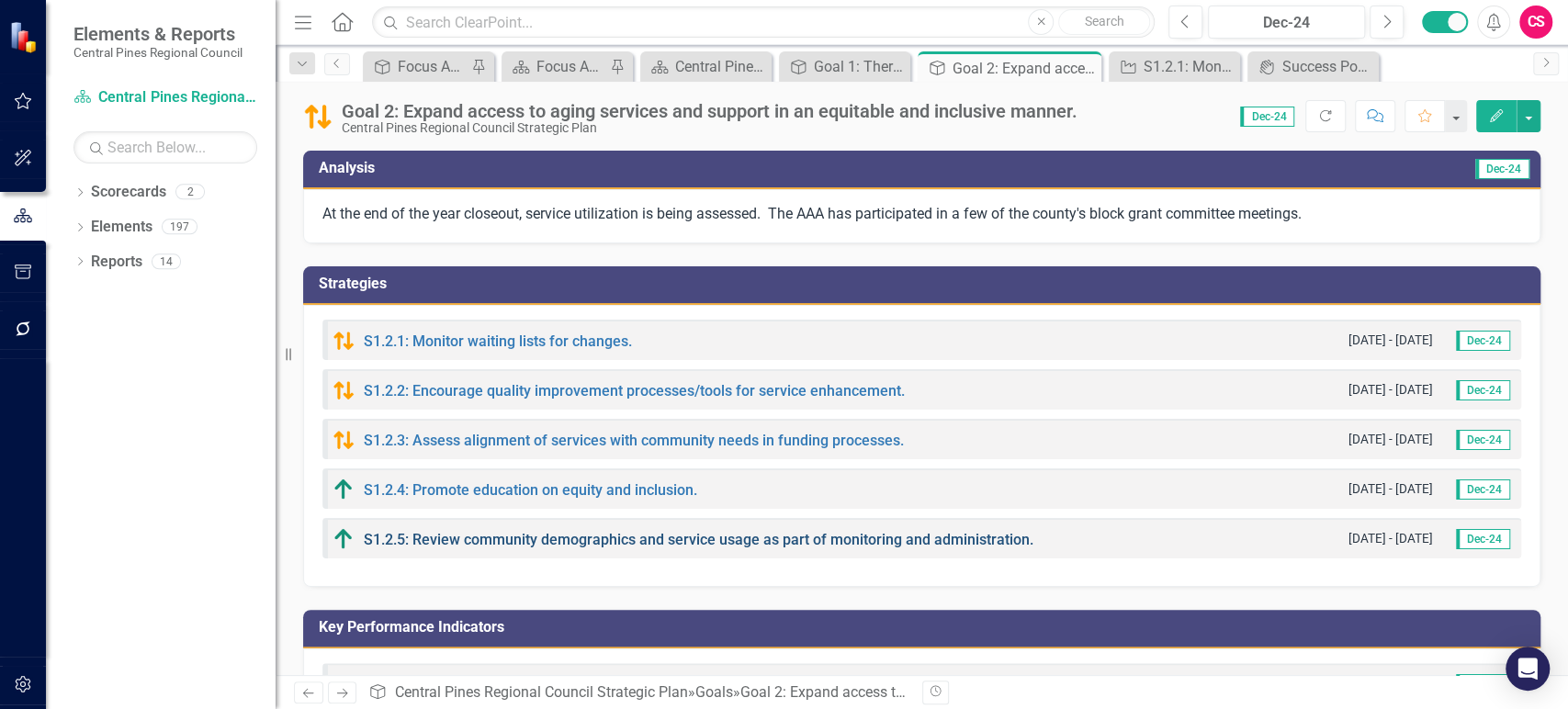 scroll, scrollTop: 122, scrollLeft: 0, axis: vertical 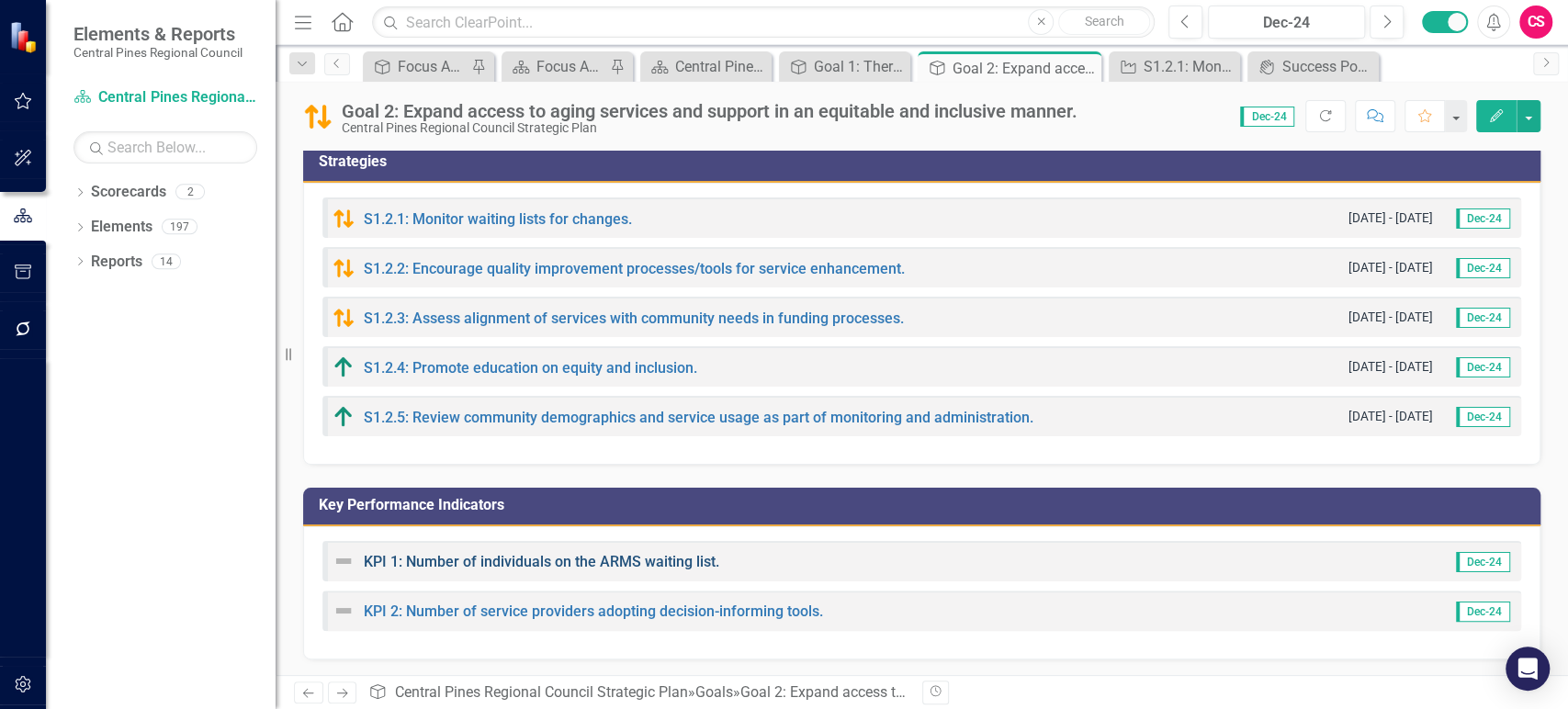click on "KPI 1: Number of individuals on the ARMS waiting list." at bounding box center [541, 561] 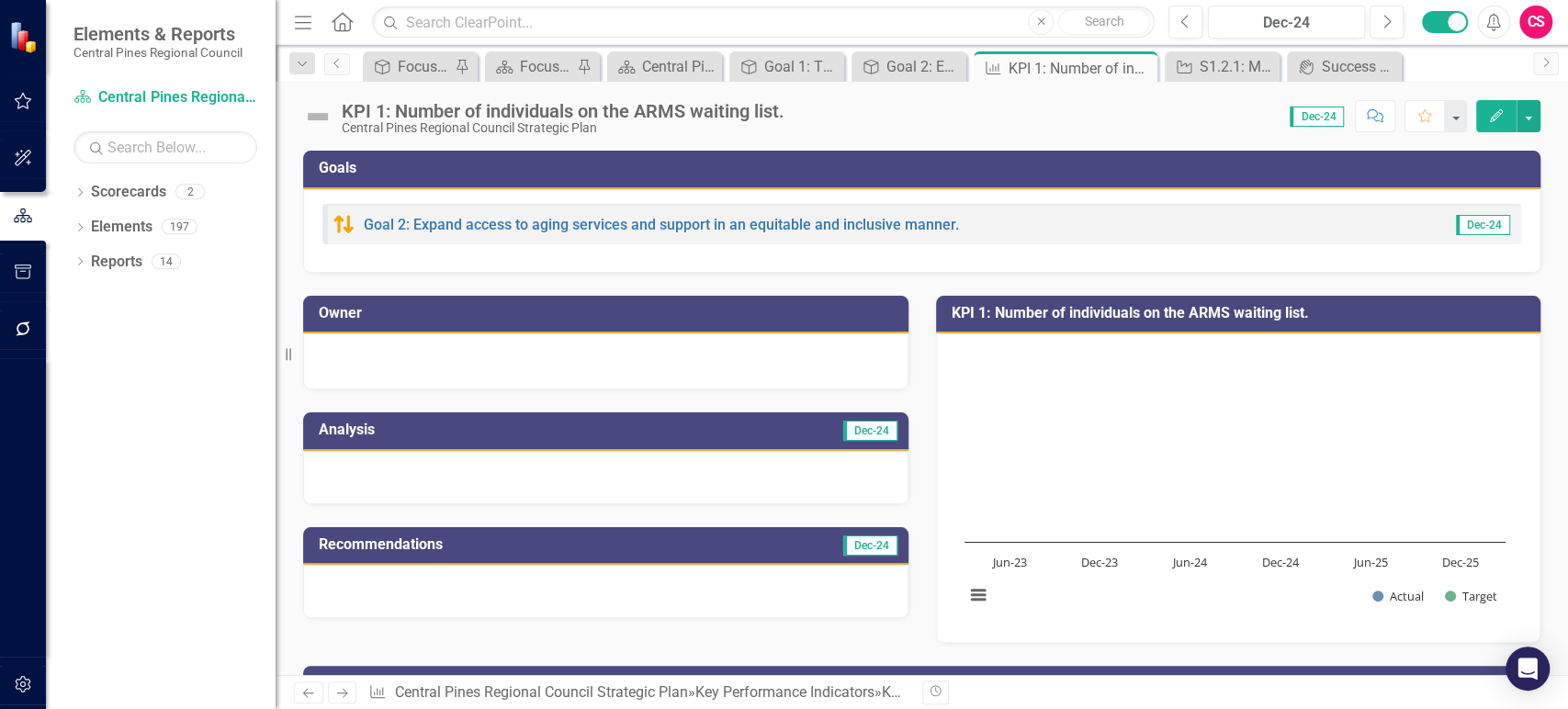 scroll, scrollTop: 0, scrollLeft: 0, axis: both 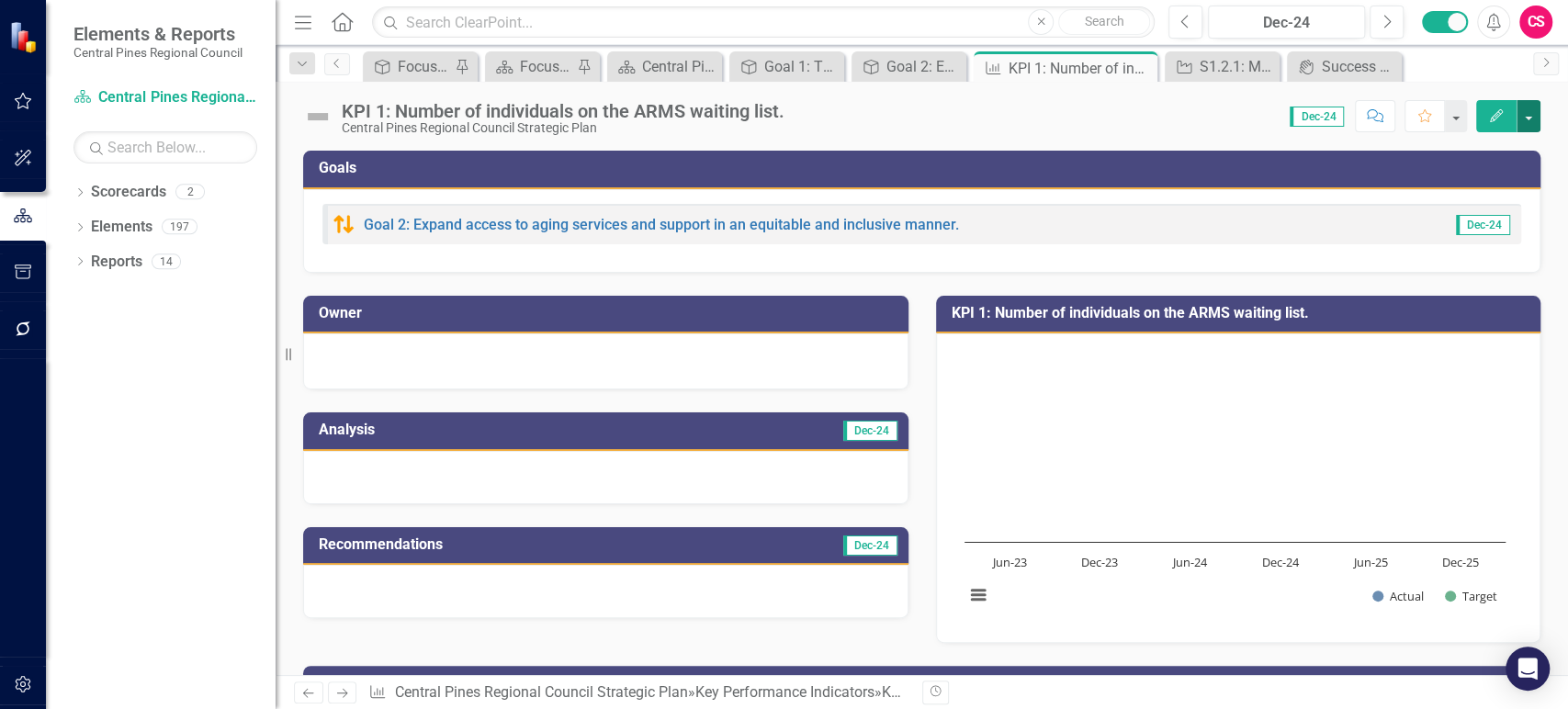 click at bounding box center (1529, 116) 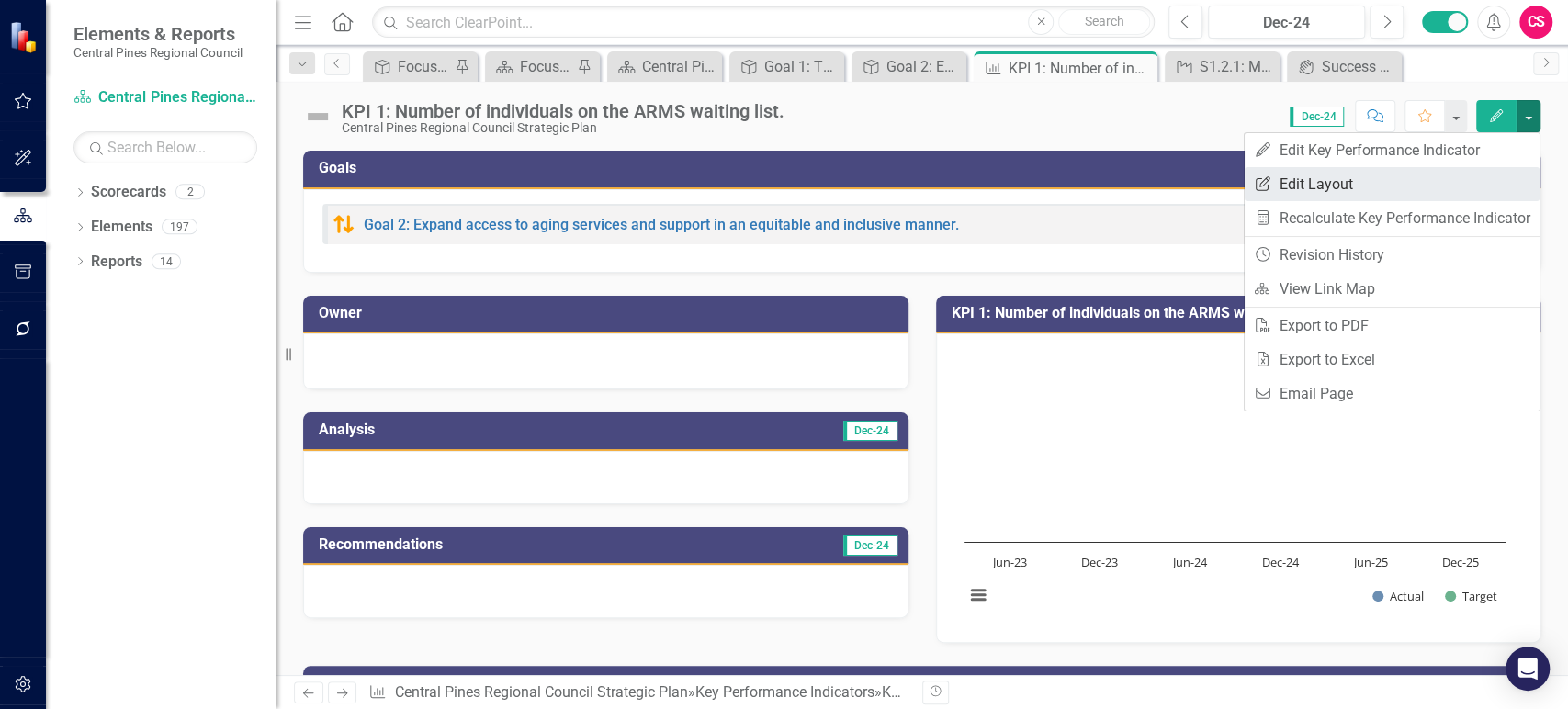 click on "Edit Report Edit Layout" at bounding box center (1392, 184) 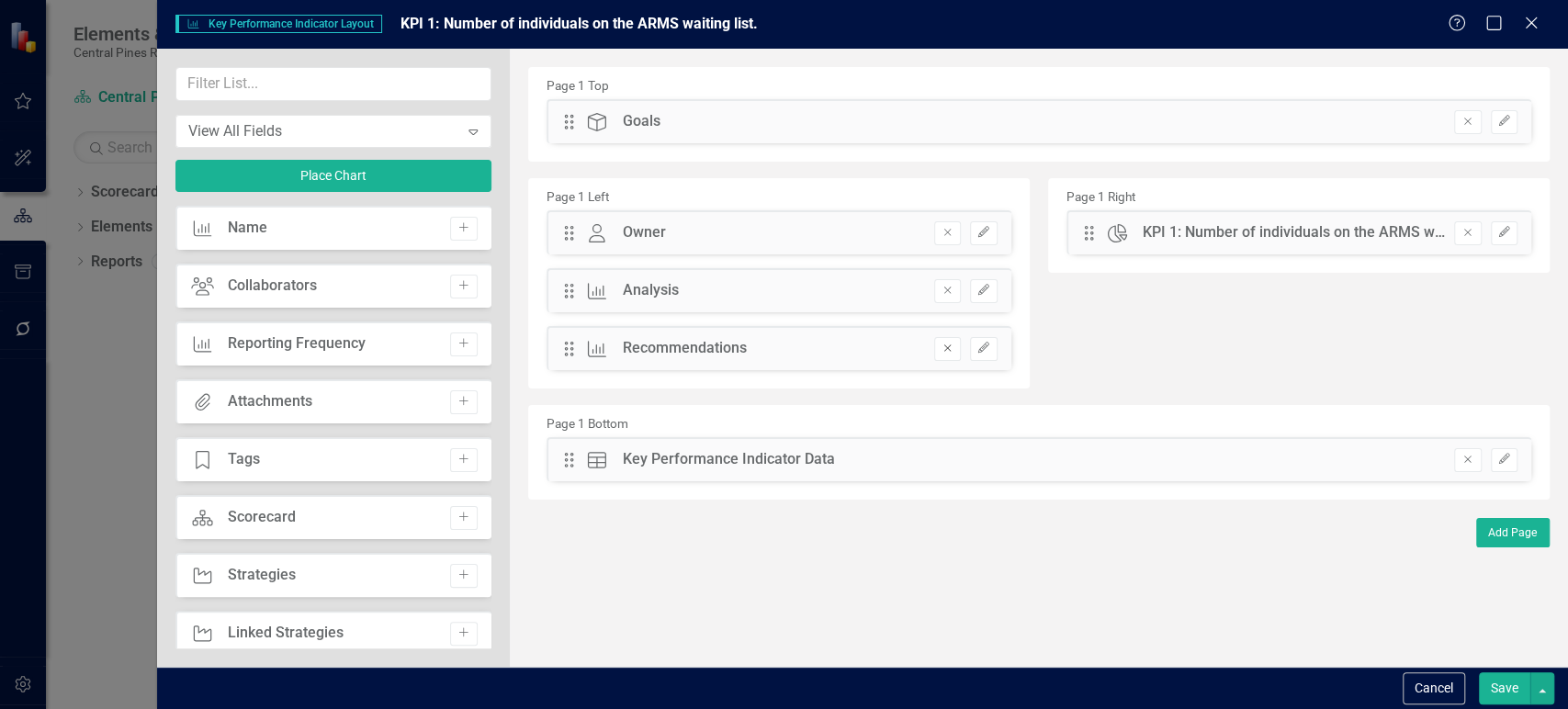 click on "Remove" at bounding box center (947, 349) 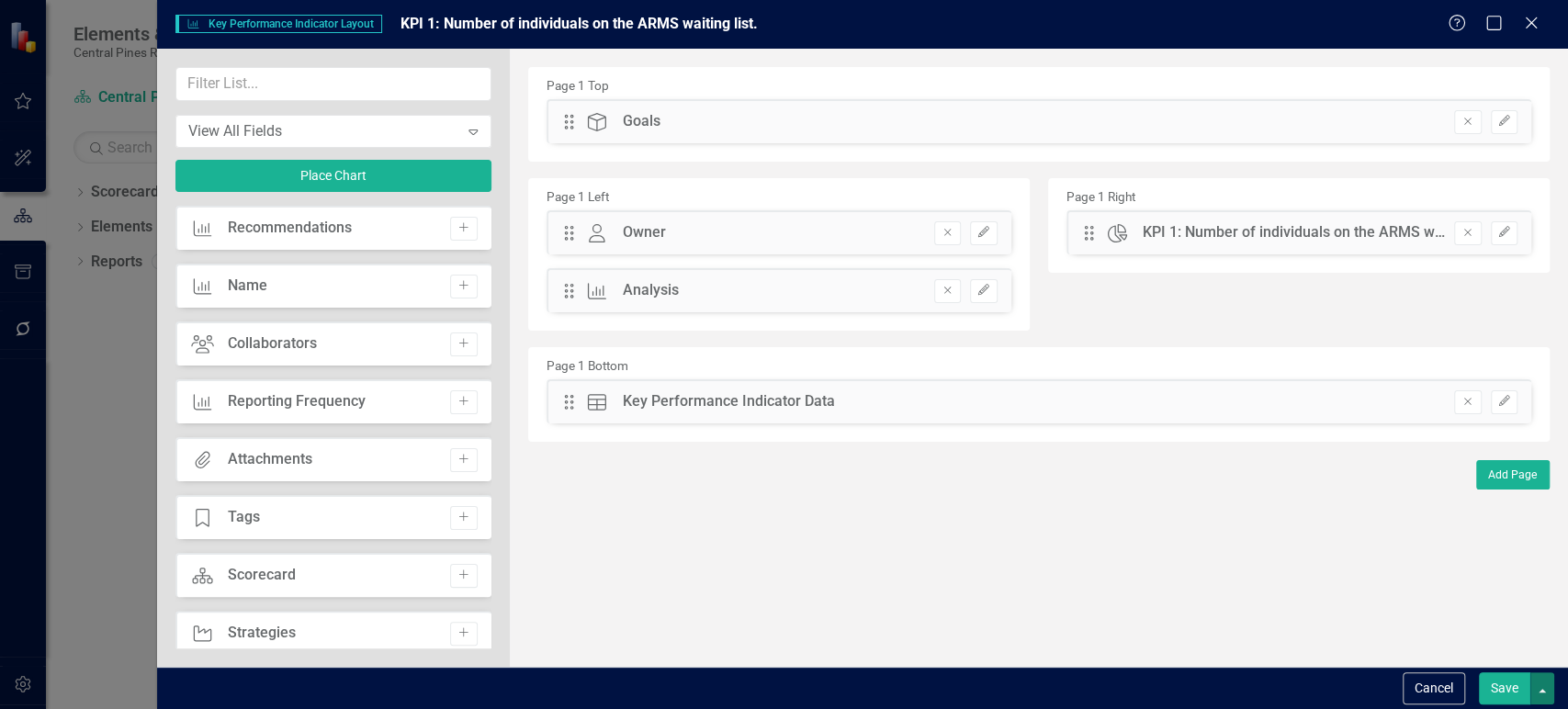 click at bounding box center [1542, 688] 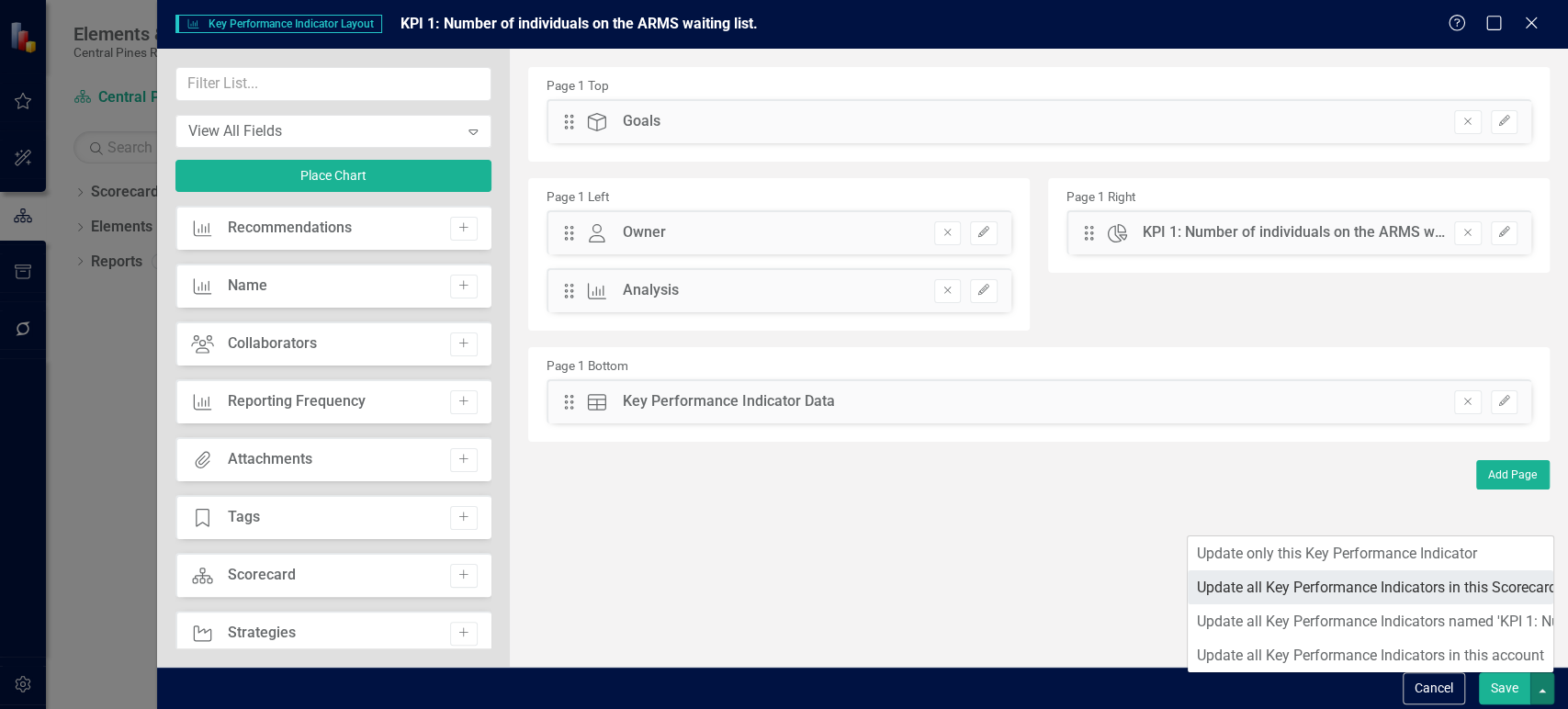 click on "Update all Key Performance Indicators in this Scorecard" at bounding box center [1371, 587] 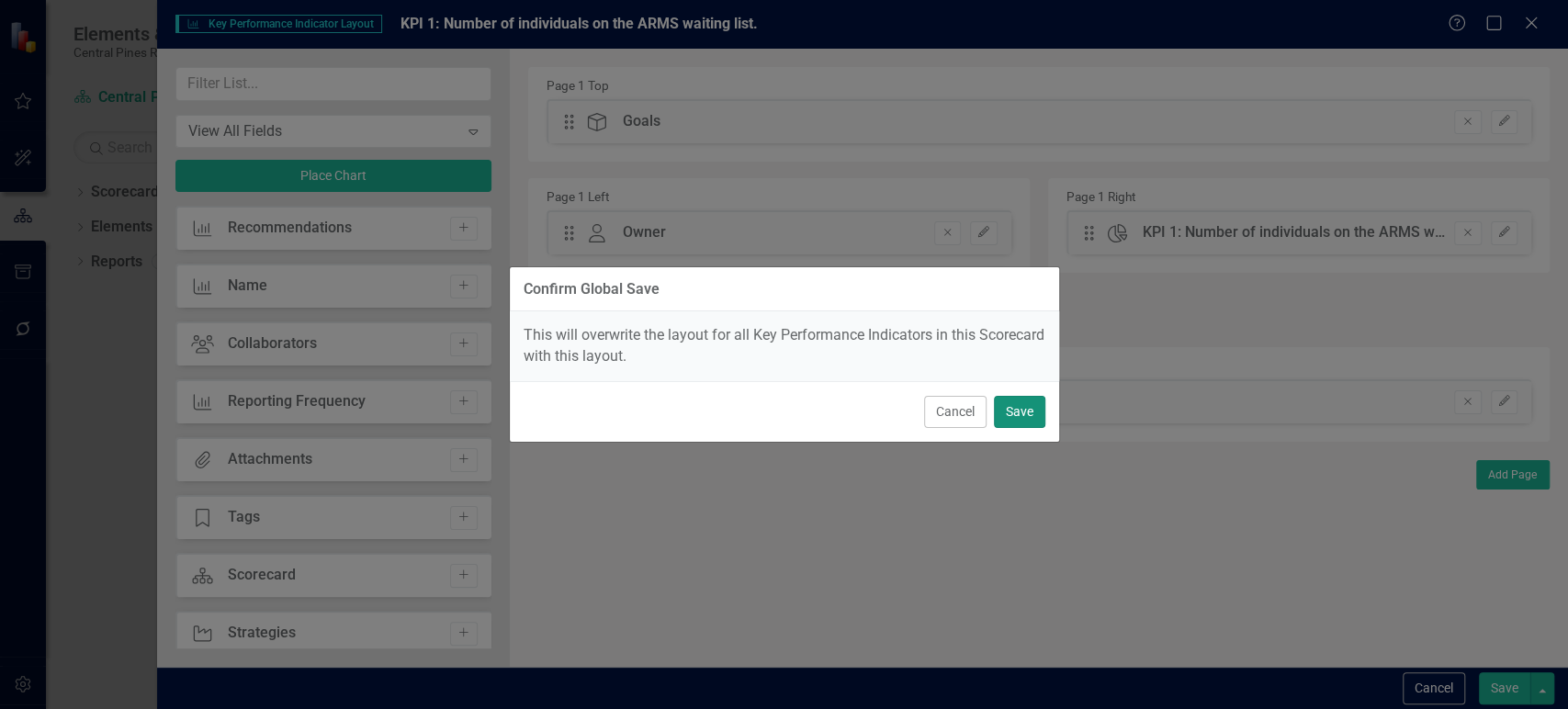 click on "Save" at bounding box center [1020, 411] 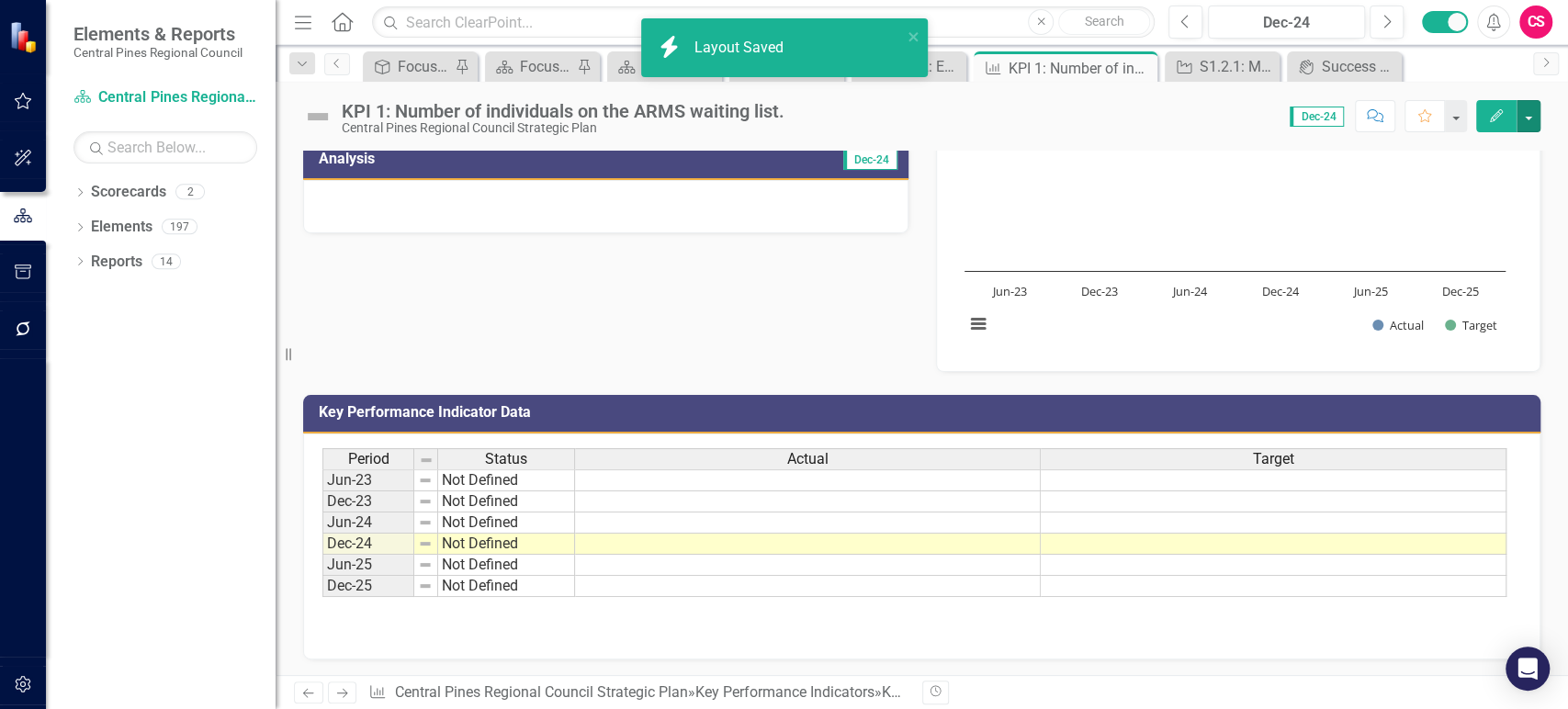 scroll, scrollTop: 0, scrollLeft: 0, axis: both 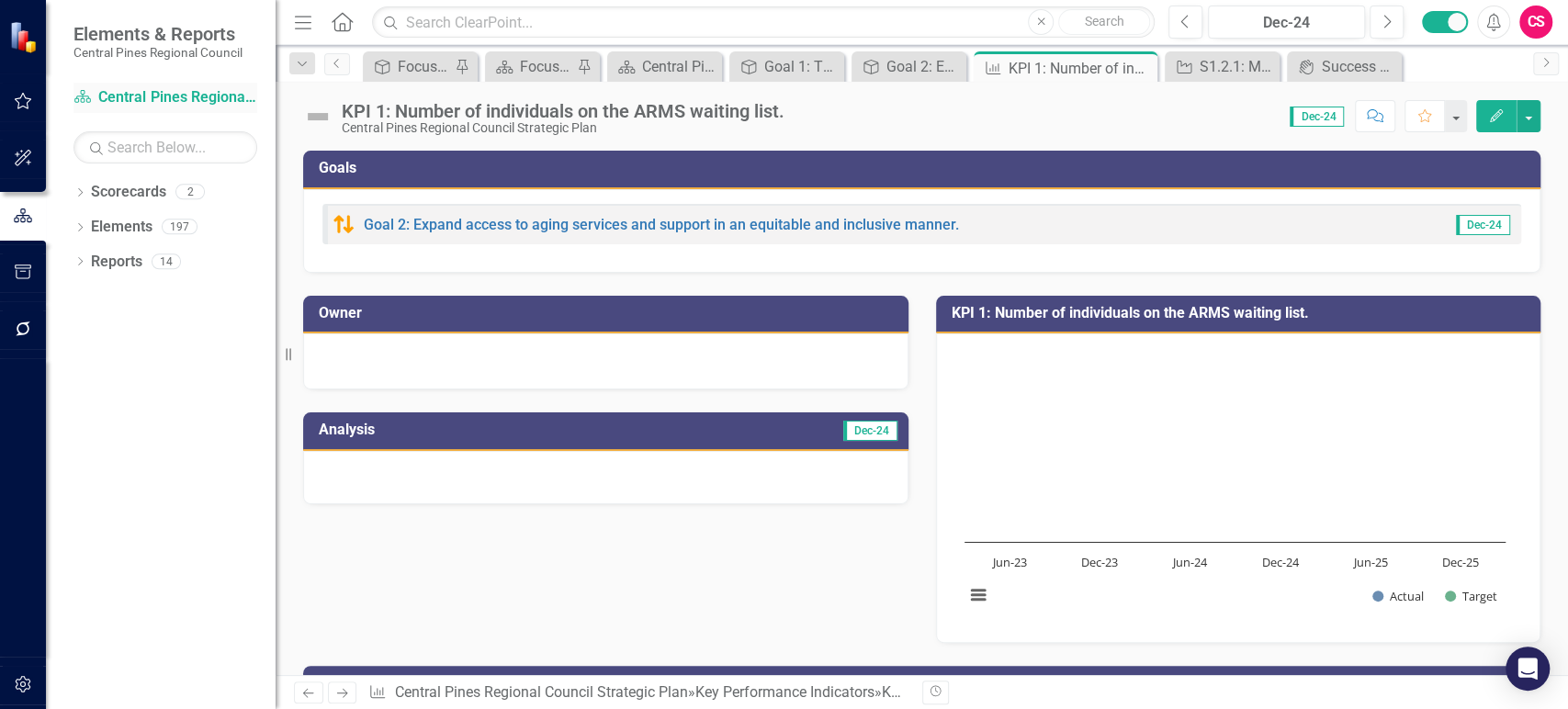 click on "Scorecard Central Pines Regional Council Strategic Plan" at bounding box center (165, 97) 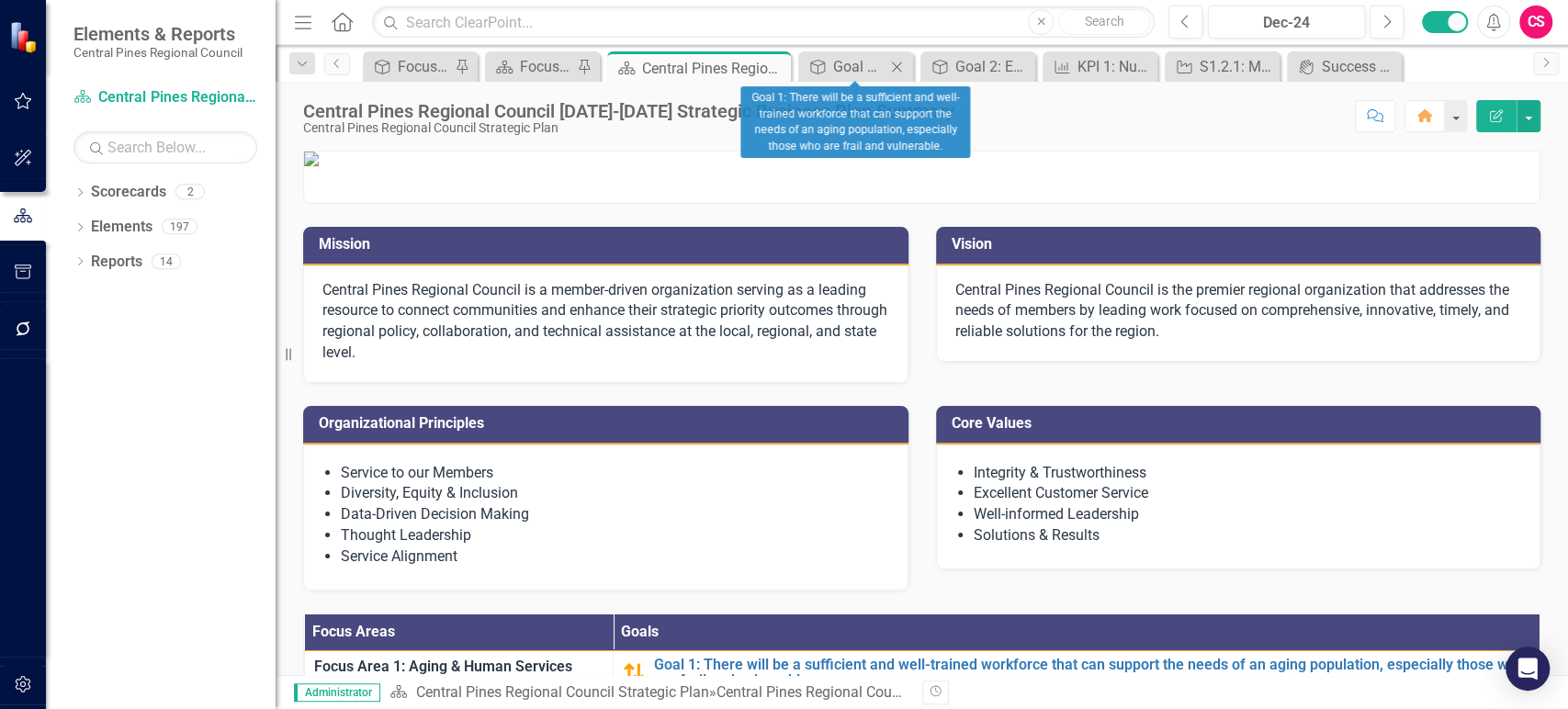 click on "Close" 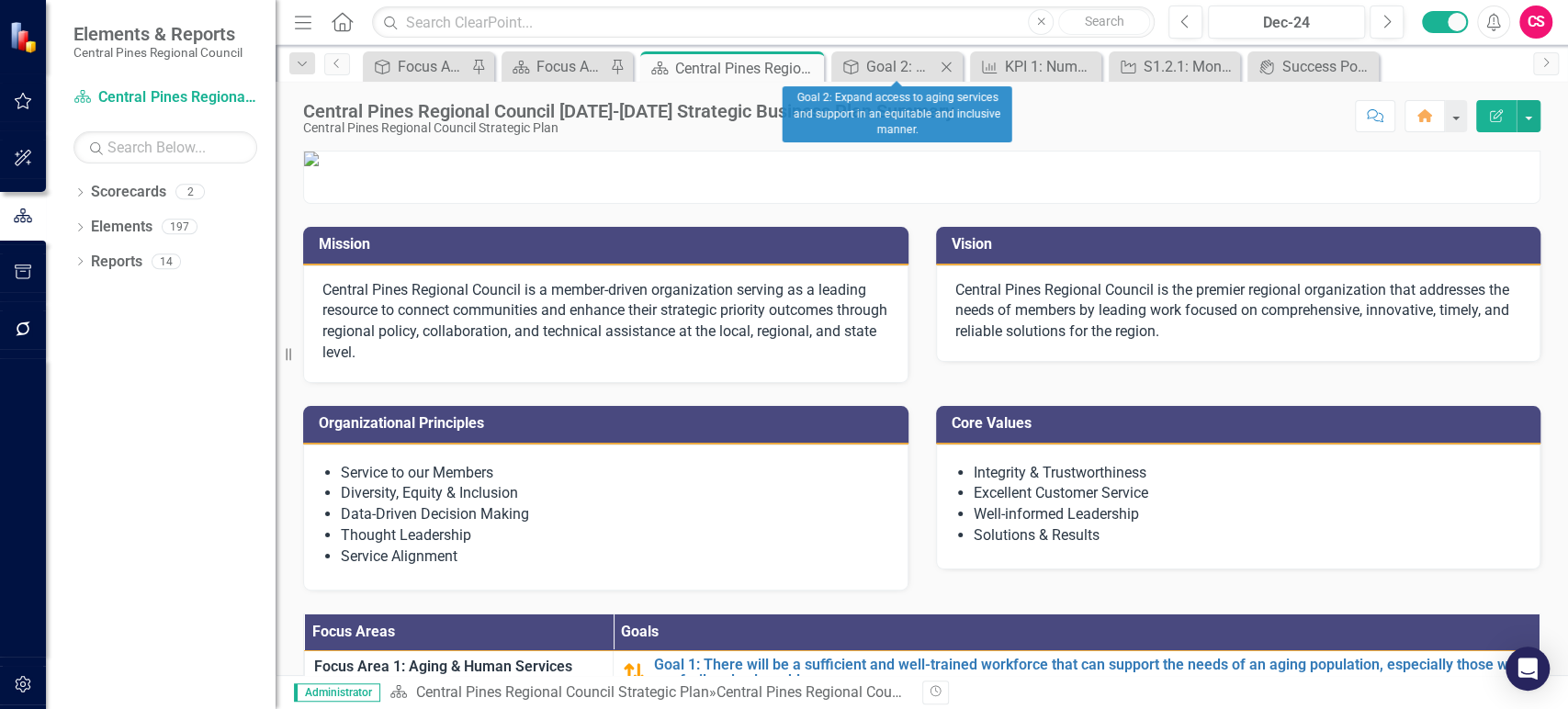 click on "Close" 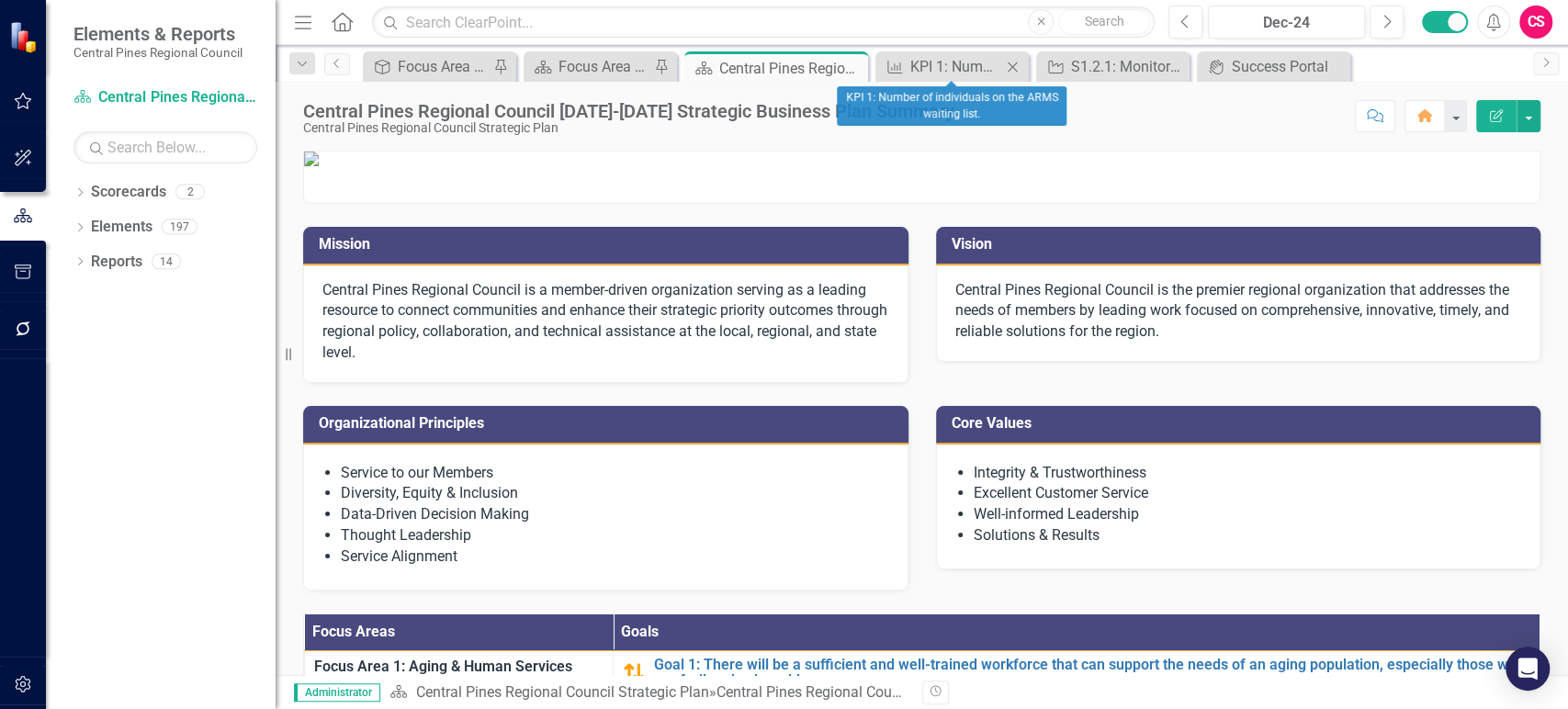 click on "Close" 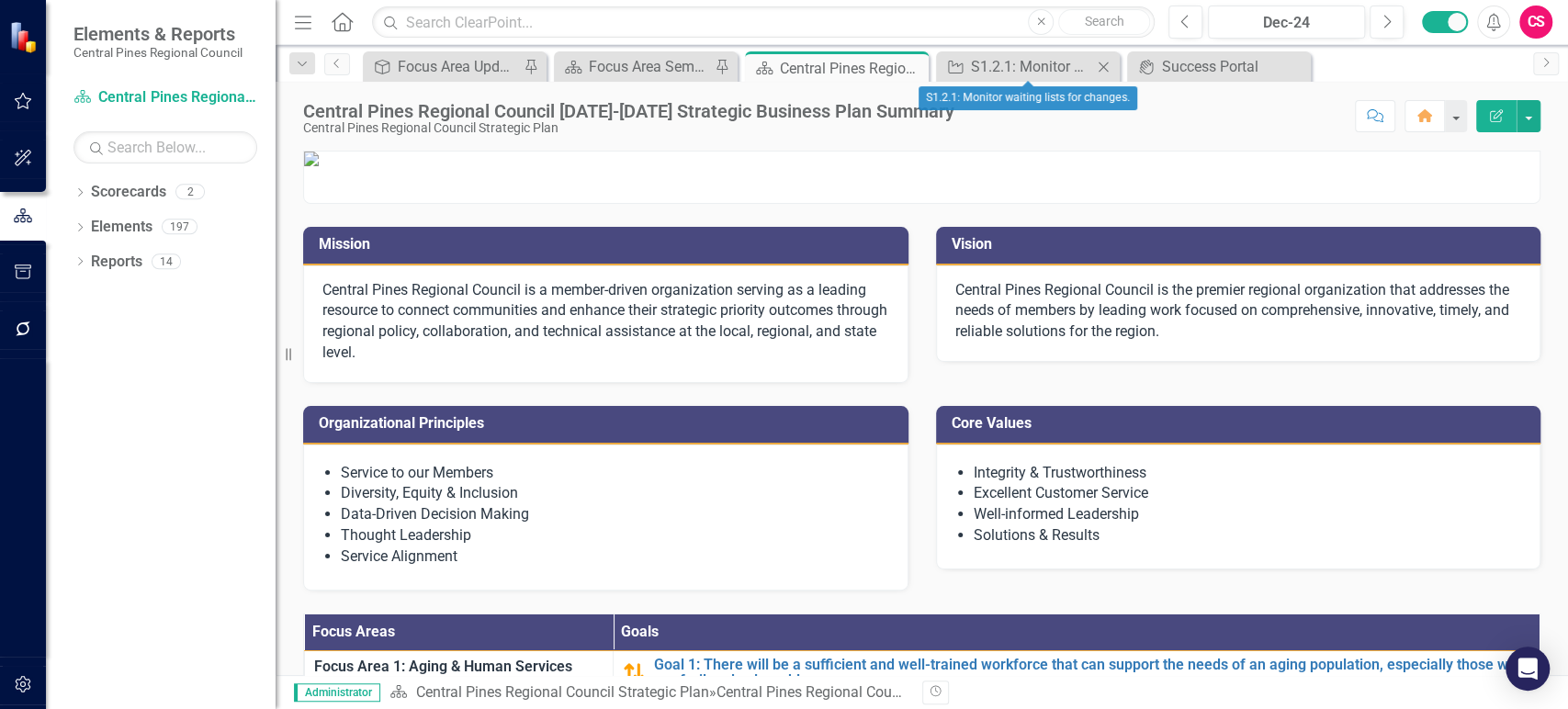 click on "Close" 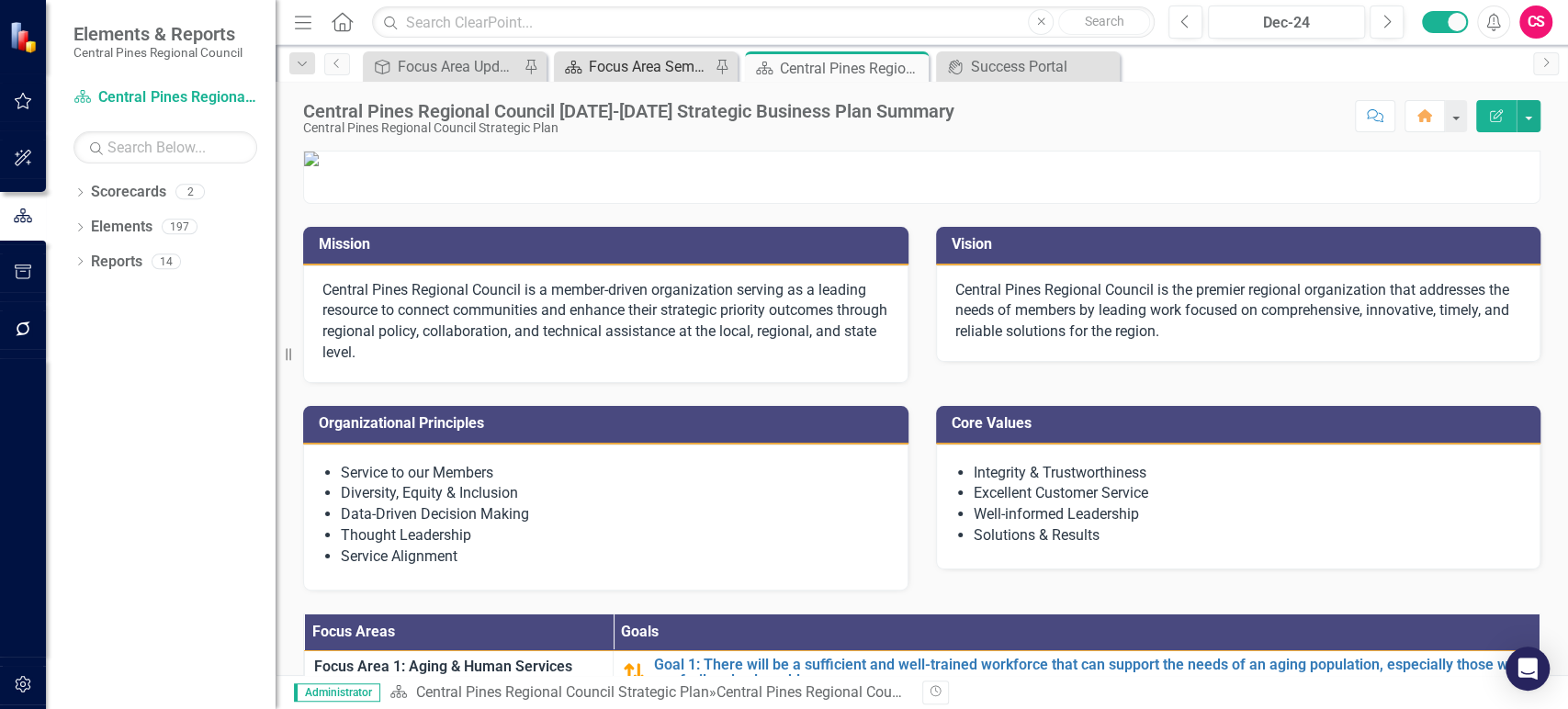 click on "Focus Area Semi Annual Updates" at bounding box center [649, 66] 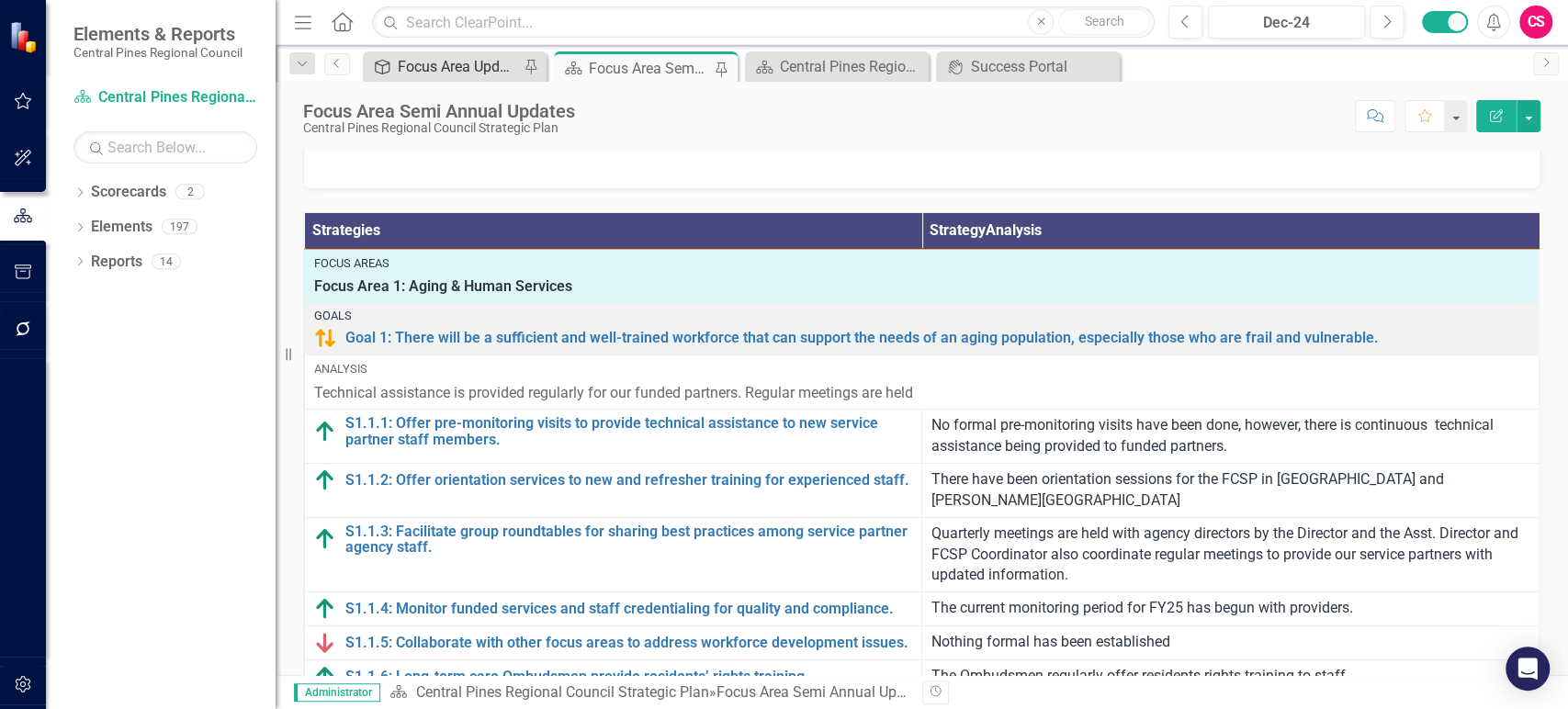 scroll, scrollTop: 421, scrollLeft: 0, axis: vertical 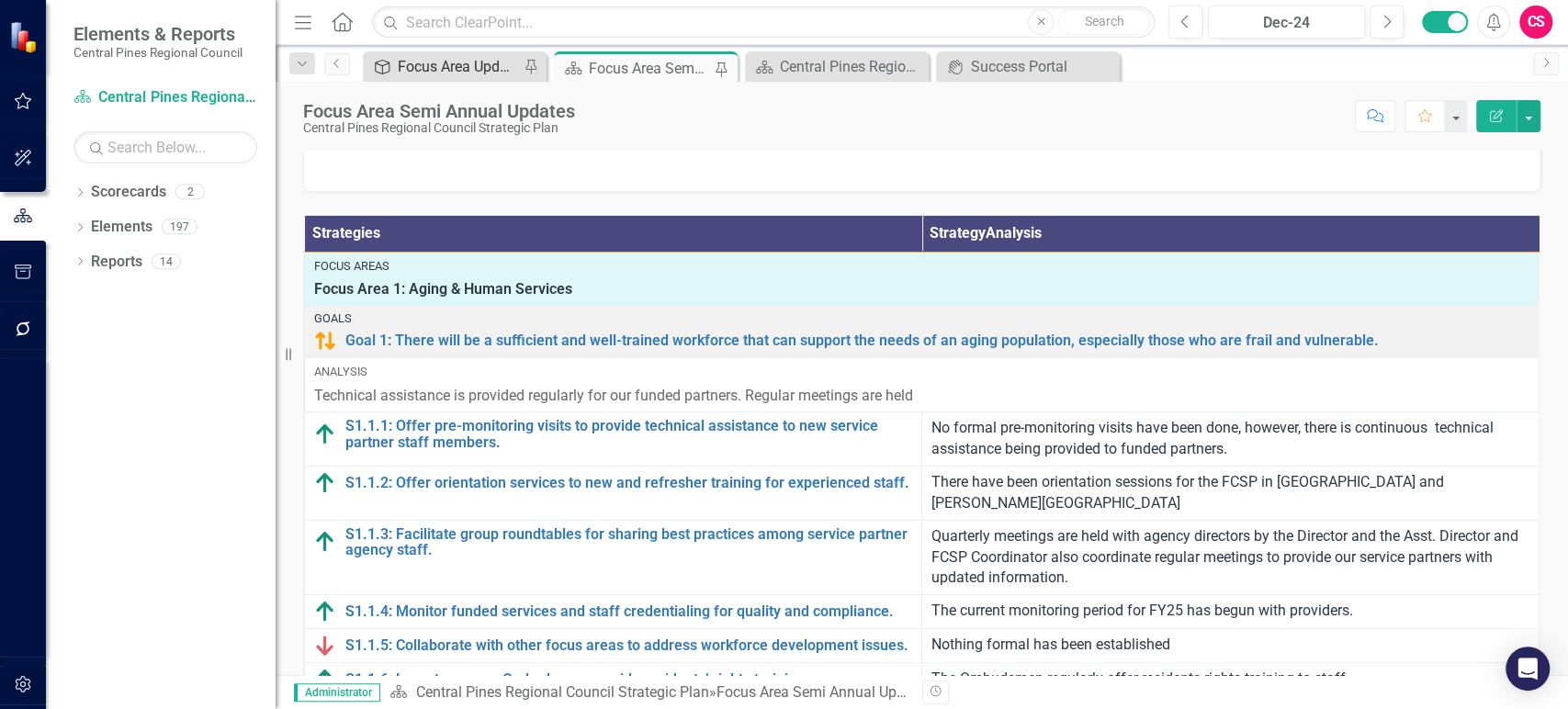 click on "Focus Area Updates Report" at bounding box center (458, 66) 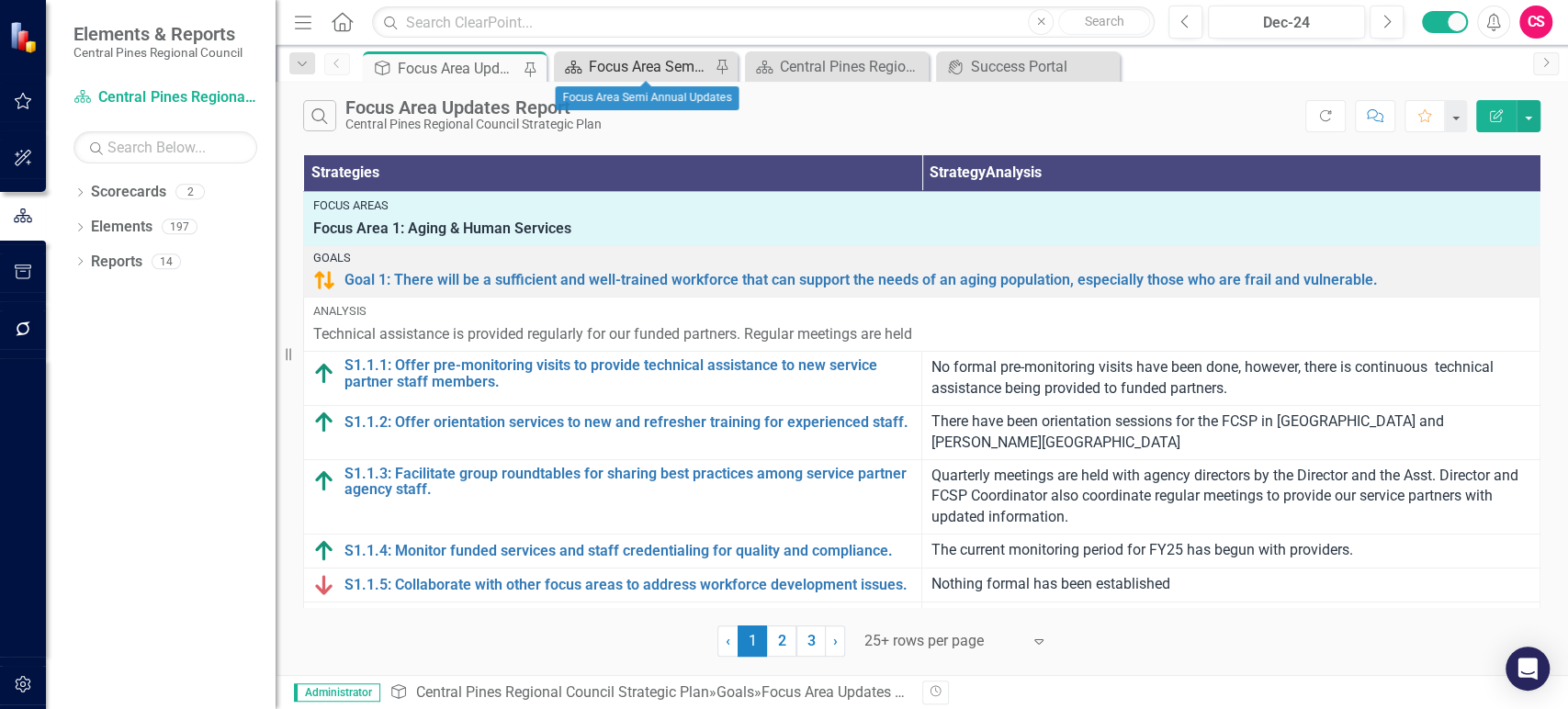 click on "Focus Area Semi Annual Updates" at bounding box center (649, 66) 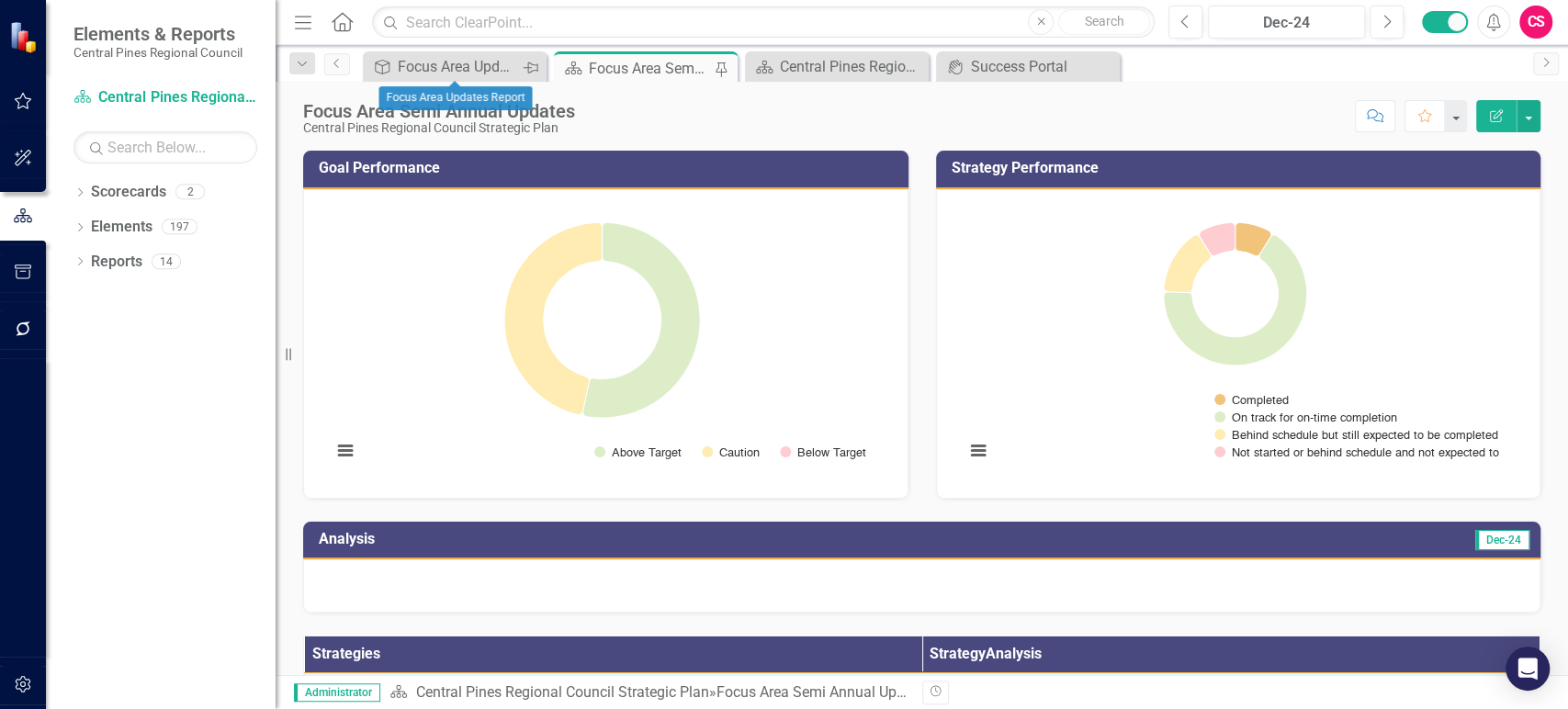 click on "Pin" 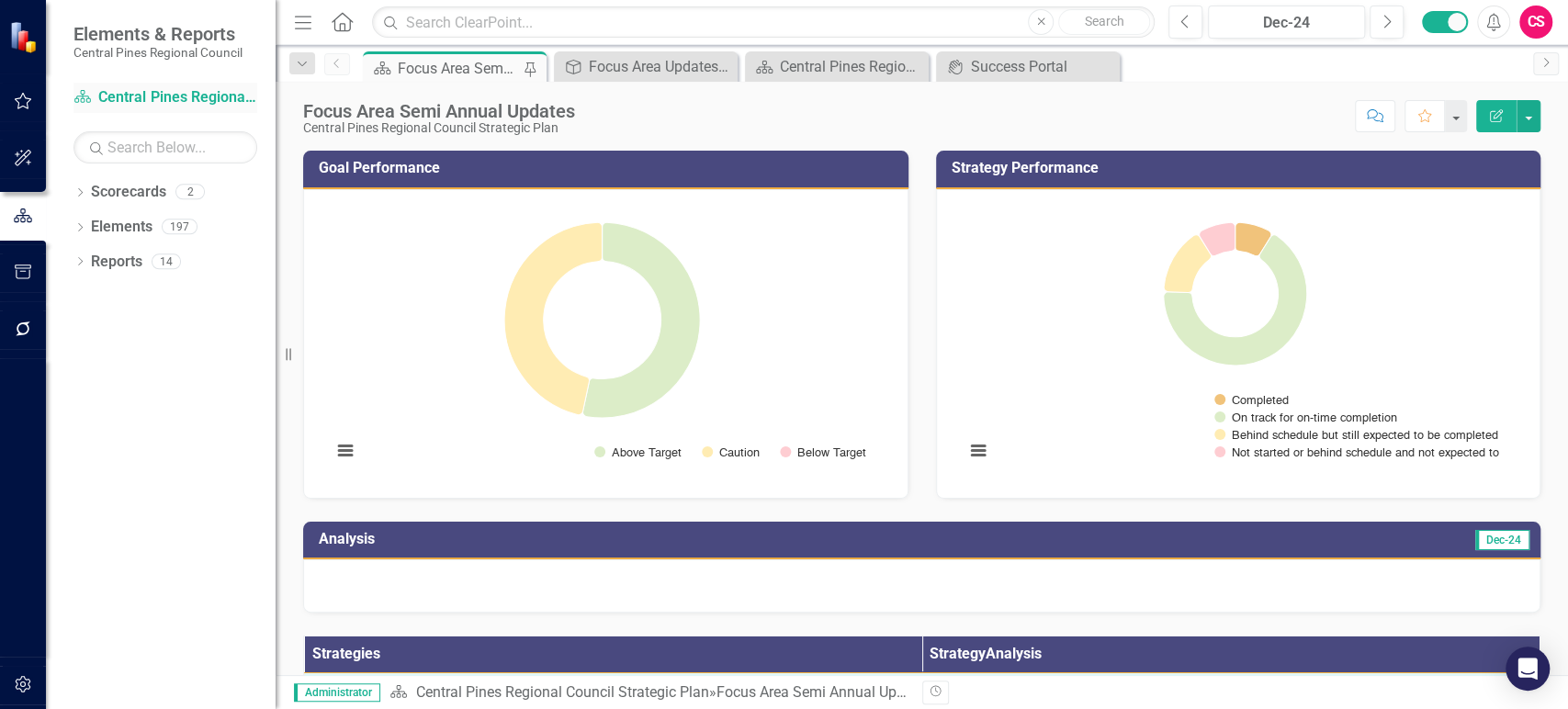 click on "Scorecard Central Pines Regional Council Strategic Plan" at bounding box center [165, 97] 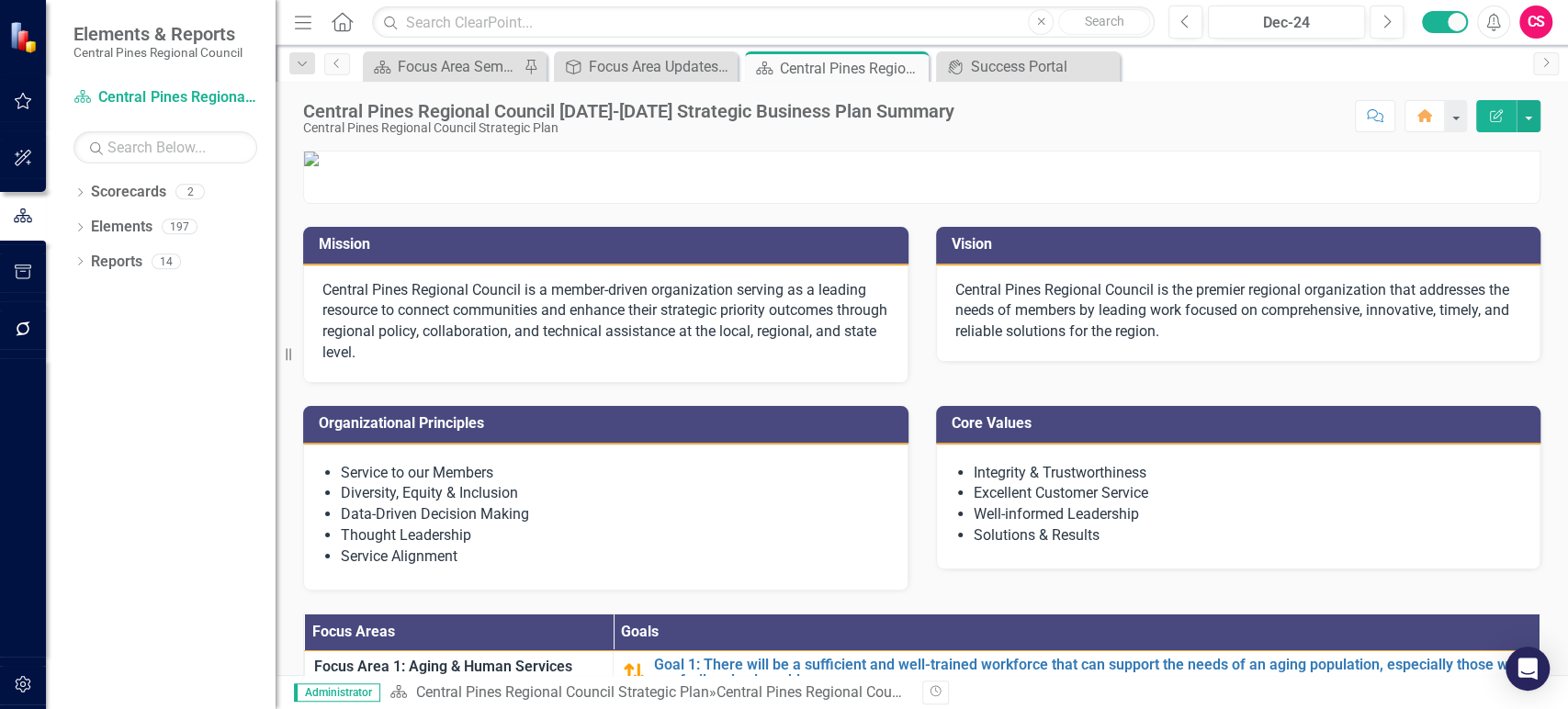click on "CS" at bounding box center [1536, 22] 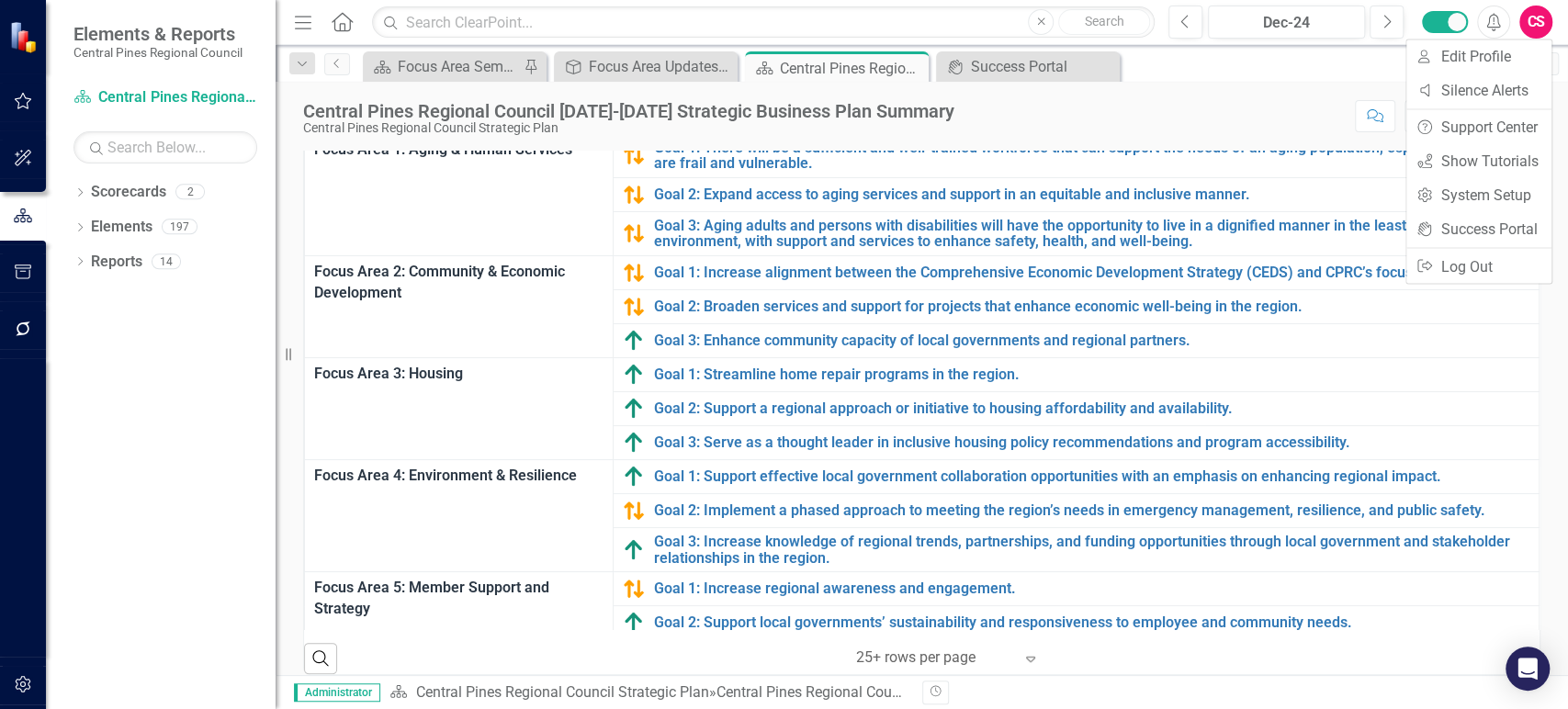 scroll, scrollTop: 519, scrollLeft: 0, axis: vertical 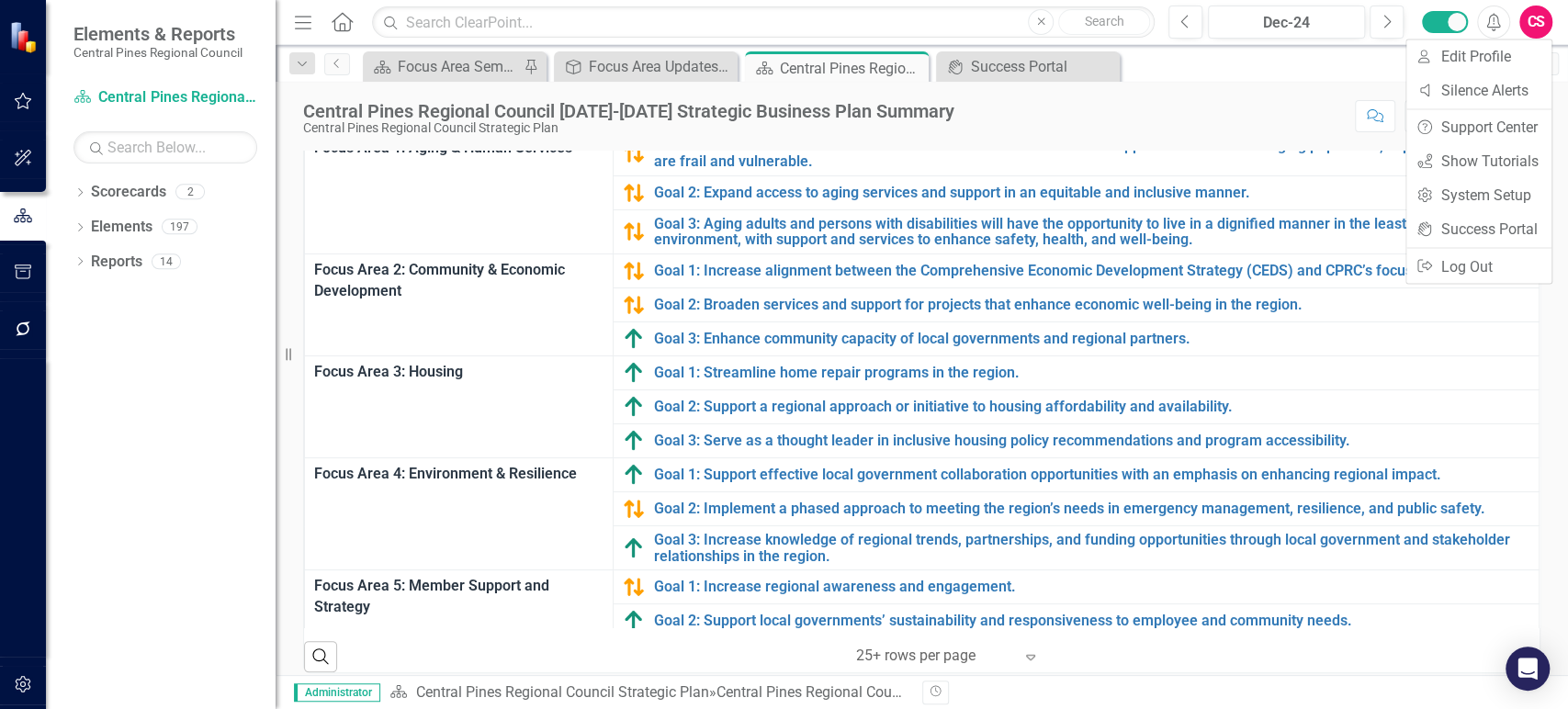click on "Focus Areas Goals Focus Area 1: Aging & Human Services Goal 1: There will be a sufficient and well-trained workforce that can support the needs of an aging population, especially those who are frail and vulnerable. Link Map View Link Map Edit Edit Goal Link Open Element Goal 2: Expand access to aging services and support in an equitable and inclusive manner. Link Map View Link Map Edit Edit Goal Link Open Element Goal 3: Aging adults and persons with disabilities will have the opportunity to live in a dignified manner in the least restrictive environment, with support and services to enhance safety, health, and well-being. Link Map View Link Map Edit Edit Goal Link Open Element Focus Area 2: Community & Economic Development Goal 1: Increase alignment between the Comprehensive Economic Development Strategy (CEDS) and CPRC’s focus areas. Link Map View Link Map Edit Edit Goal Link Open Element Goal 2: Broaden services and support for projects that enhance economic well-being in the region. Link Map Edit Link 1" at bounding box center (921, 372) 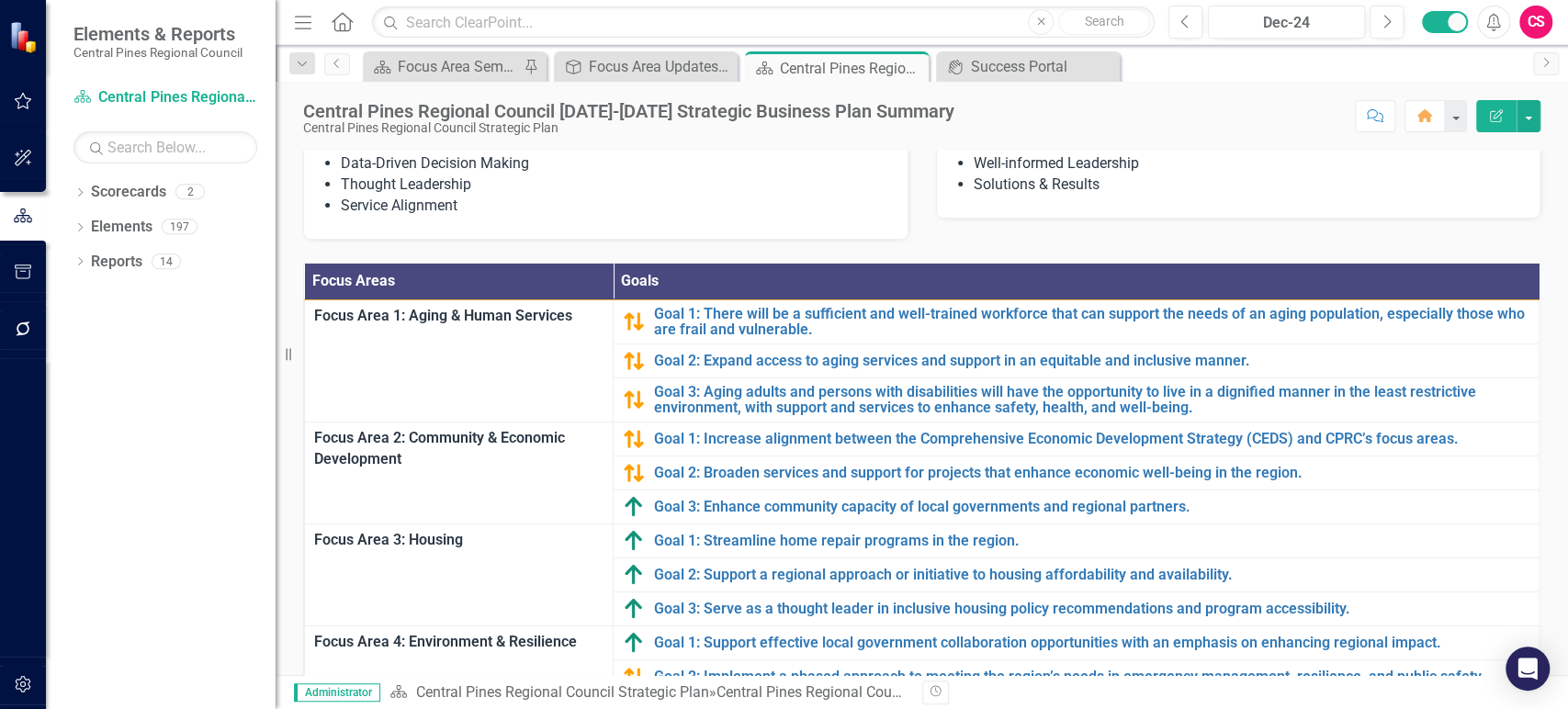 scroll, scrollTop: 362, scrollLeft: 0, axis: vertical 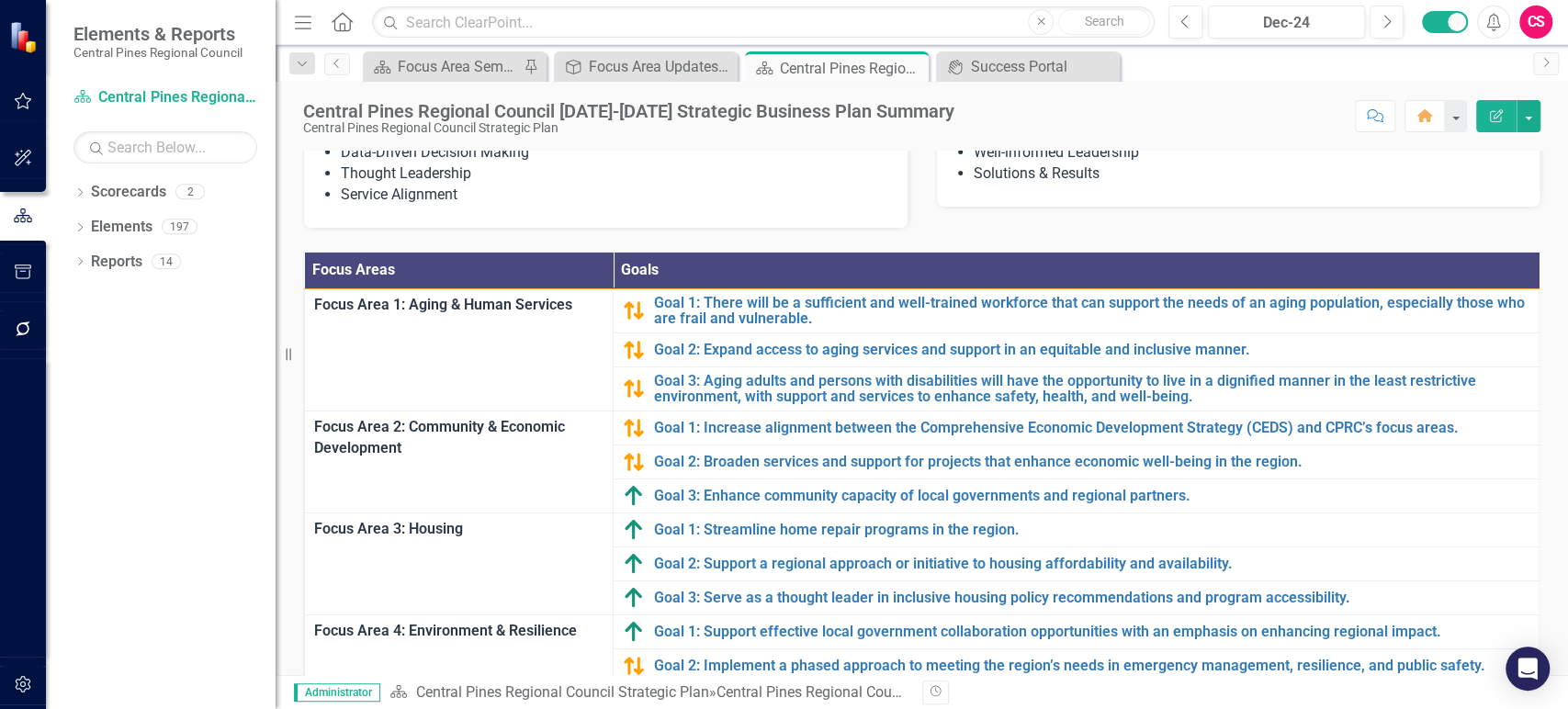 click on "CS" at bounding box center [1536, 22] 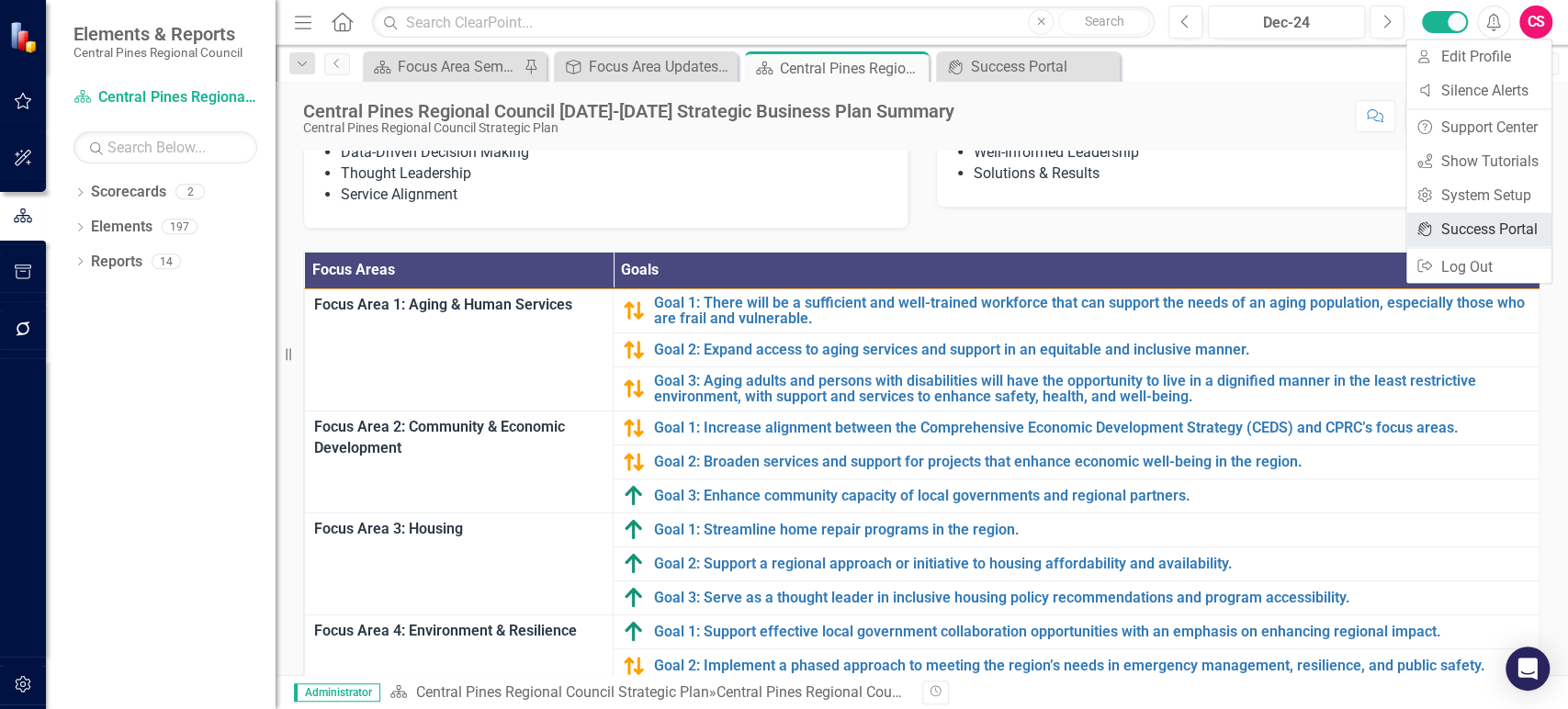 click on "icon.portal Success Portal" at bounding box center (1479, 229) 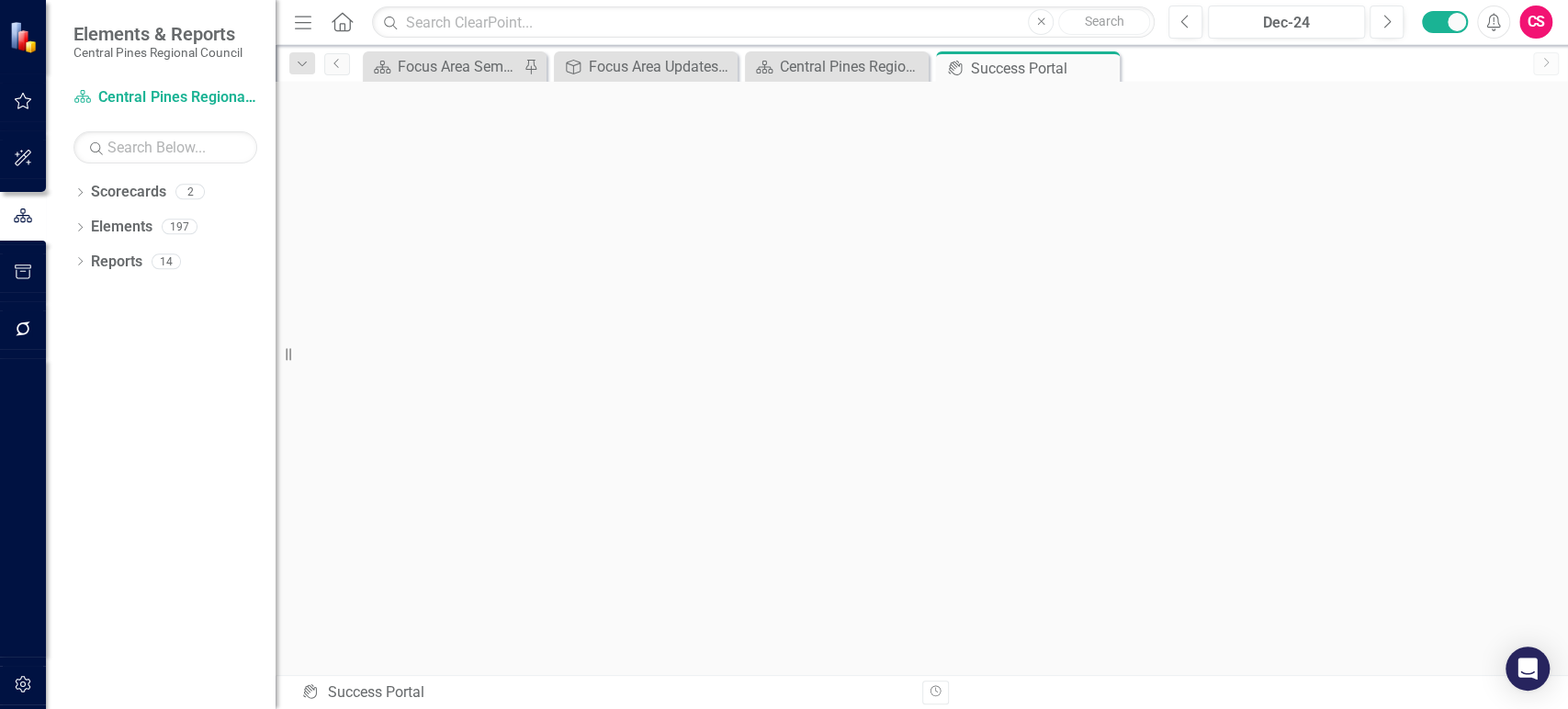 scroll, scrollTop: 6, scrollLeft: 0, axis: vertical 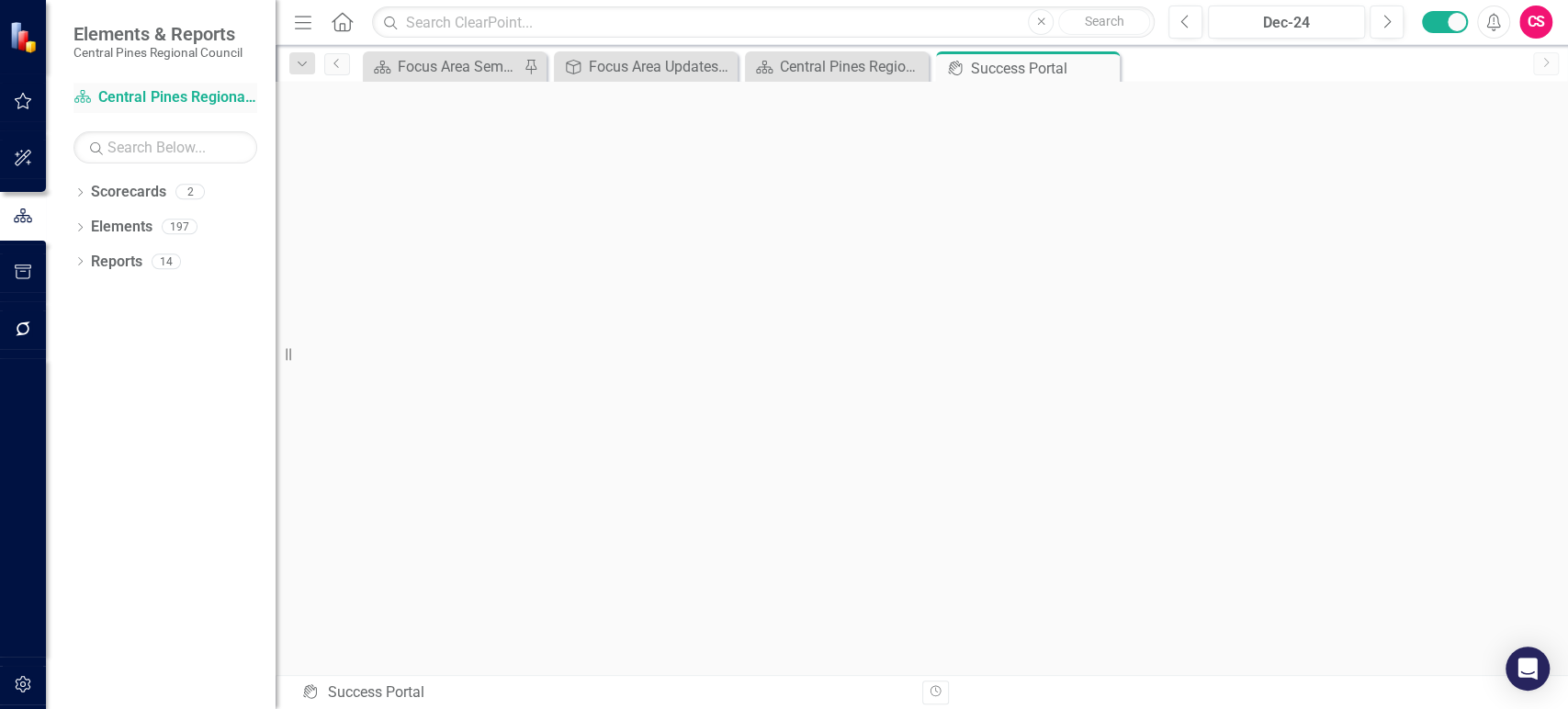 click on "Scorecard Central Pines Regional Council Strategic Plan" at bounding box center [165, 97] 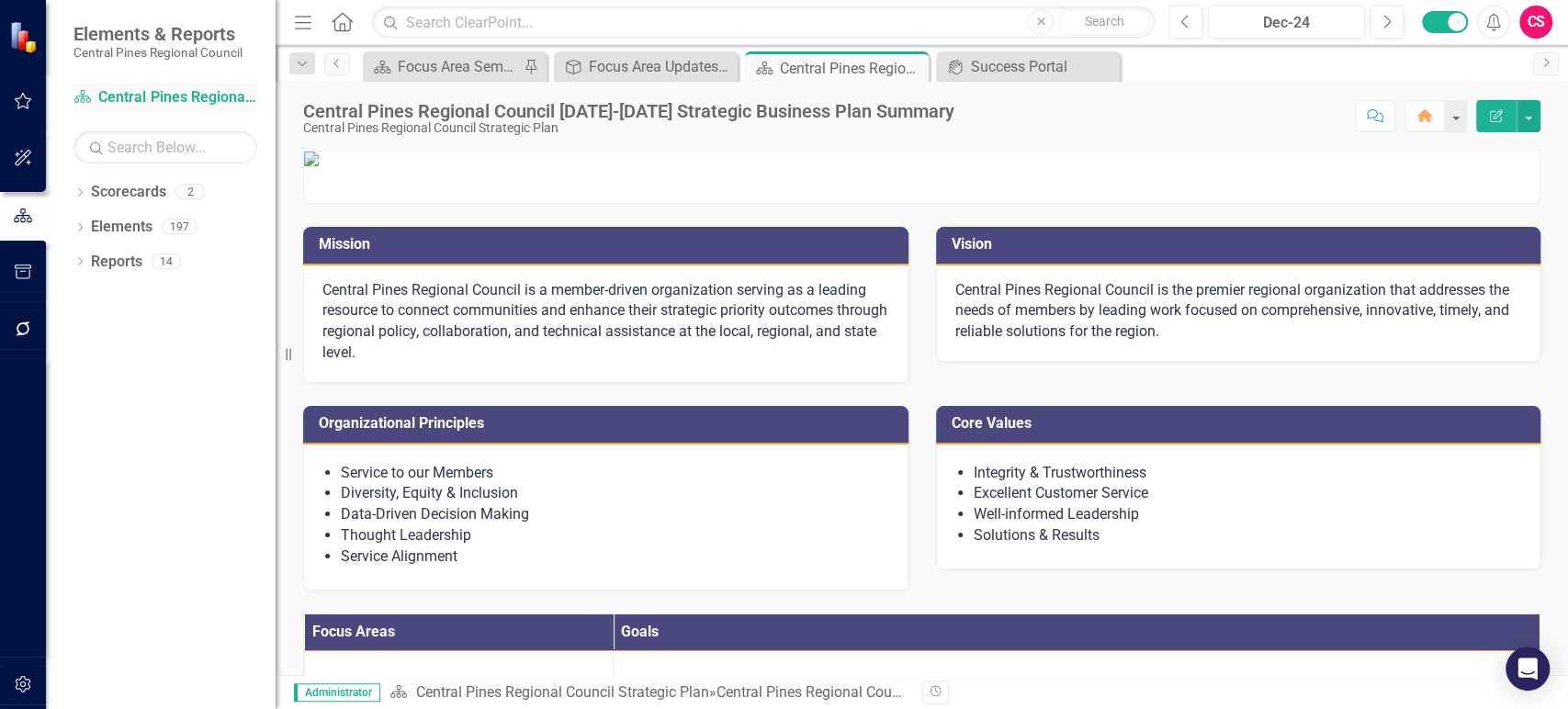 scroll, scrollTop: 0, scrollLeft: 0, axis: both 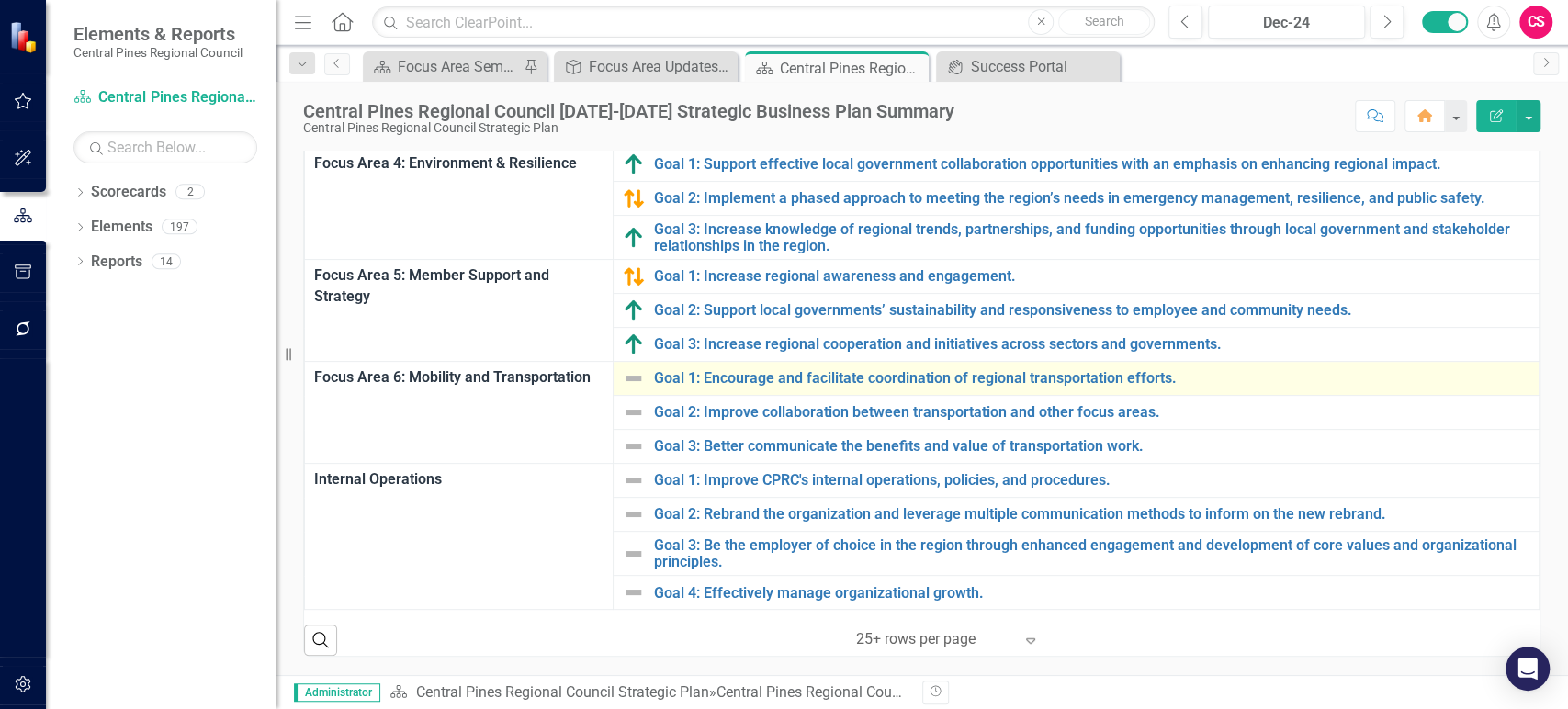 click at bounding box center (634, 378) 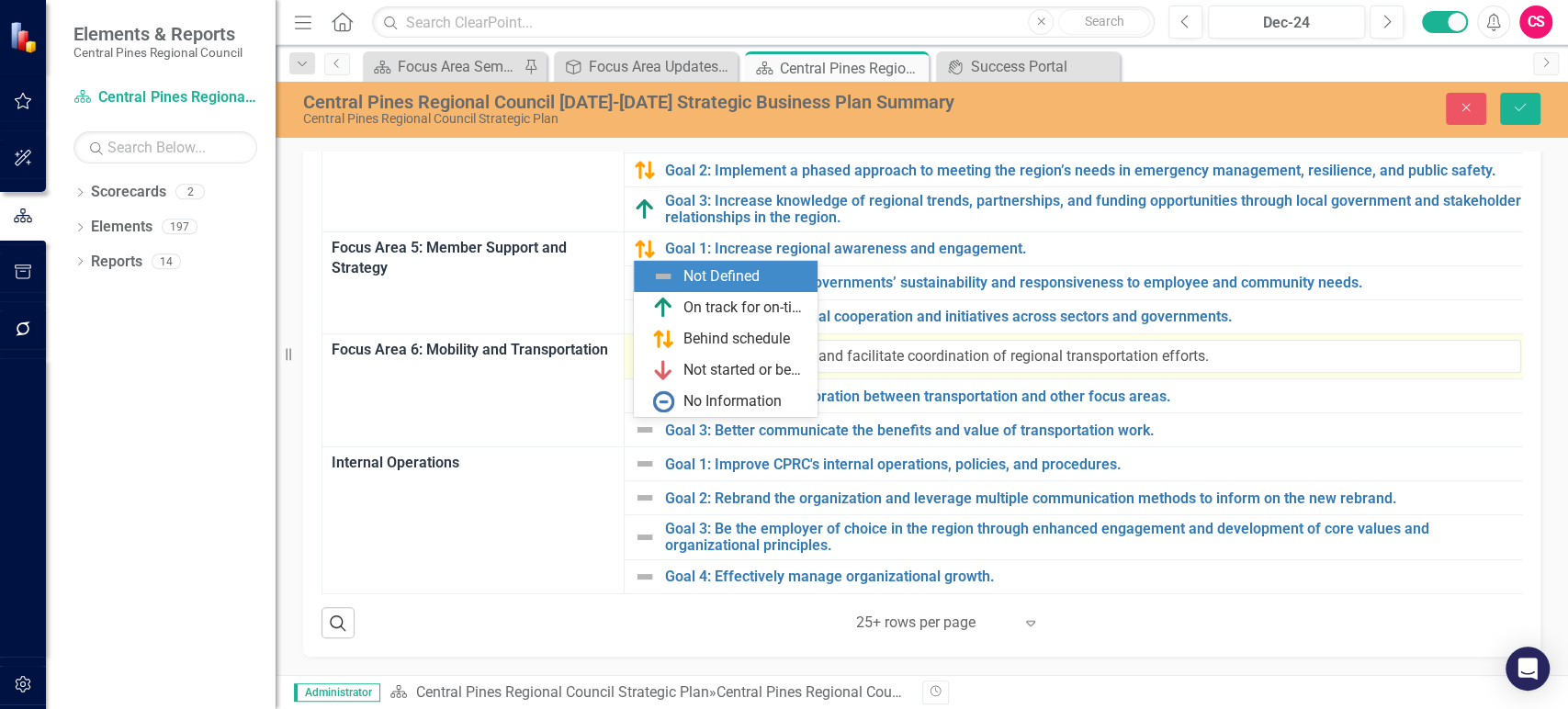click on "Not Defined" at bounding box center (651, 357) 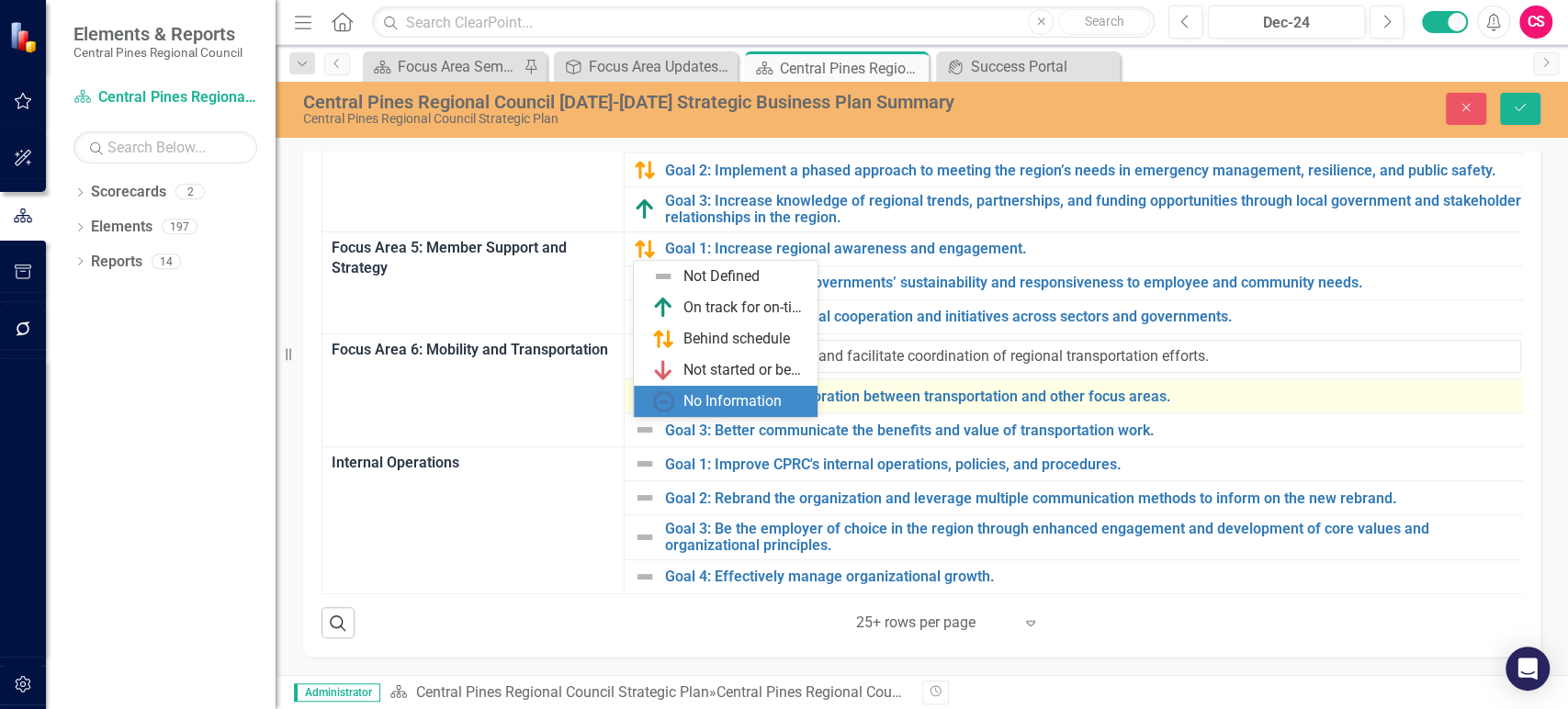 click at bounding box center [645, 396] 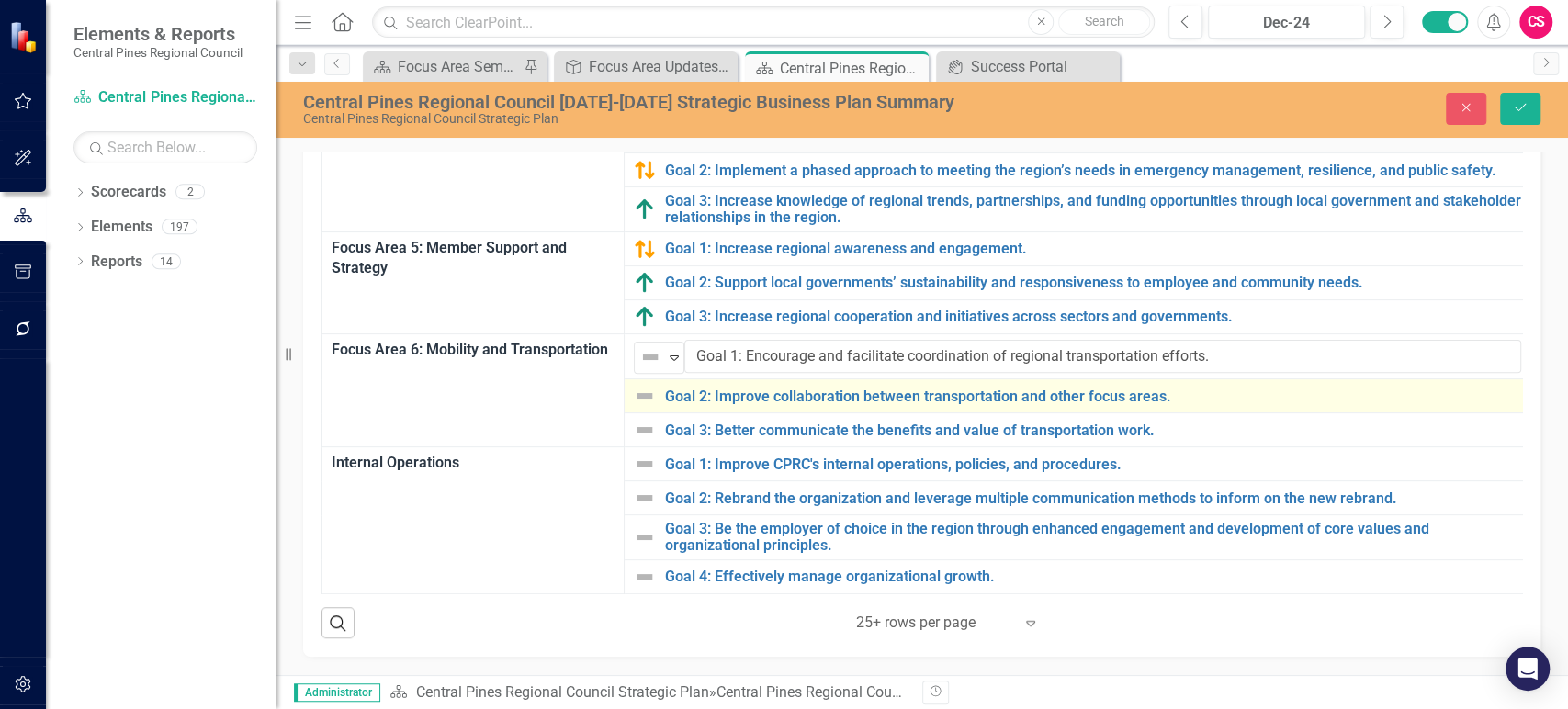 click at bounding box center [645, 396] 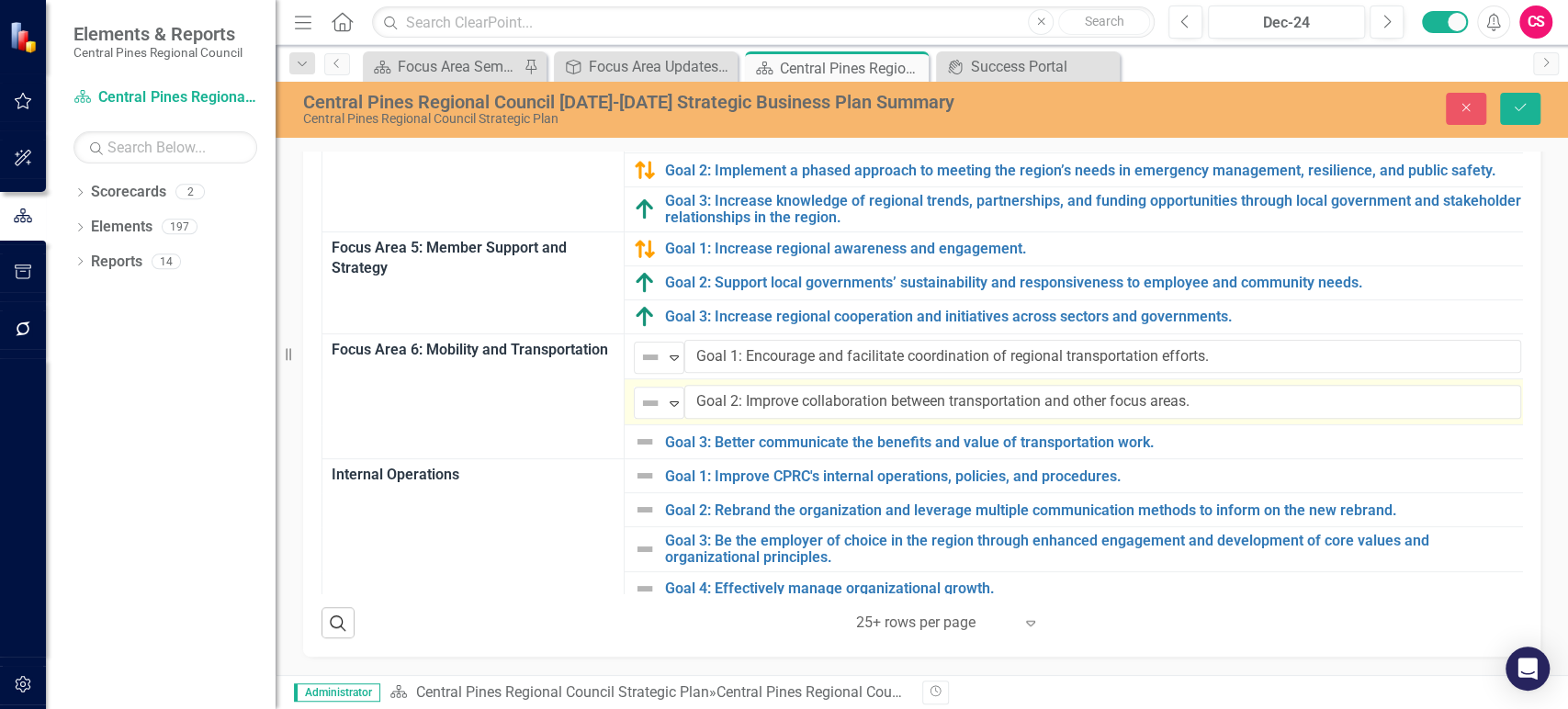 click at bounding box center (650, 403) 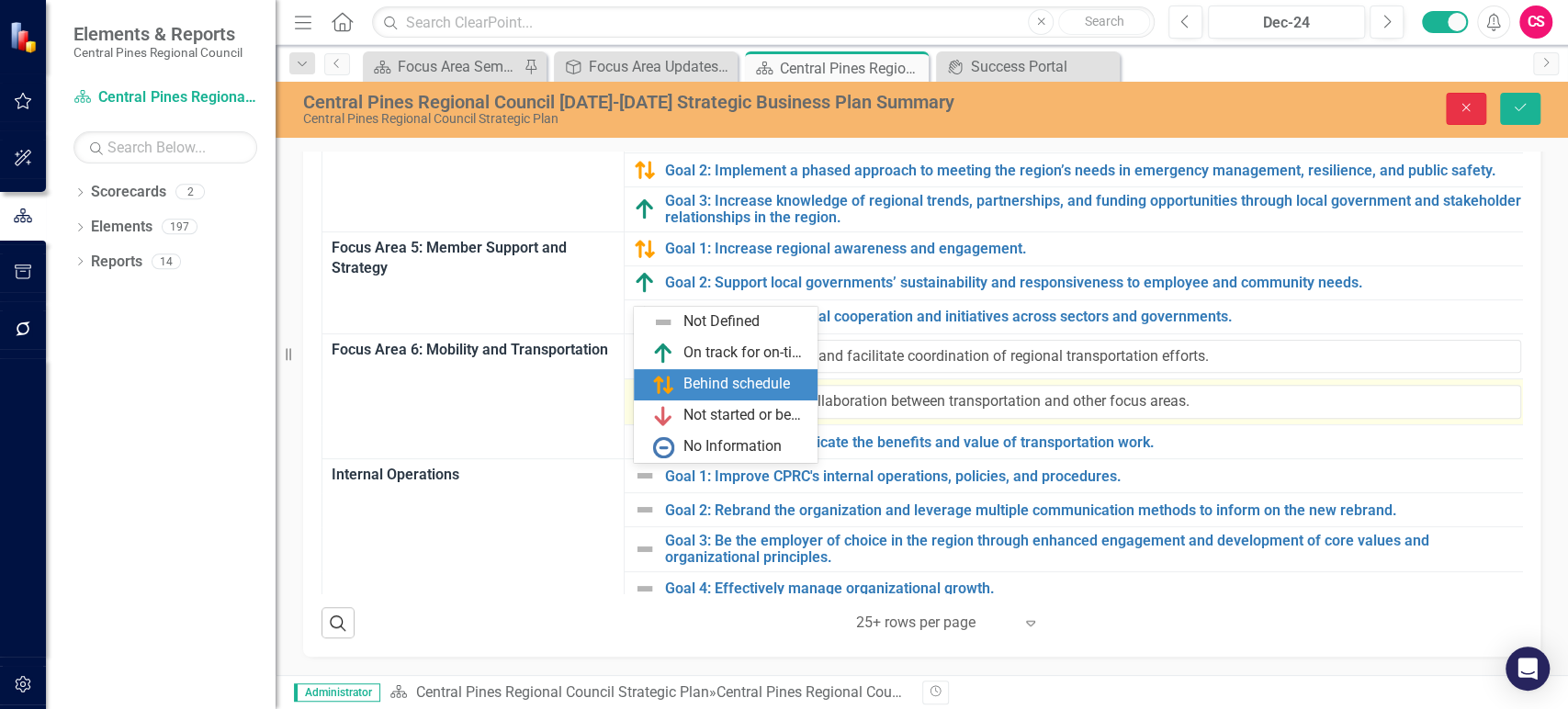 click on "Close" at bounding box center (1466, 108) 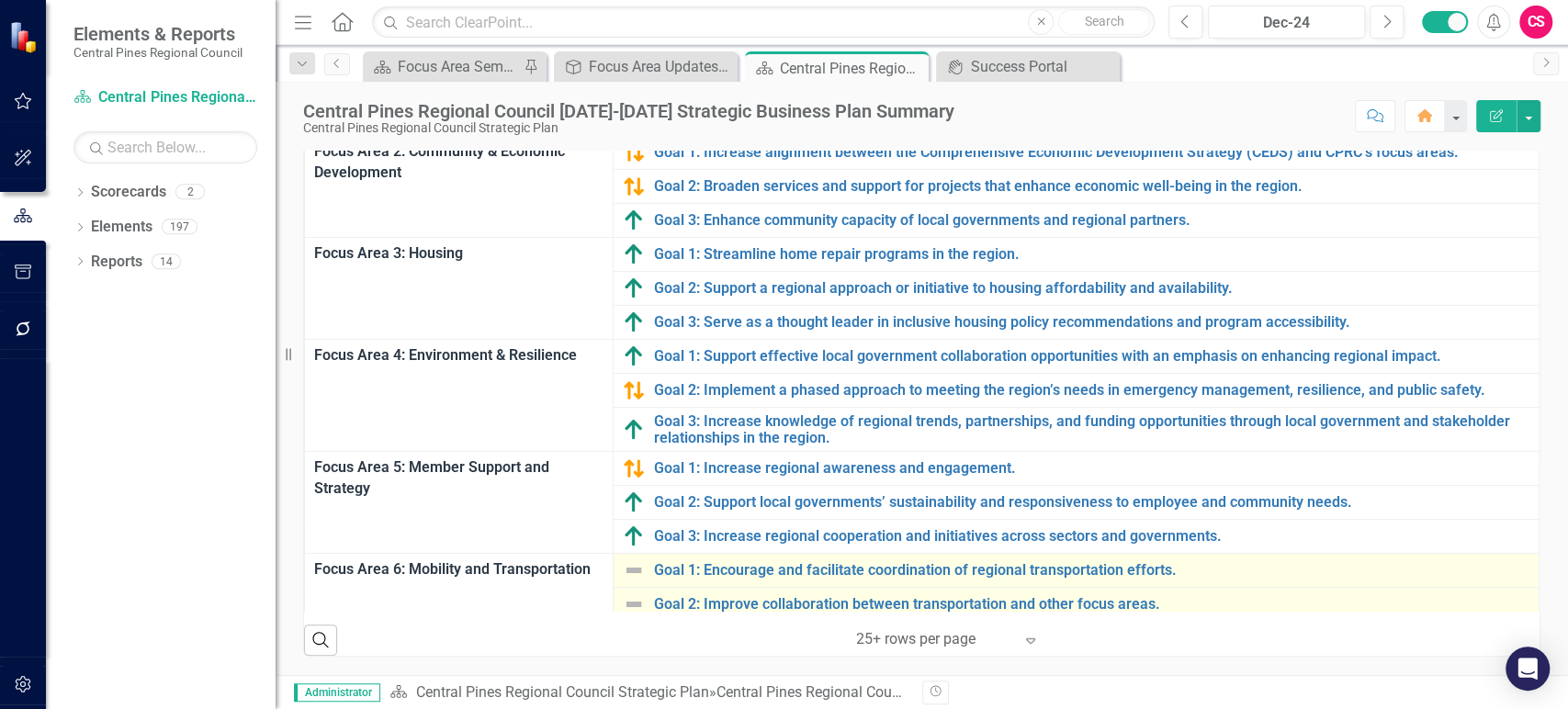 scroll, scrollTop: 0, scrollLeft: 0, axis: both 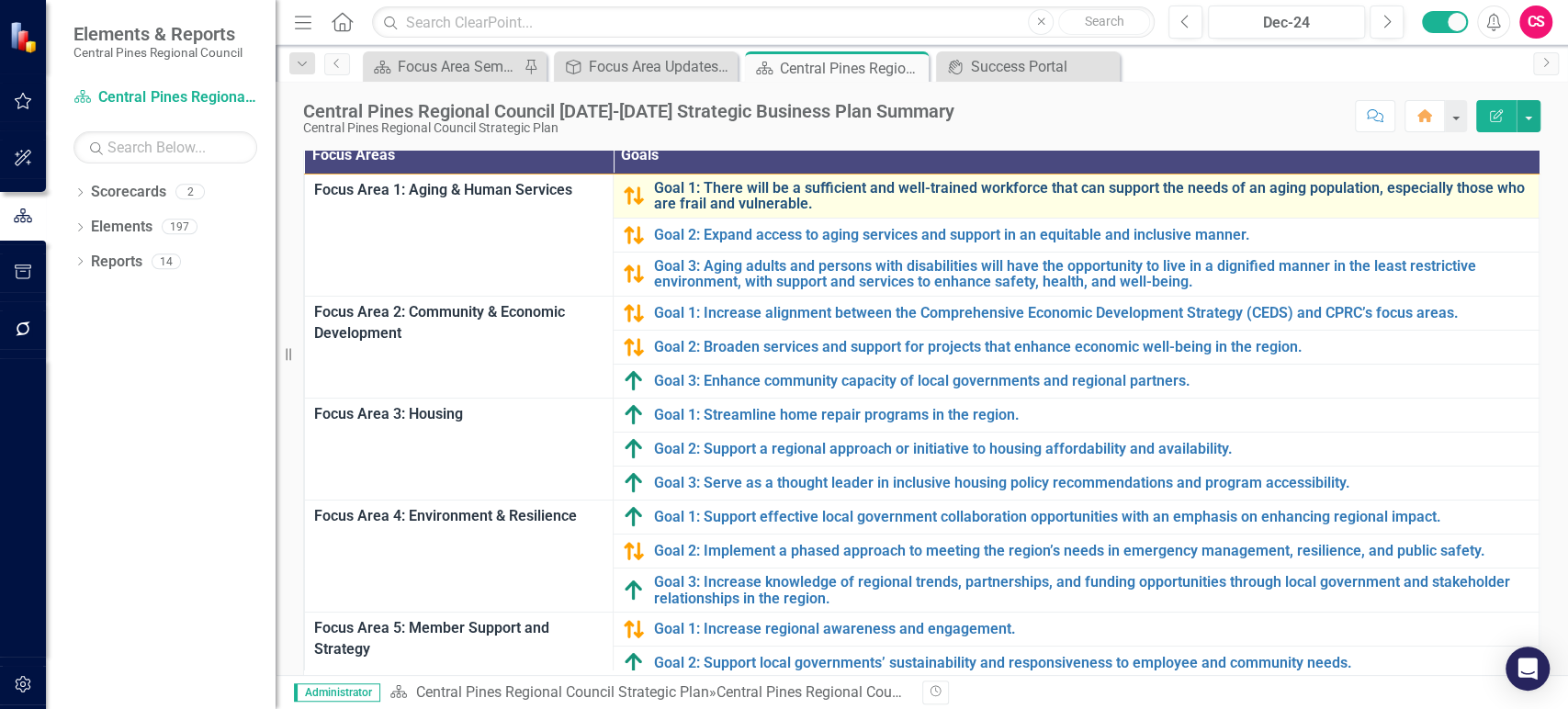 click on "Goal 1: There will be a sufficient and well-trained workforce that can support the needs of an aging population, especially those who are frail and vulnerable." at bounding box center [1091, 196] 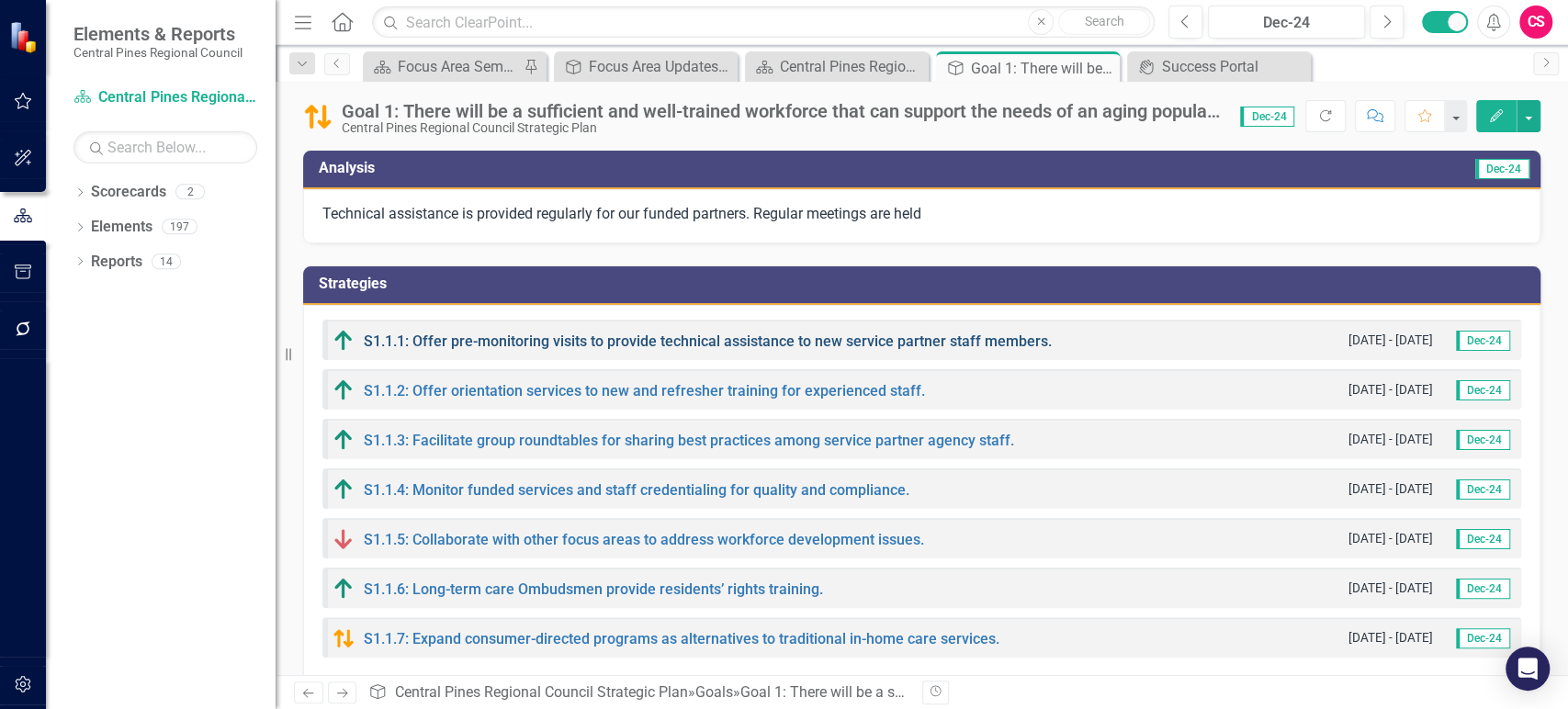 click on "S1.1.1: Offer pre-monitoring visits to provide technical assistance to new service partner staff members." at bounding box center (707, 341) 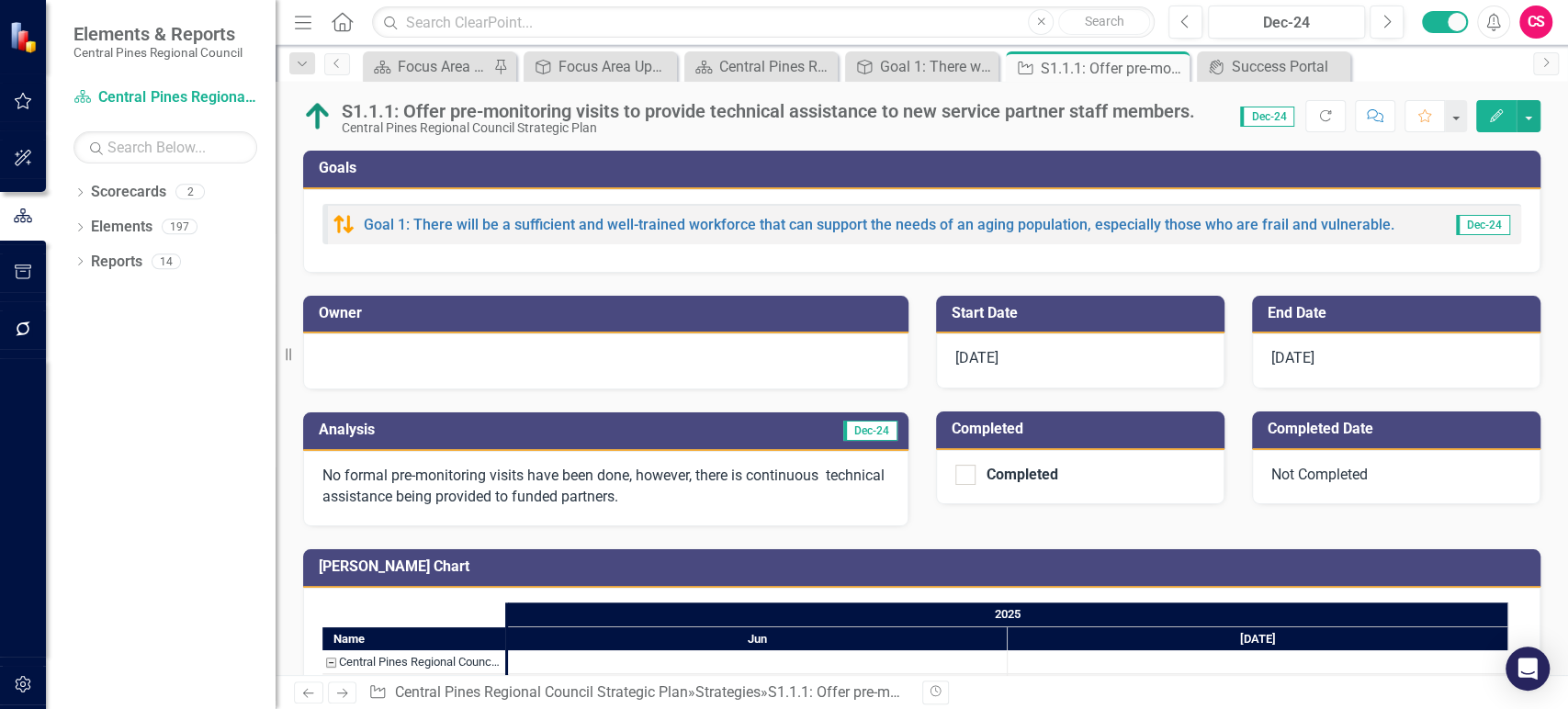 click on "[DATE]" at bounding box center [1080, 361] 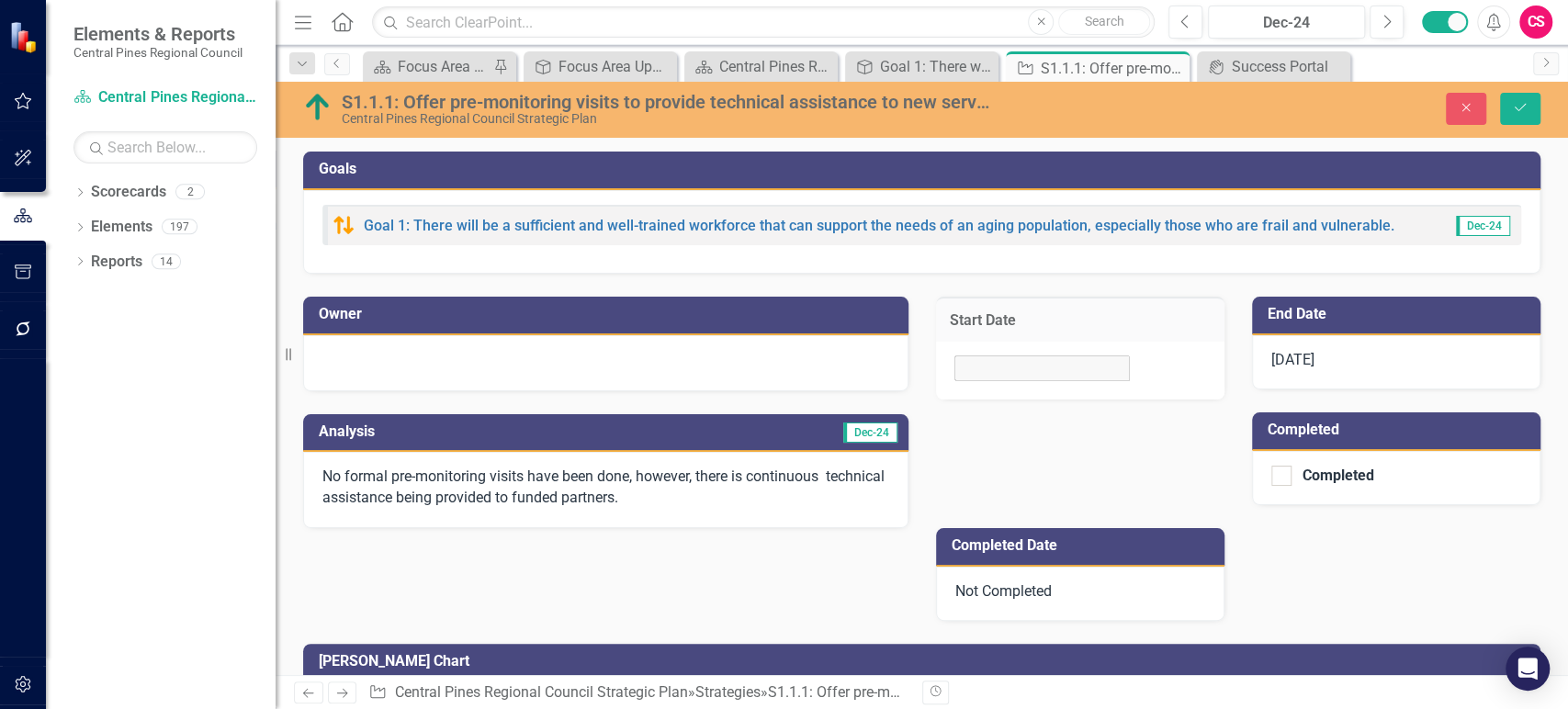 click at bounding box center [1080, 371] 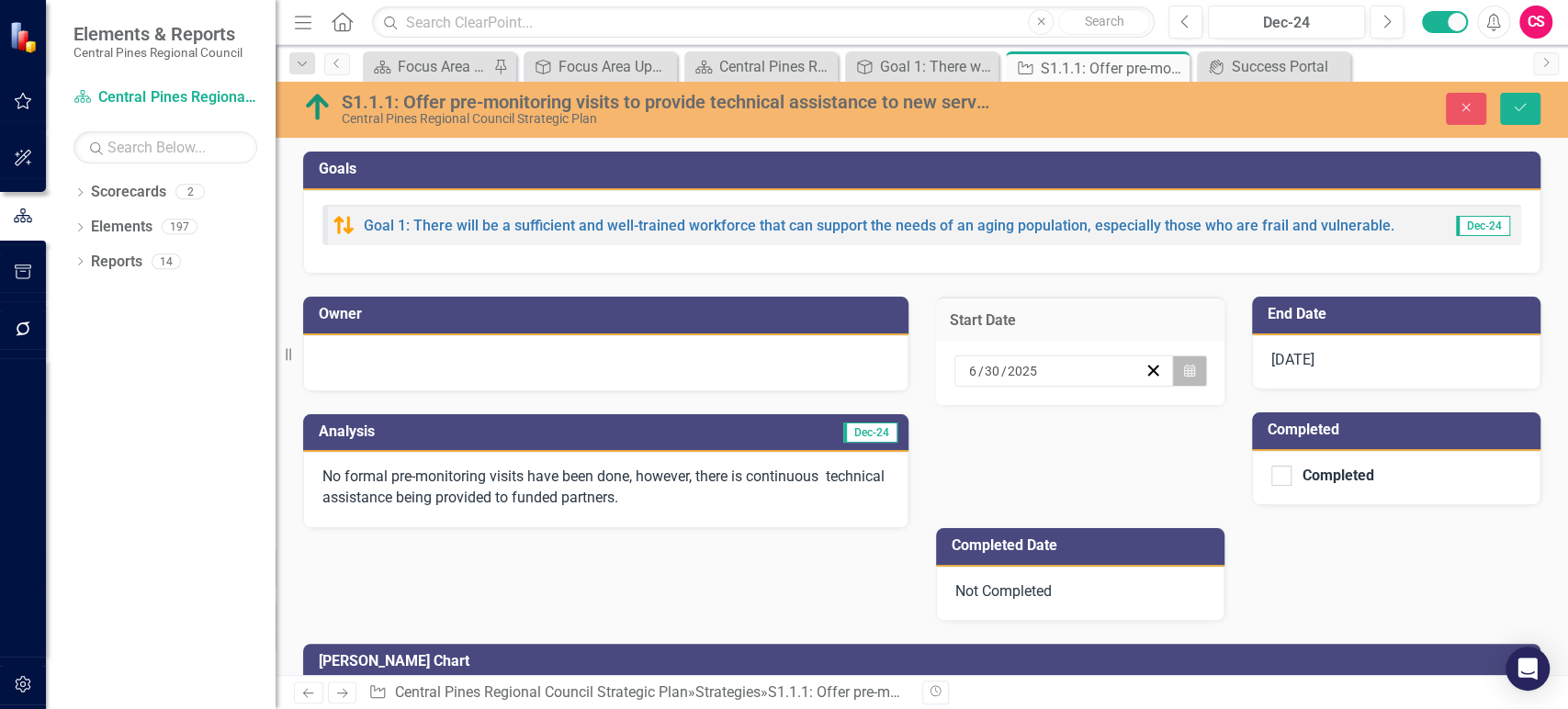 click 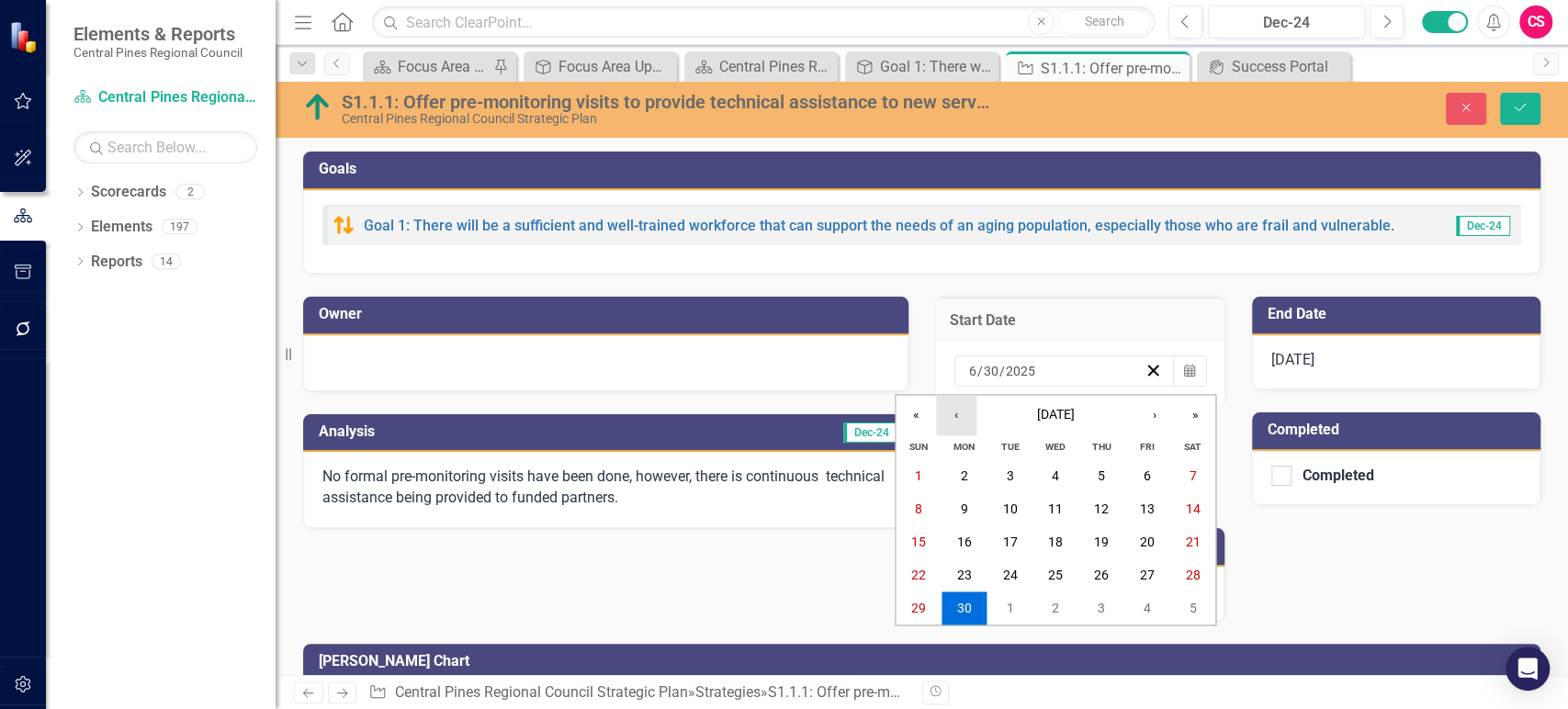 click on "‹" at bounding box center [956, 415] 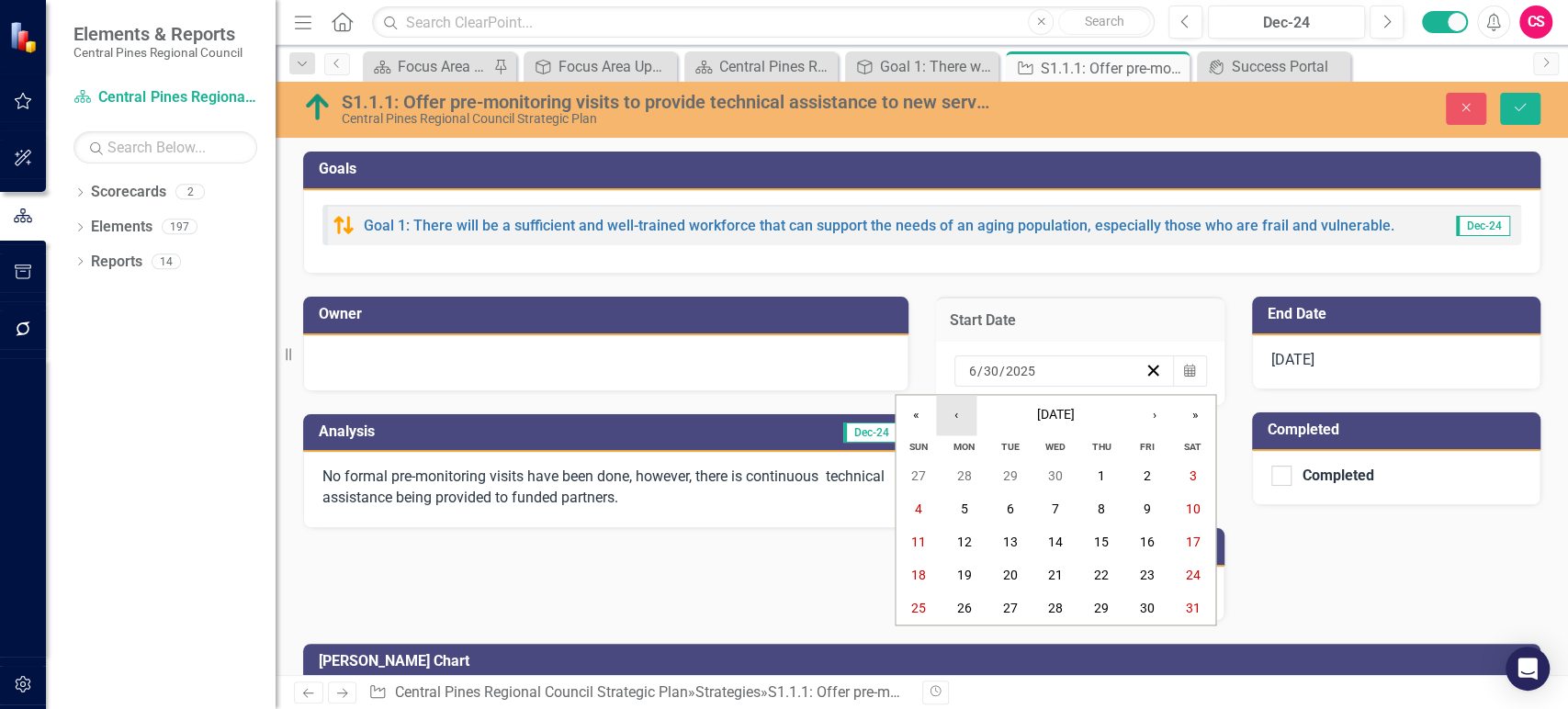 click on "‹" at bounding box center [956, 415] 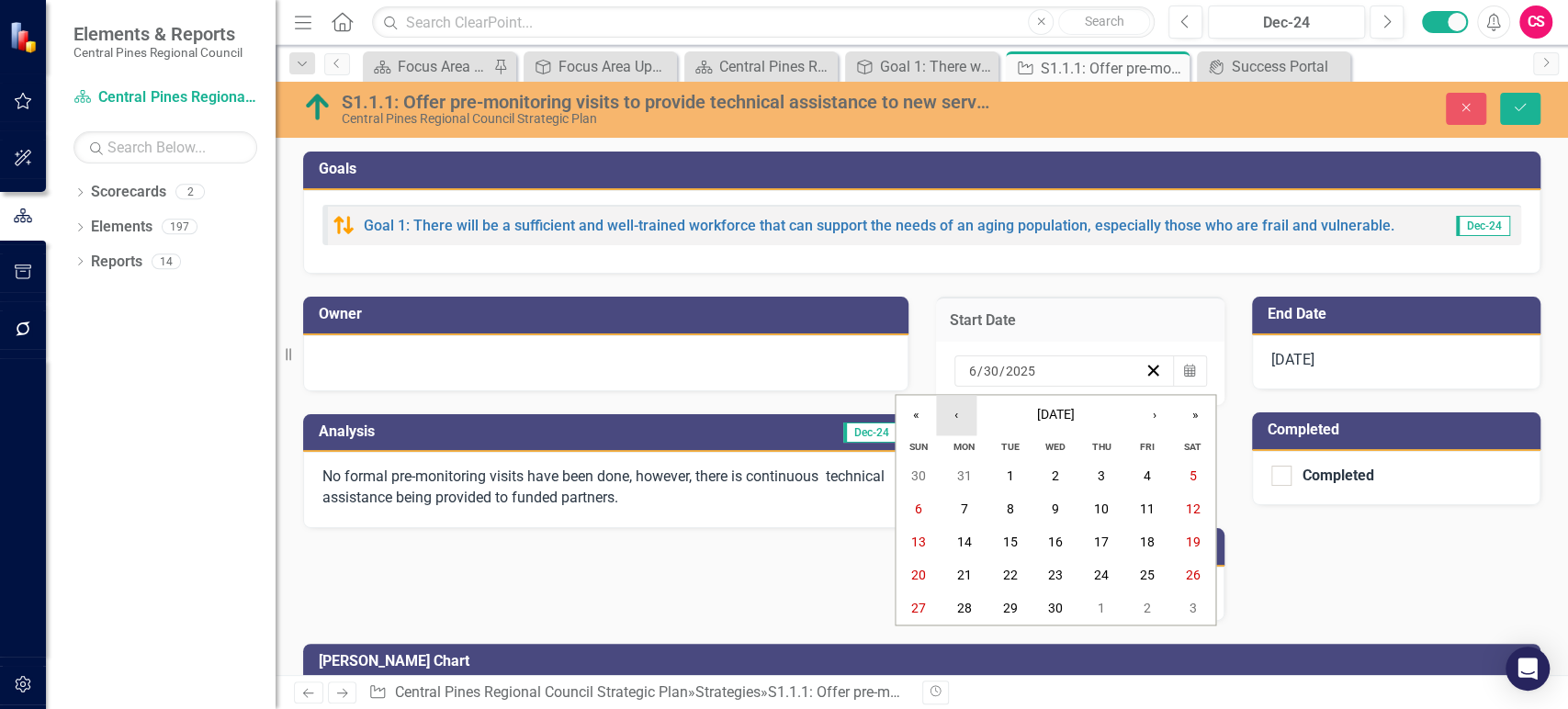 click on "‹" at bounding box center [956, 415] 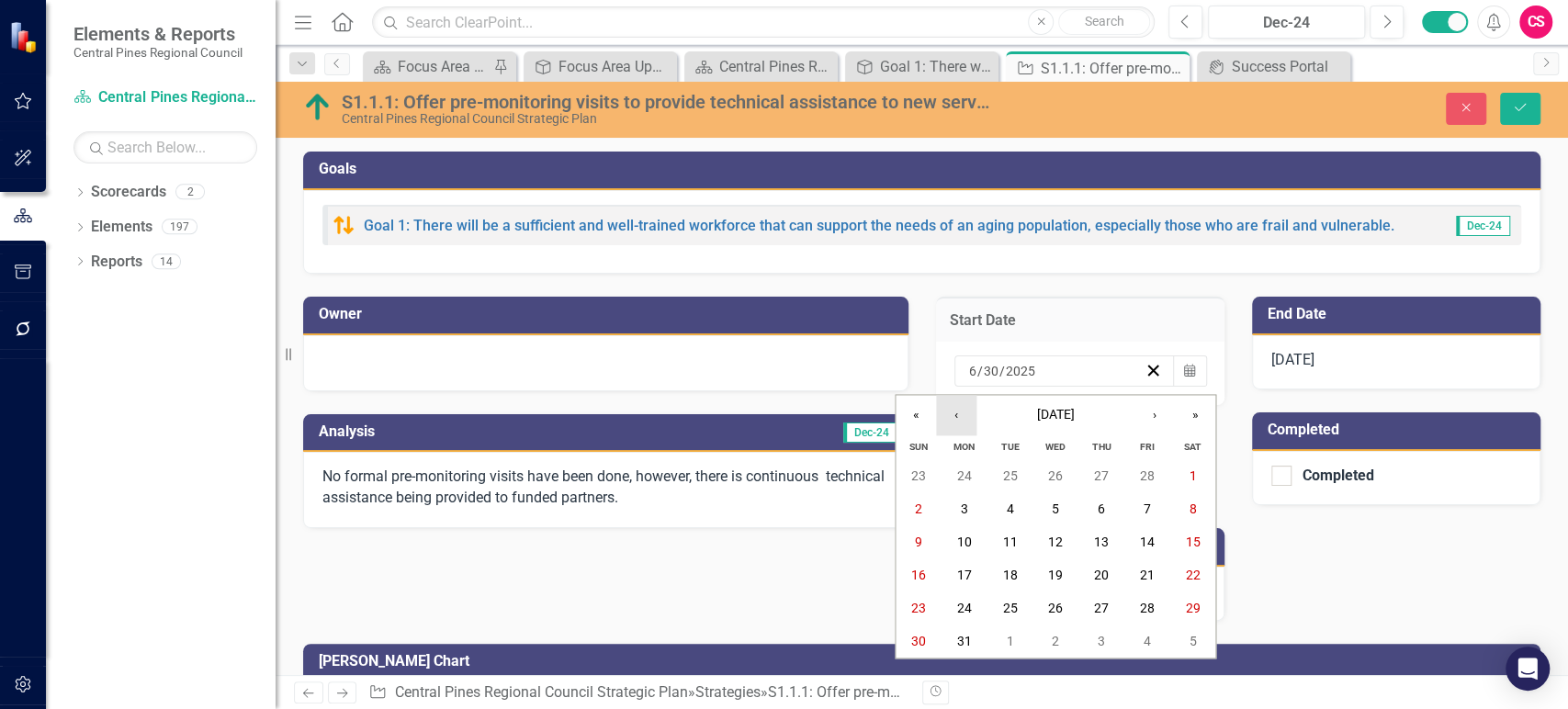 click on "‹" at bounding box center (956, 415) 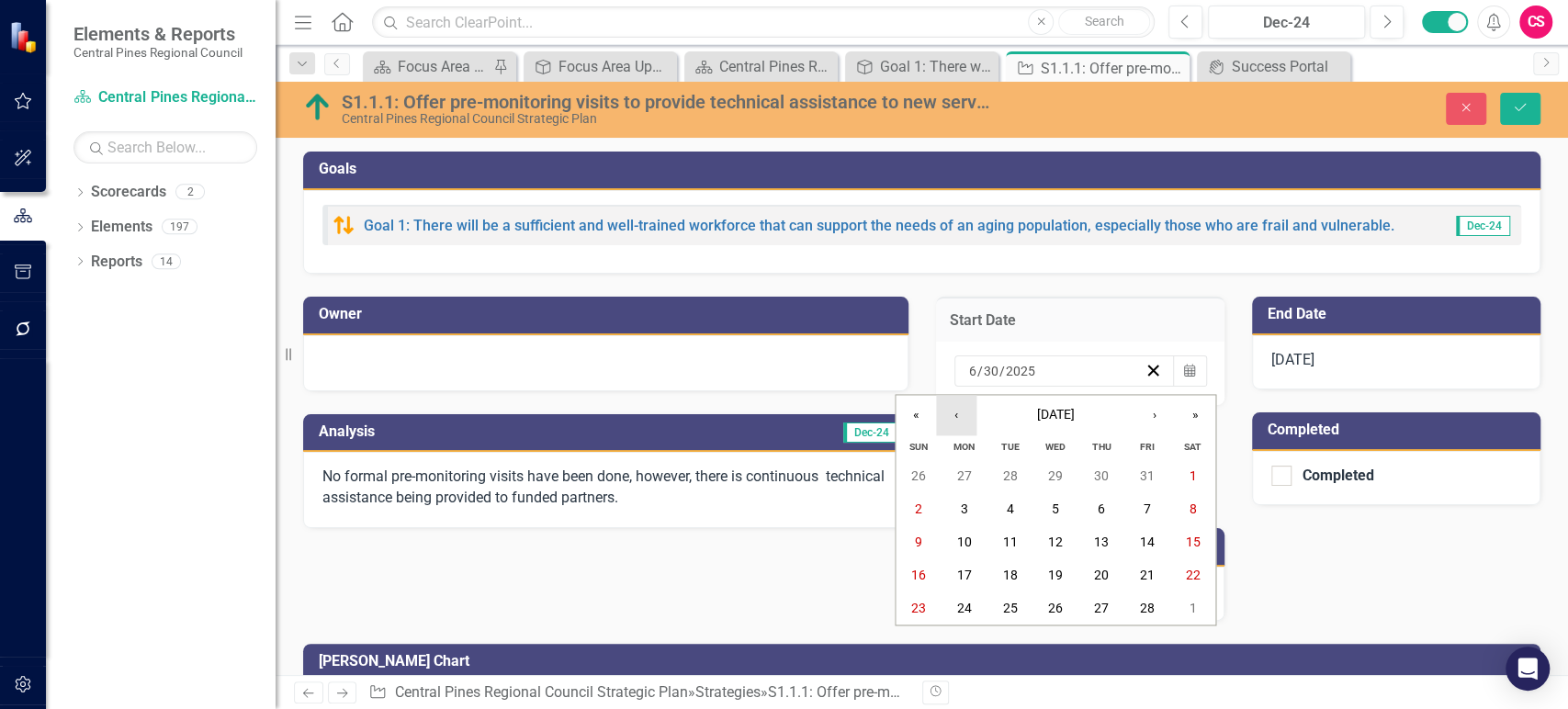click on "‹" at bounding box center (956, 415) 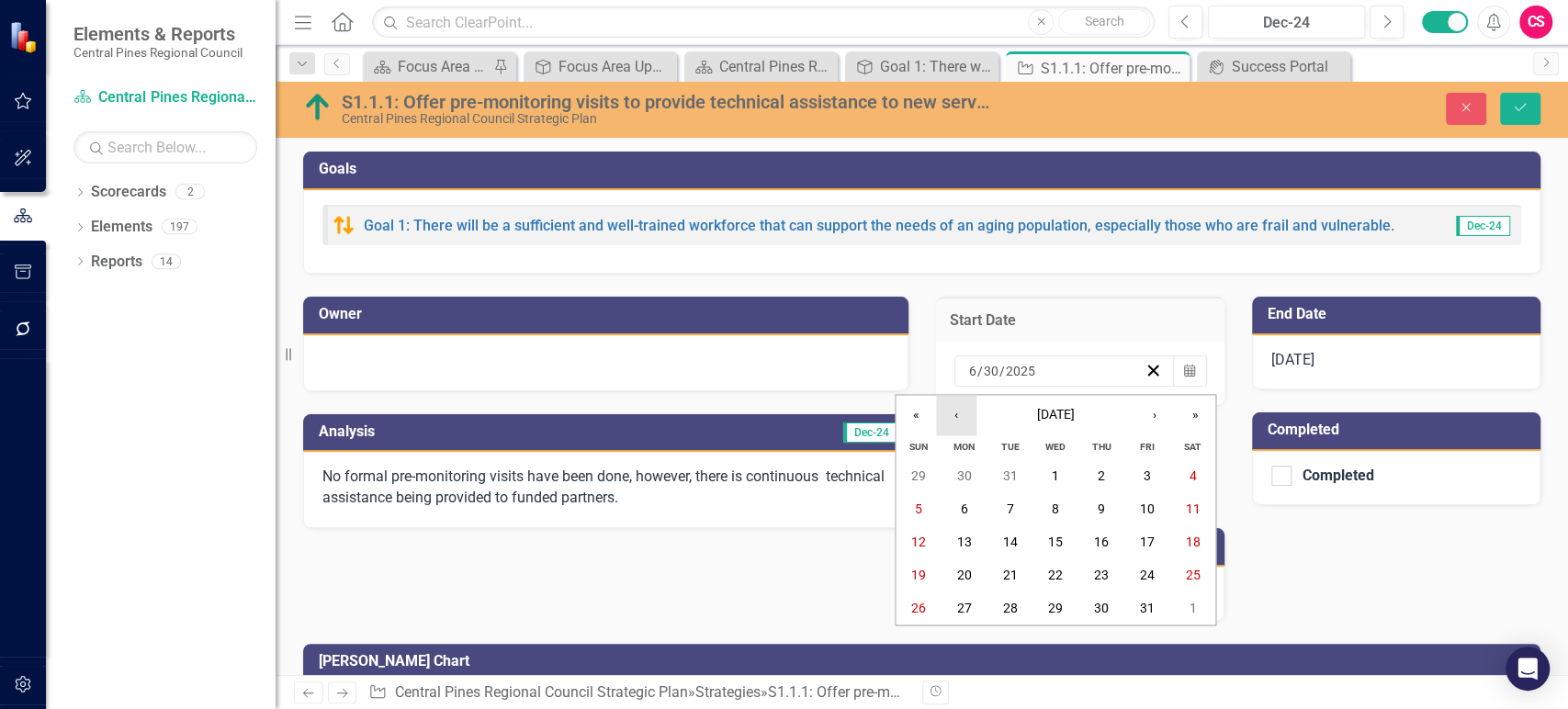 click on "‹" at bounding box center (956, 415) 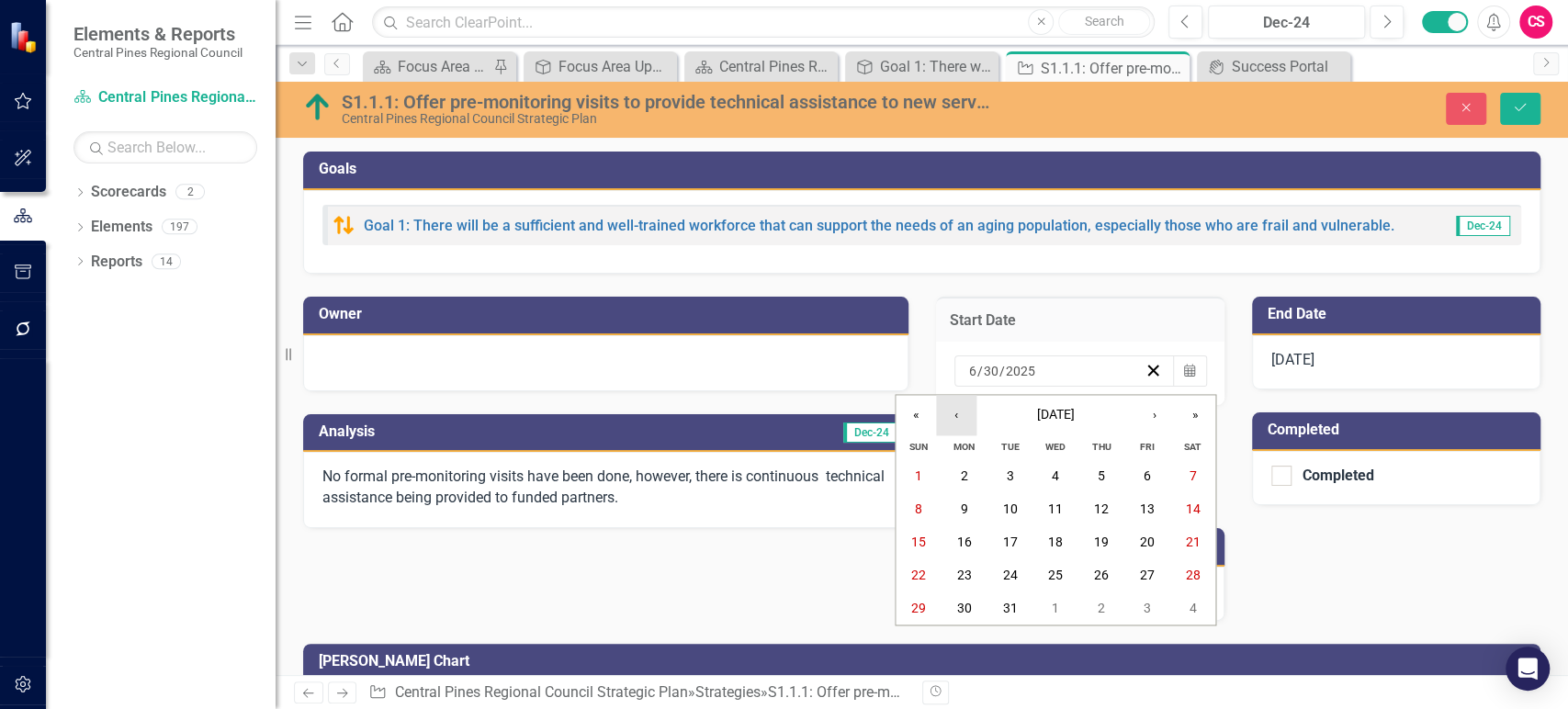 click on "‹" at bounding box center [956, 415] 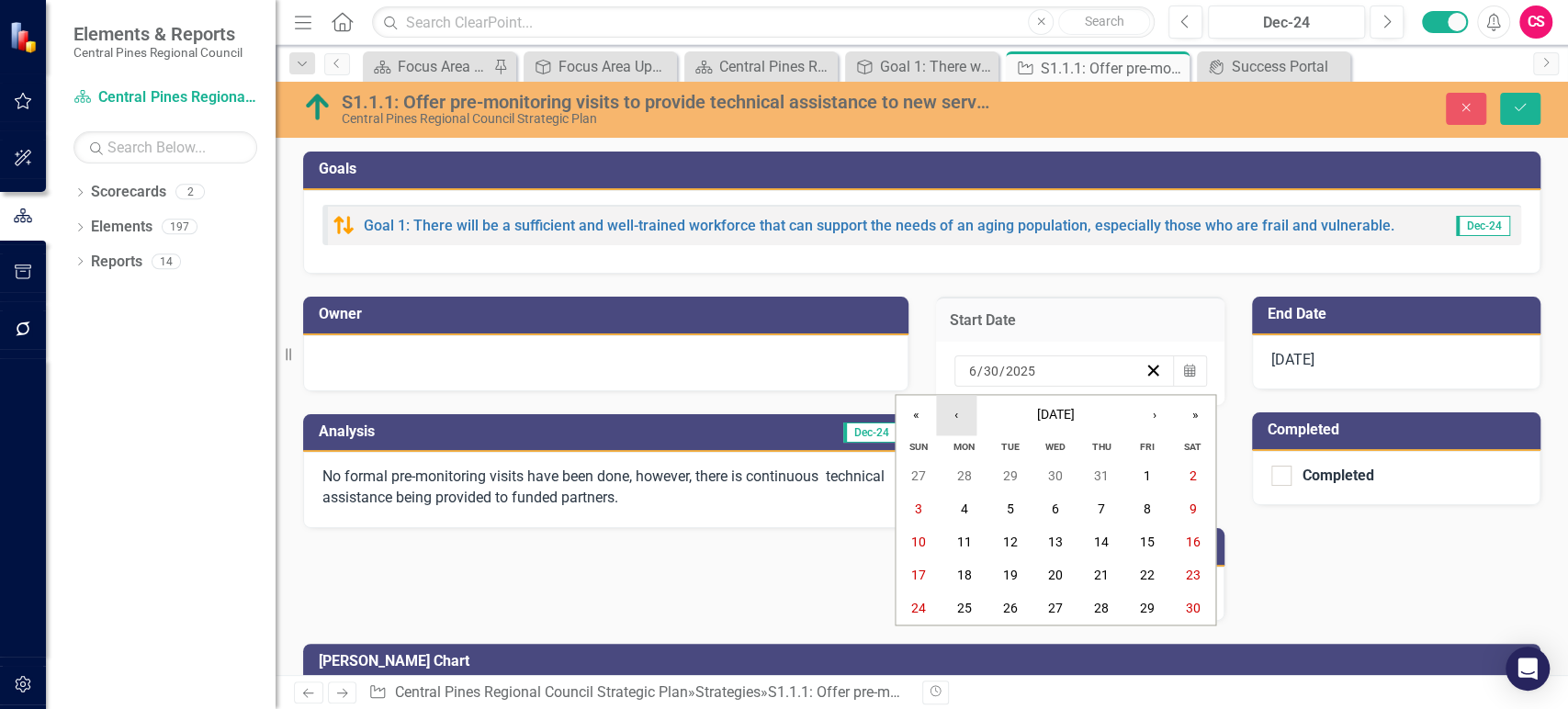 click on "‹" at bounding box center (956, 415) 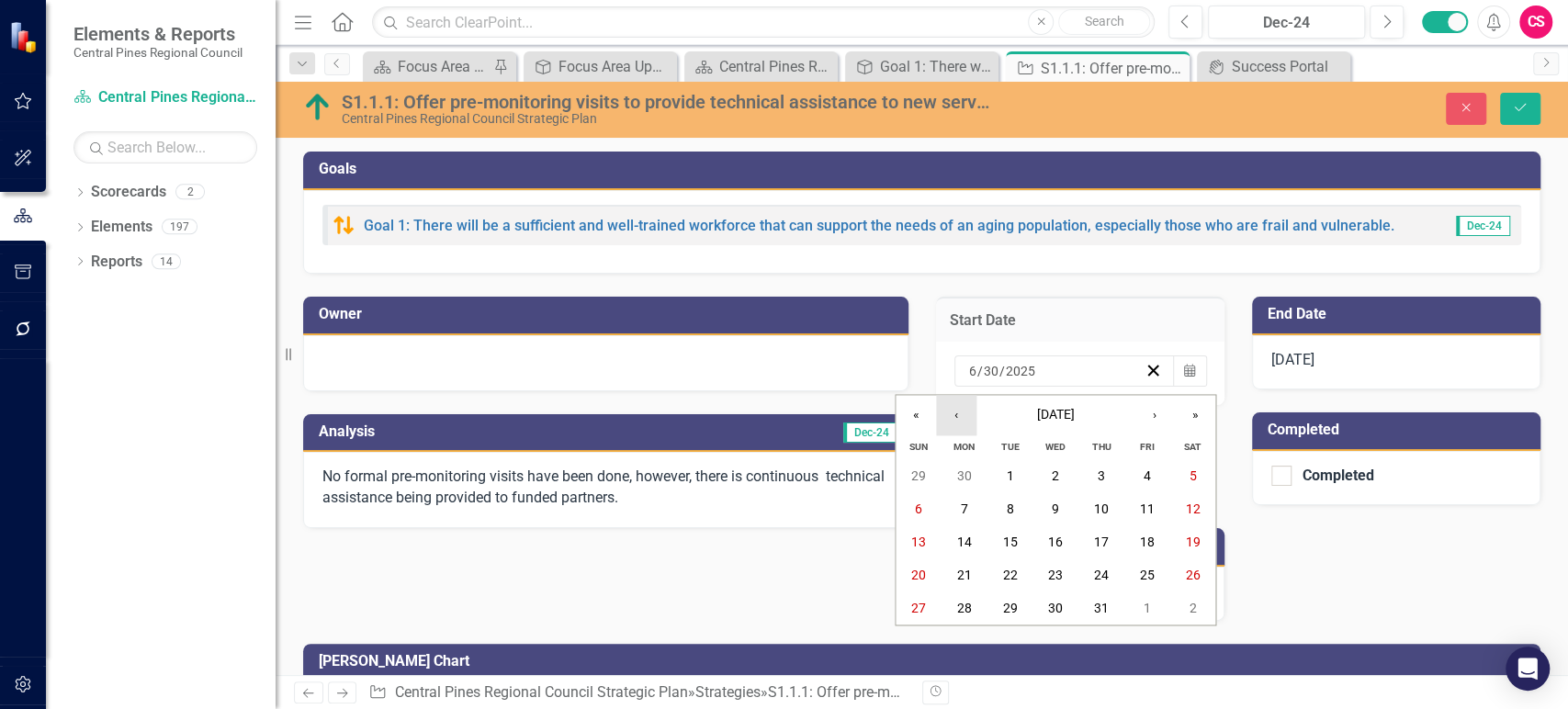 click on "‹" at bounding box center [956, 415] 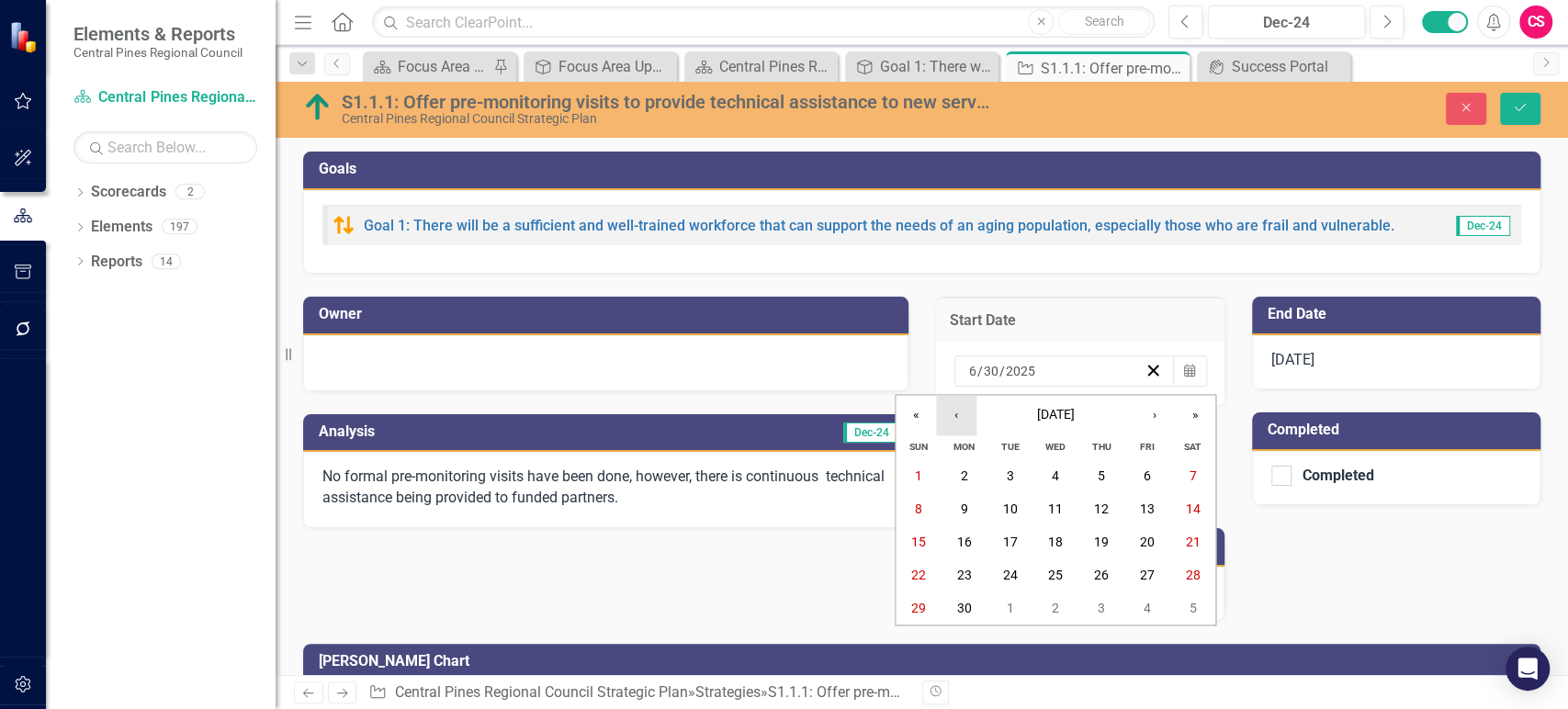 click on "‹" at bounding box center (956, 415) 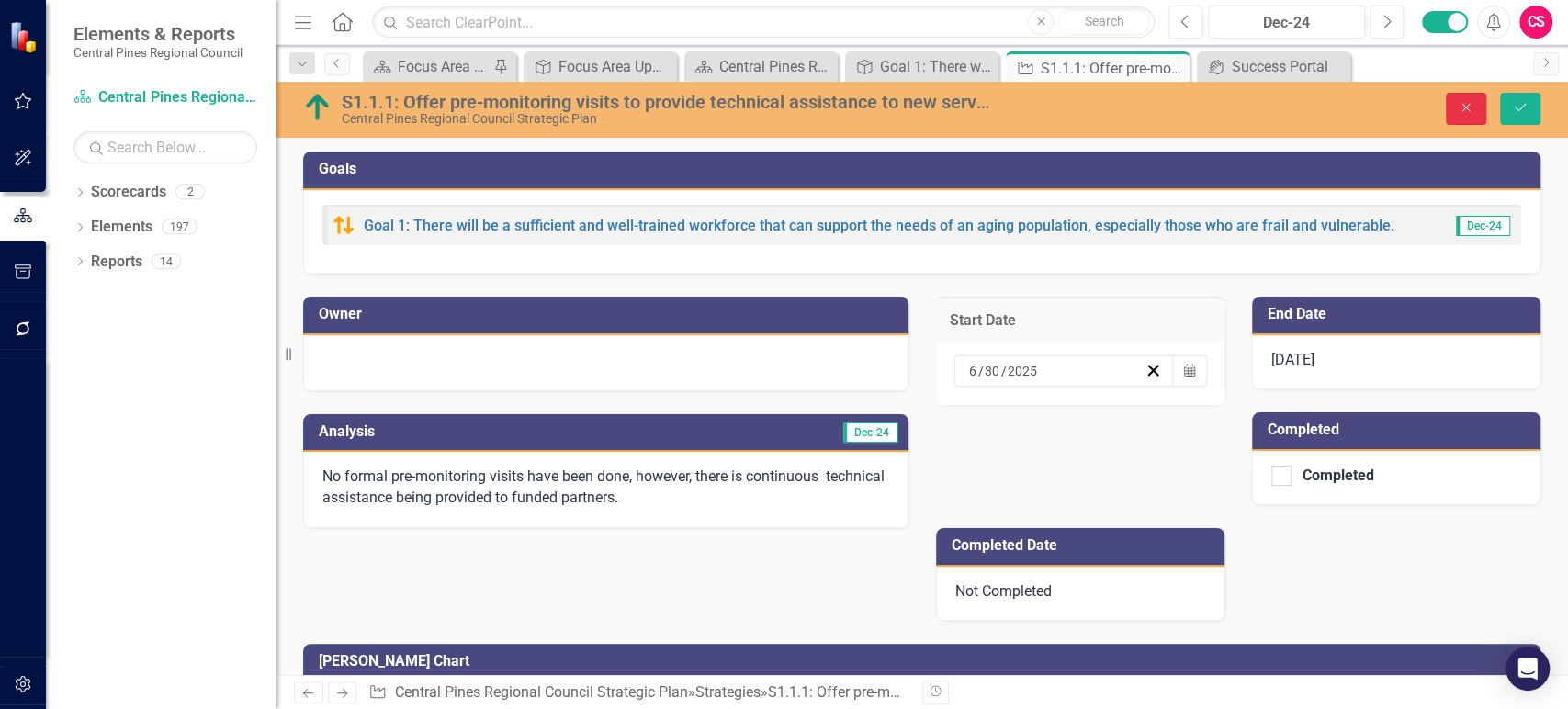 click on "Close" 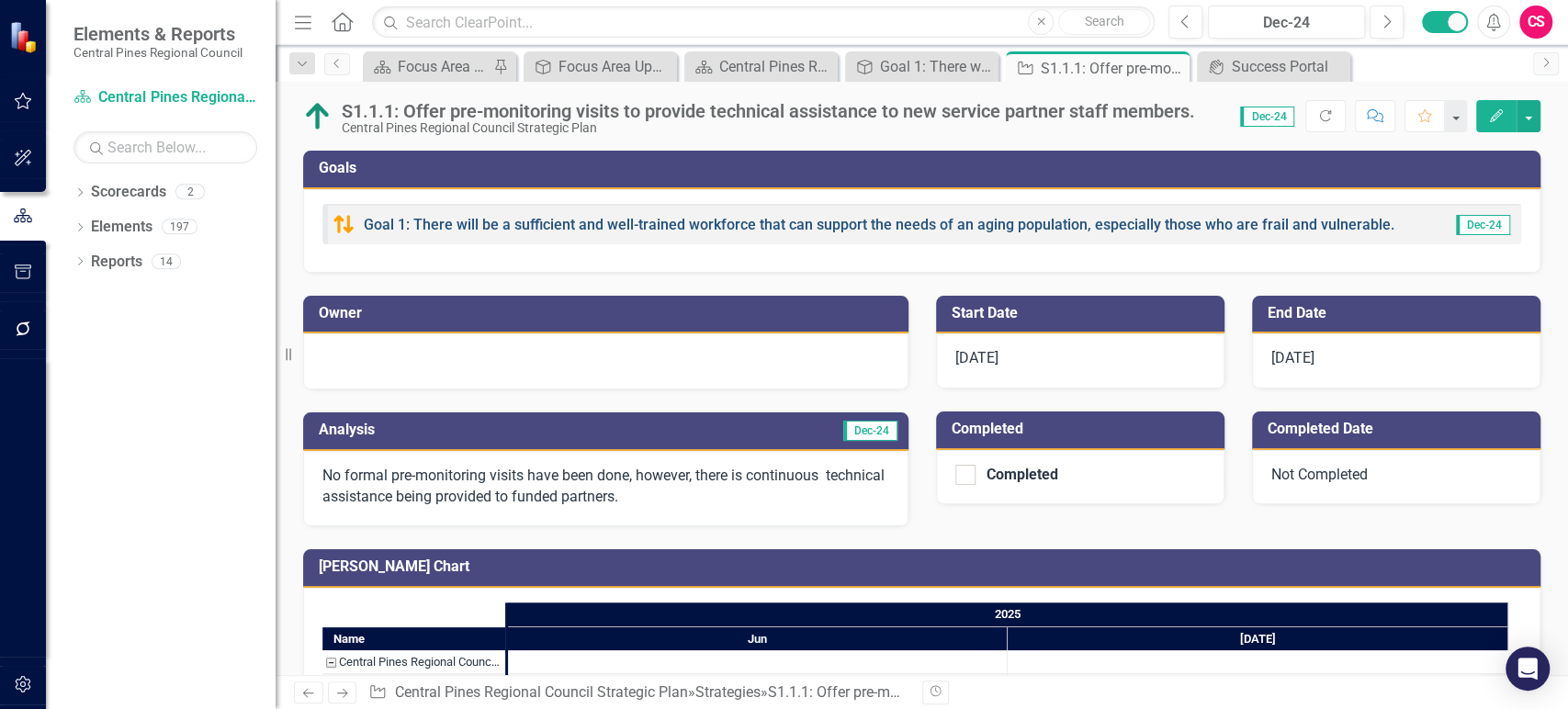 click on "Goal 1: There will be a sufficient and well-trained workforce that can support the needs of an aging population, especially those who are frail and vulnerable." at bounding box center [879, 224] 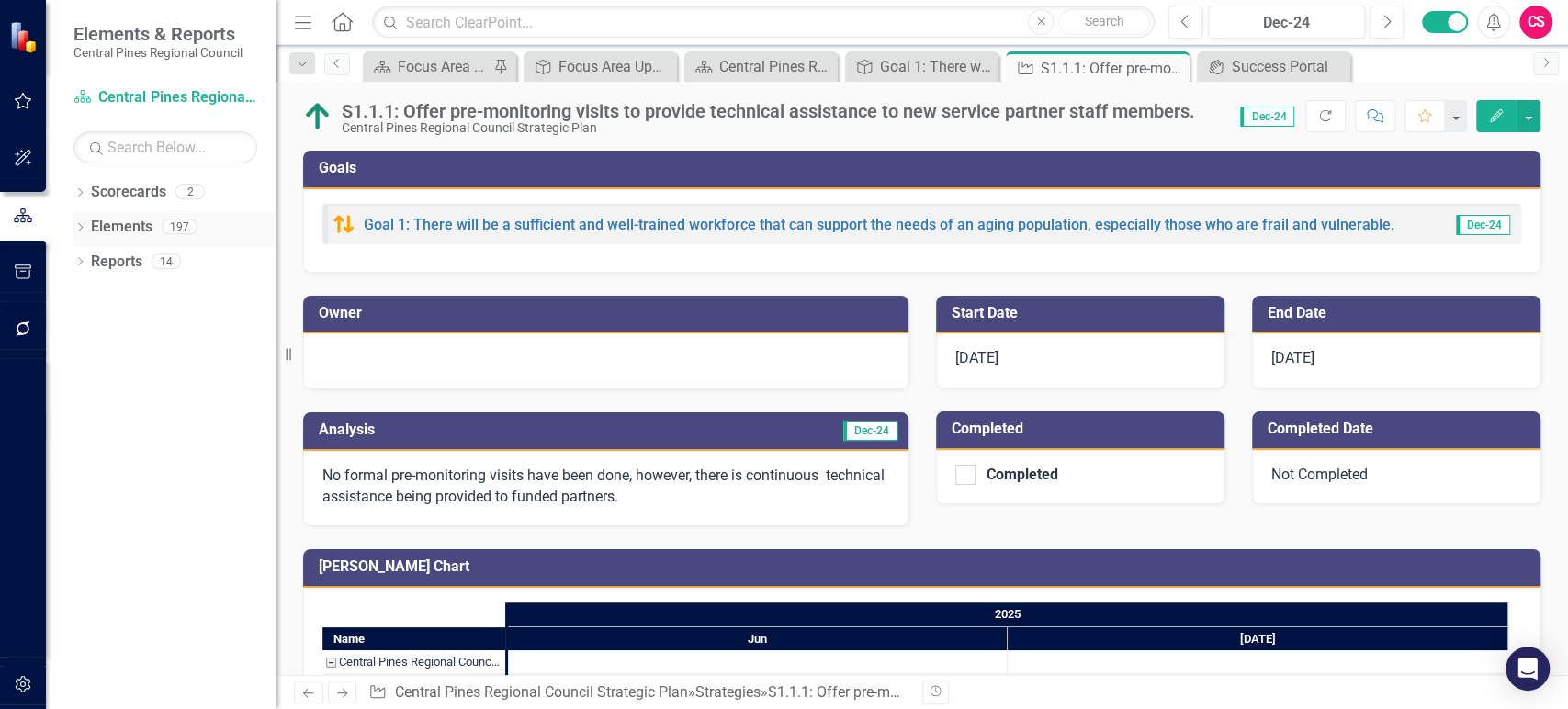 click on "Elements" at bounding box center (121, 227) 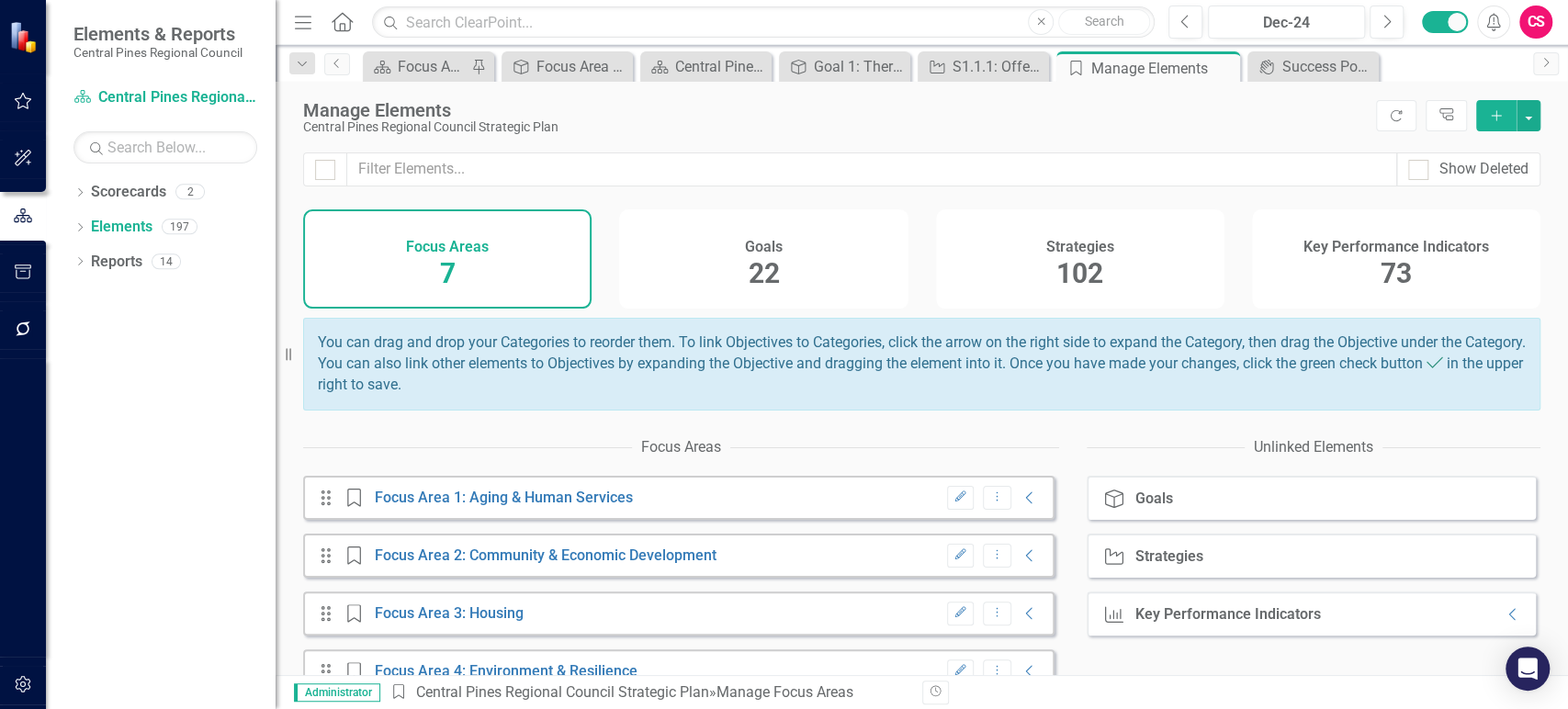 click on "Strategies" at bounding box center [1080, 247] 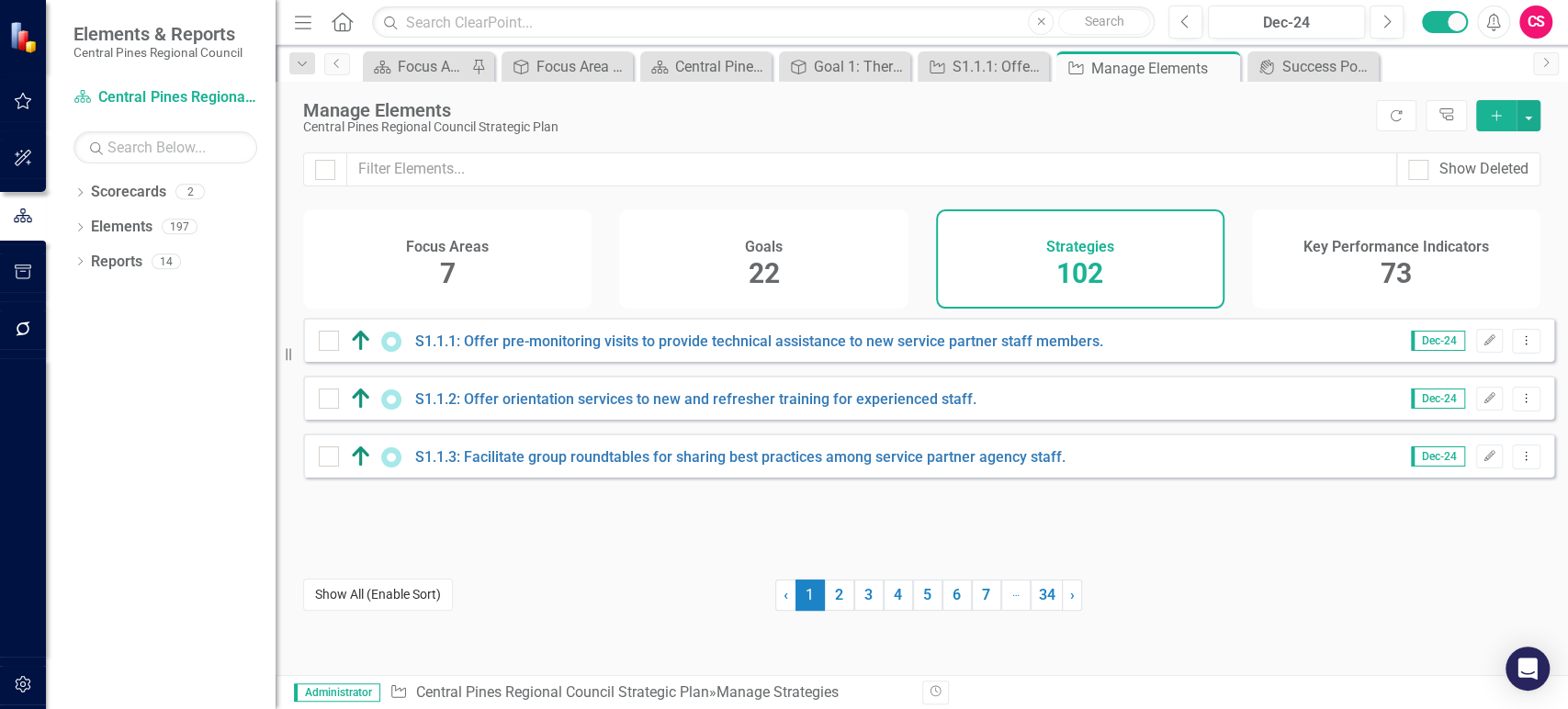 click on "Show All  (Enable Sort)" at bounding box center [378, 594] 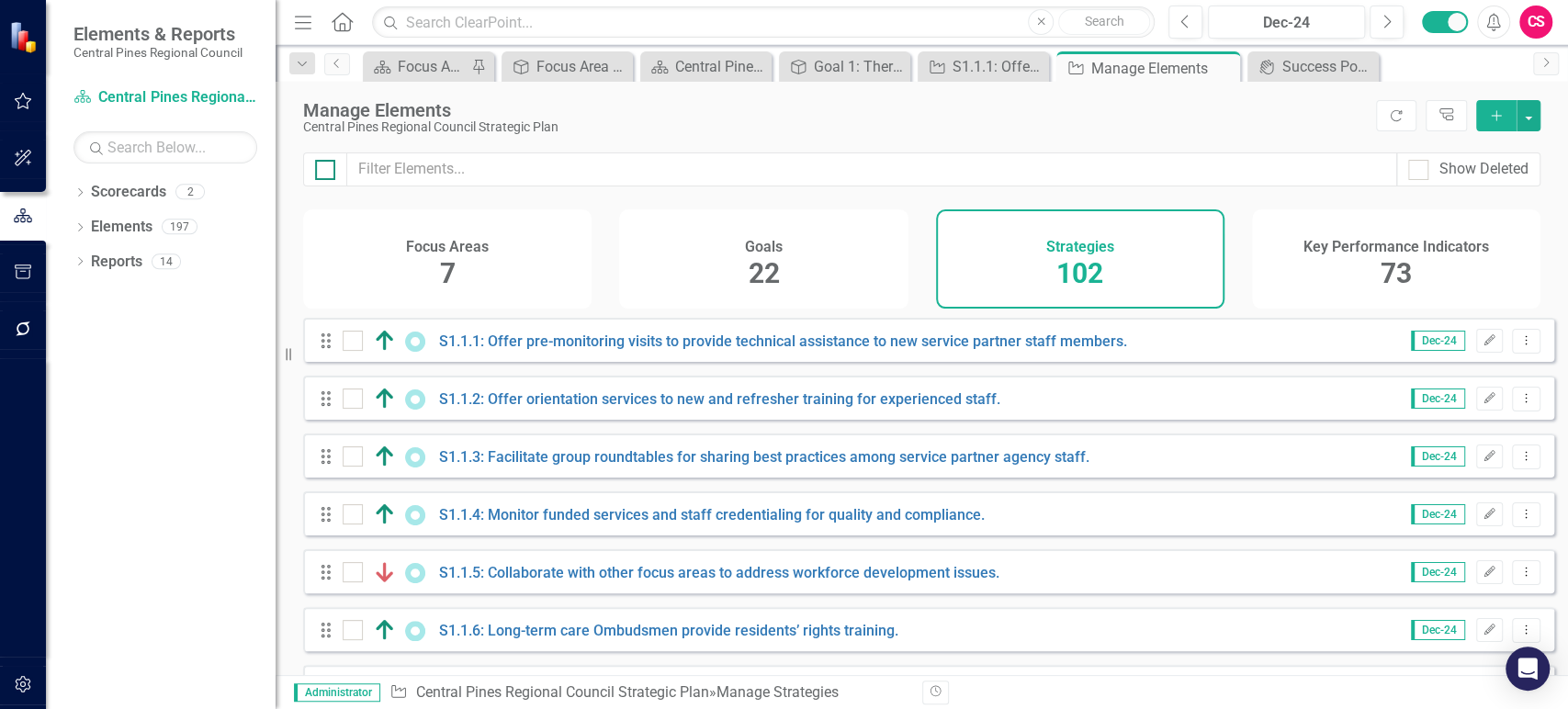 click at bounding box center [321, 165] 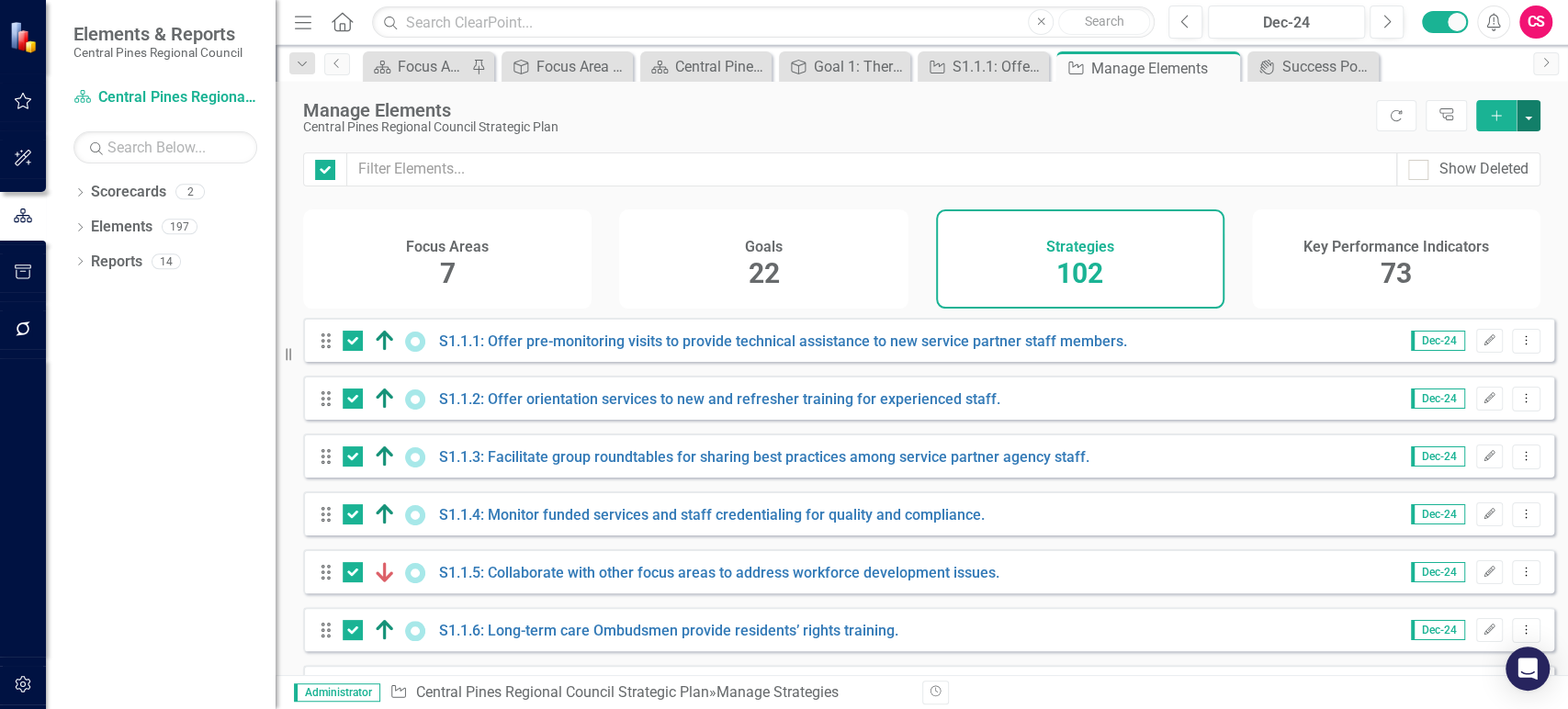 click at bounding box center [1529, 116] 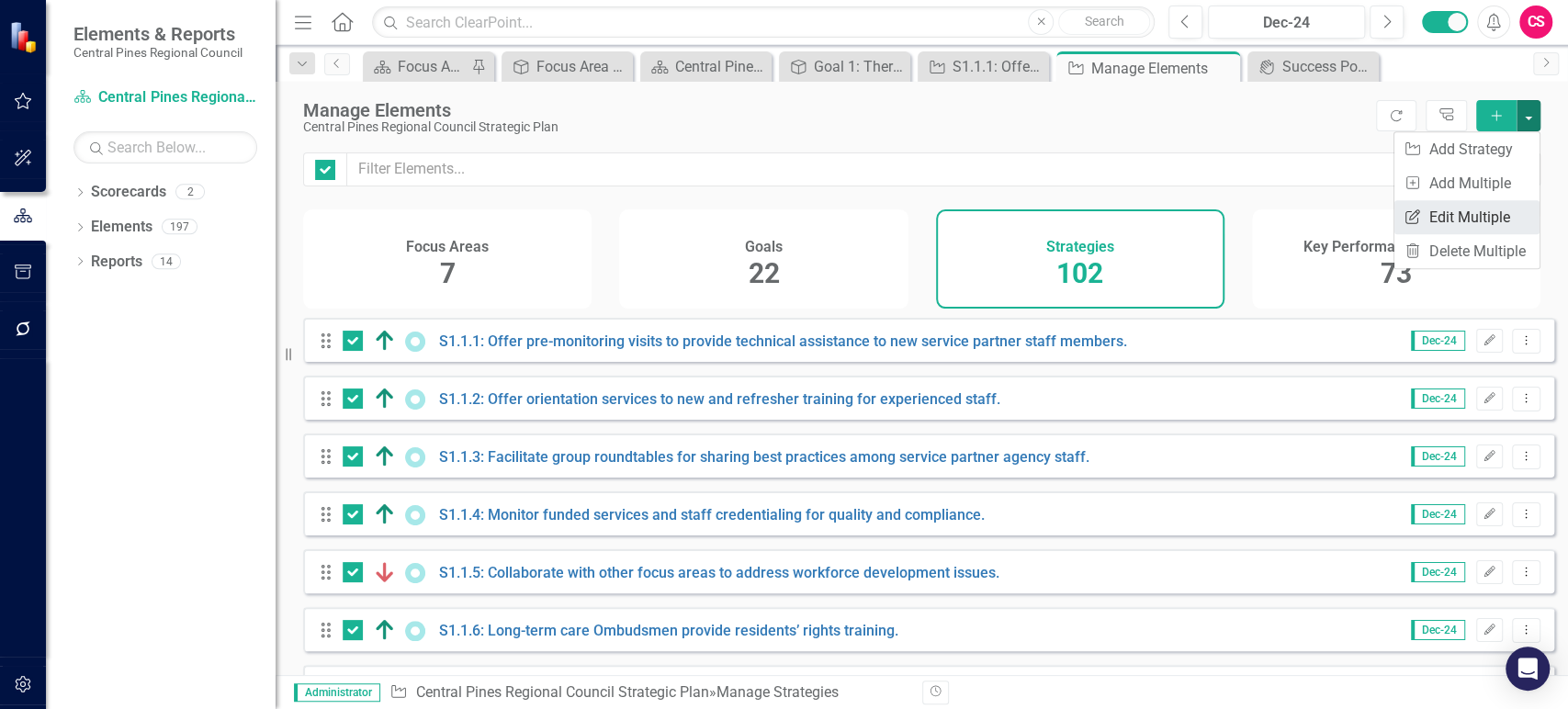 click on "Edit Multiple" 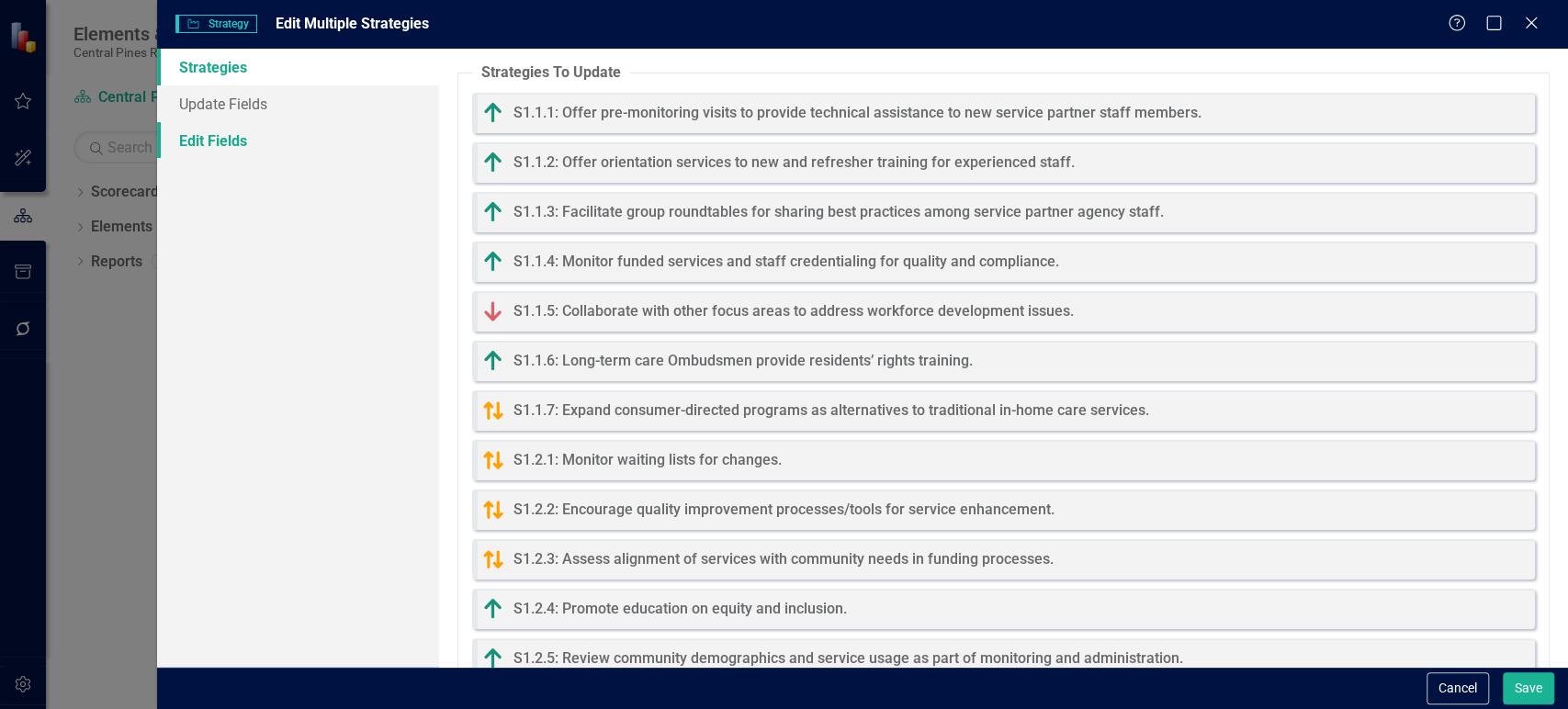 click on "Edit Fields" at bounding box center (298, 141) 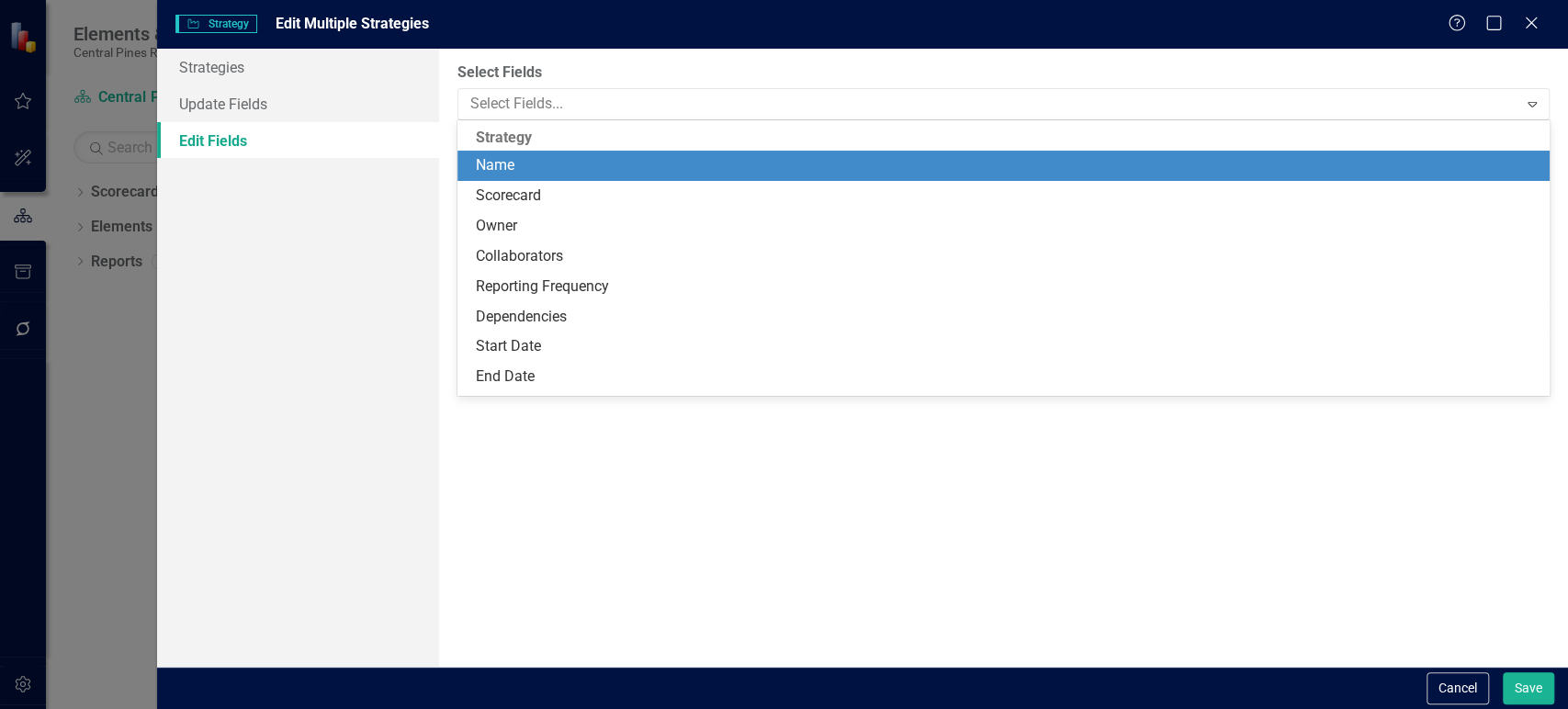 click on "Start Date" at bounding box center (1007, 346) 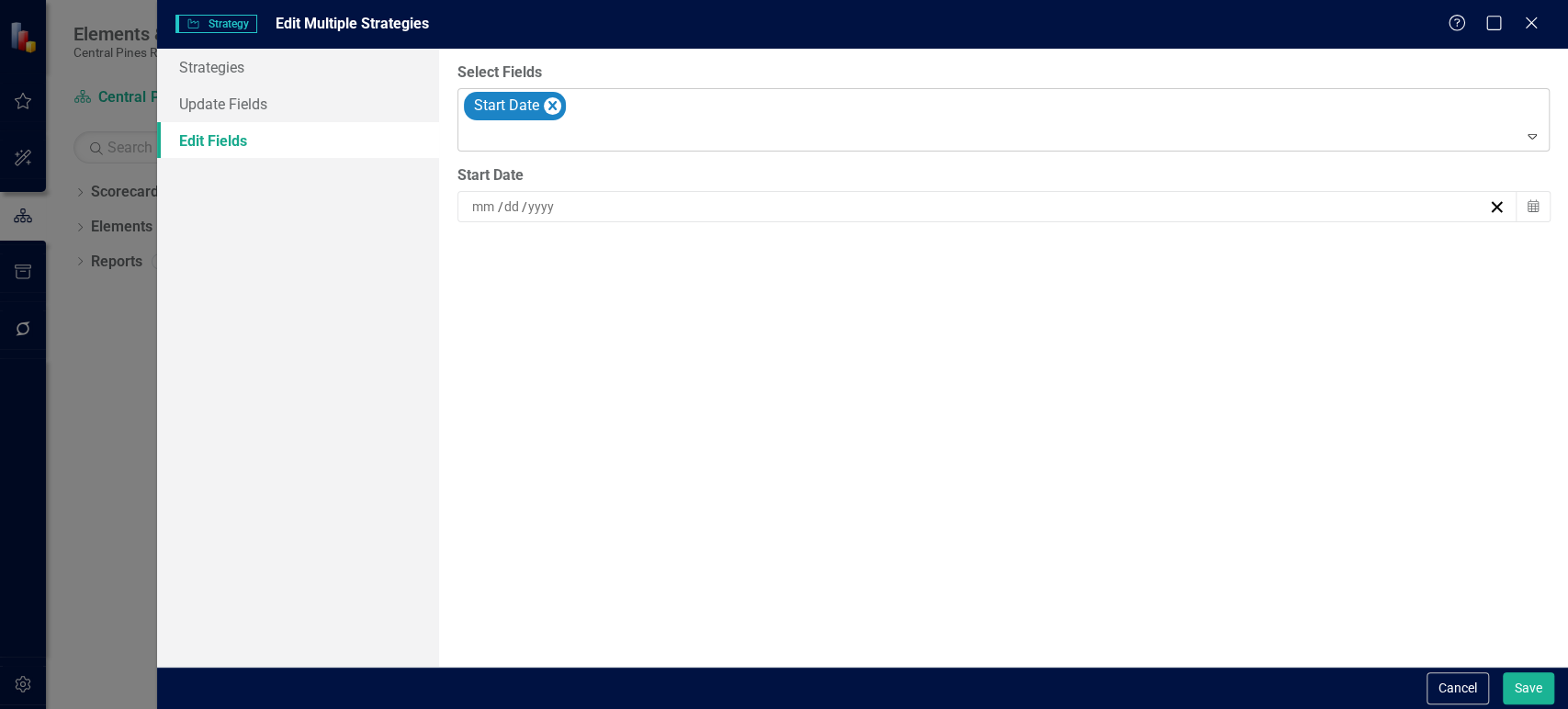 click at bounding box center (1005, 137) 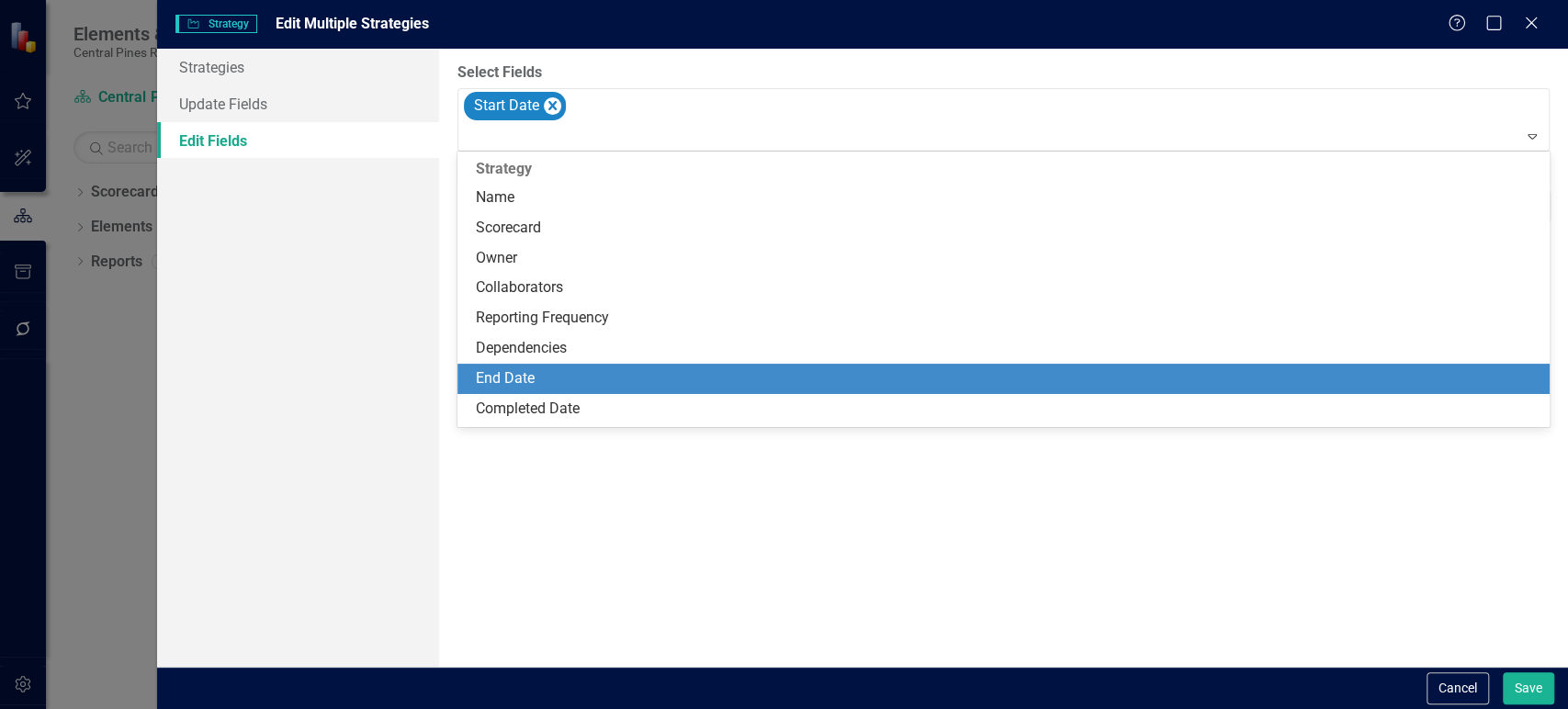 click on "End Date" at bounding box center (1007, 378) 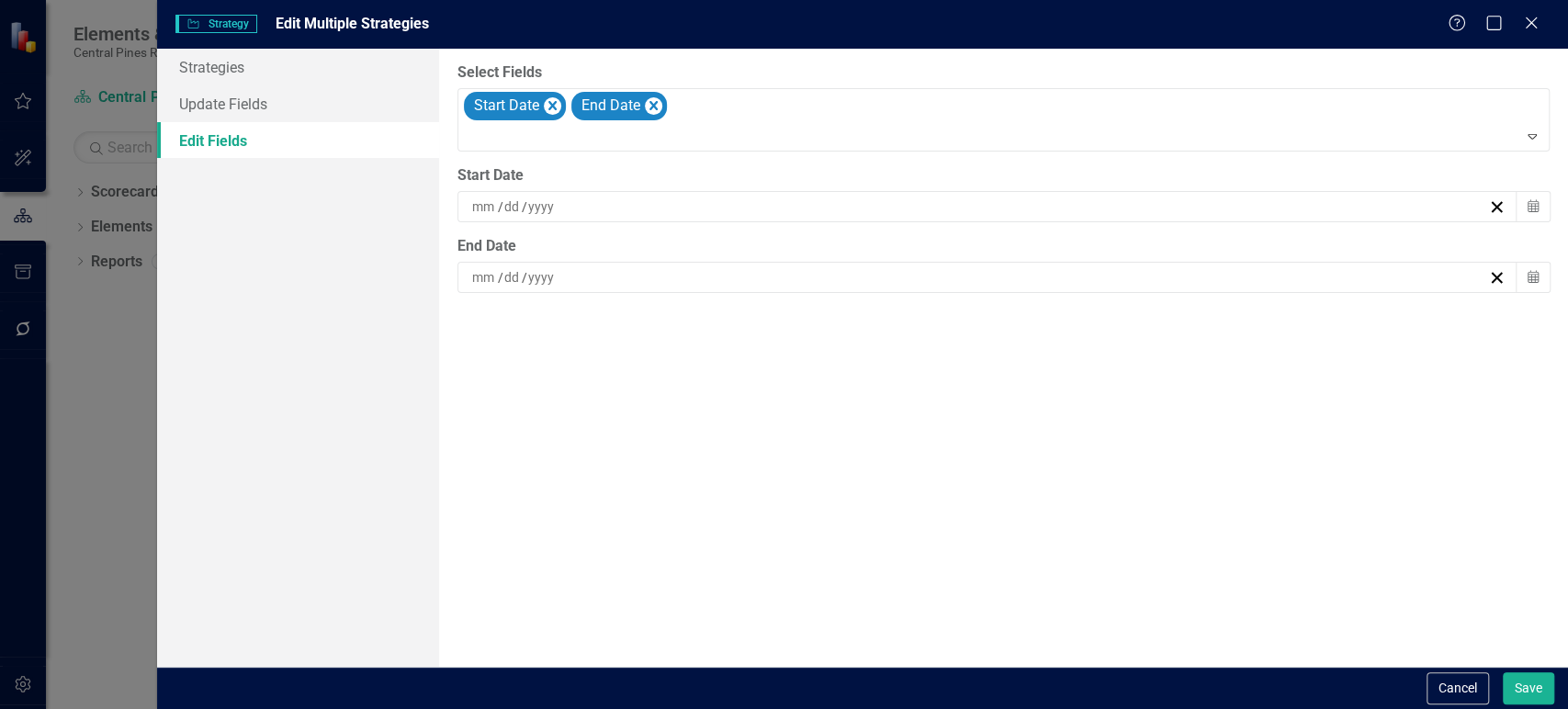click at bounding box center [513, 207] 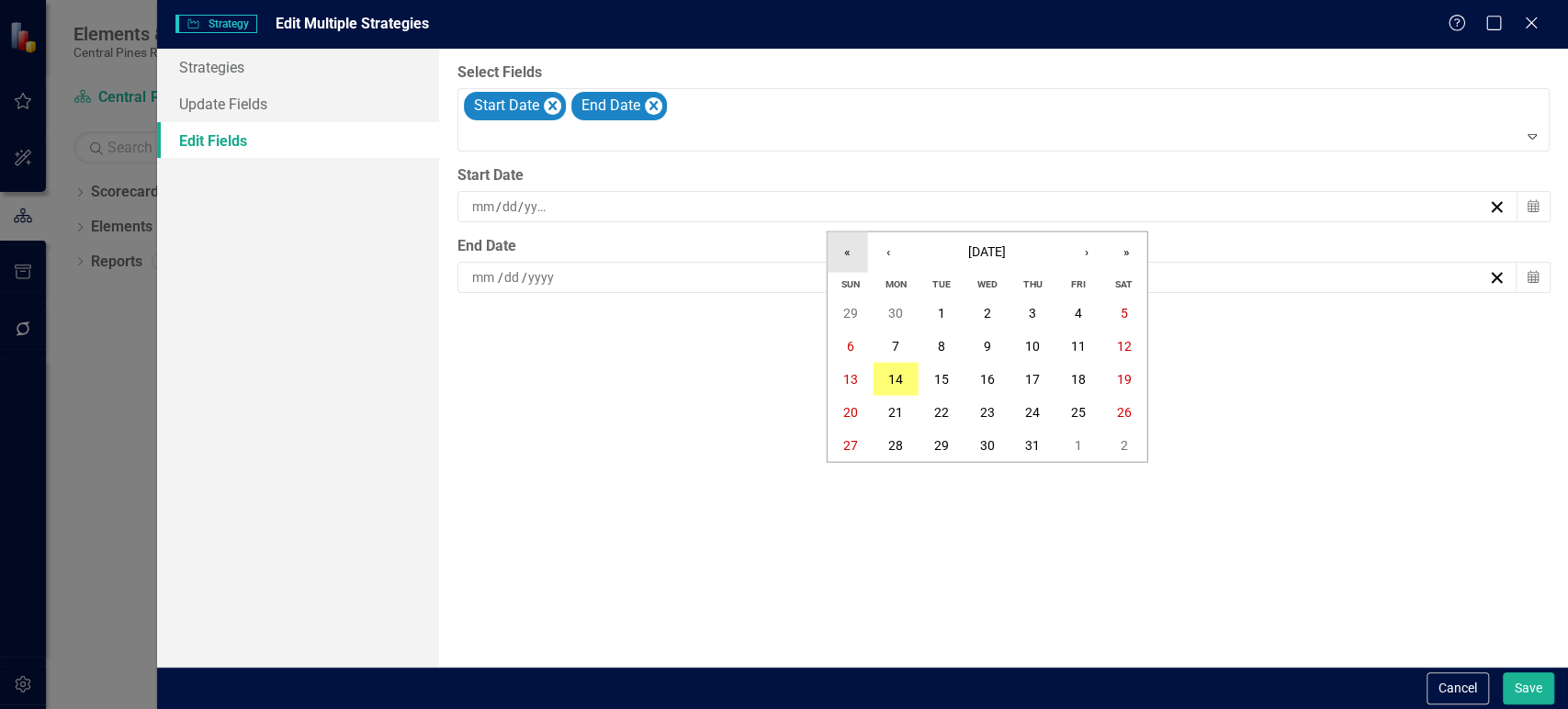 click on "«" at bounding box center (848, 253) 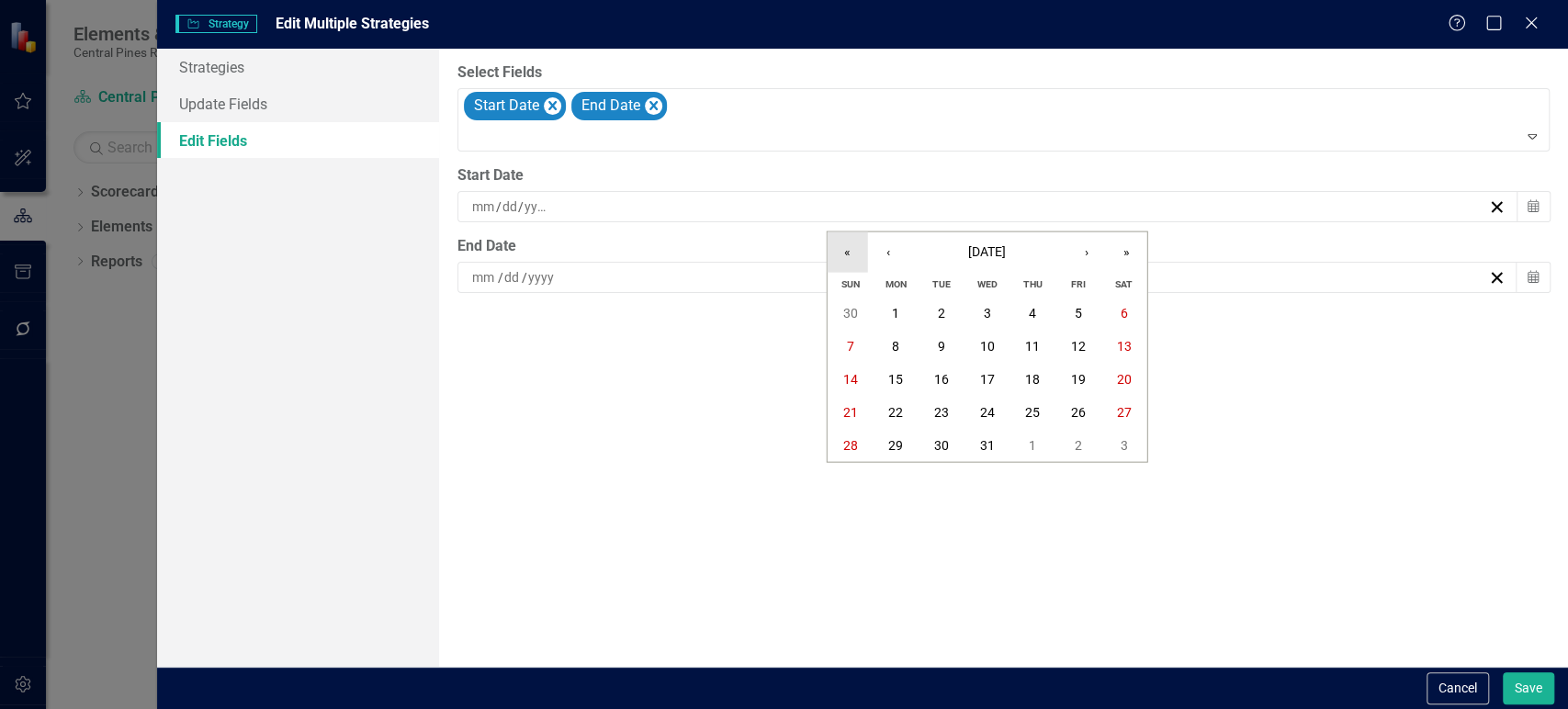 click on "«" at bounding box center [848, 253] 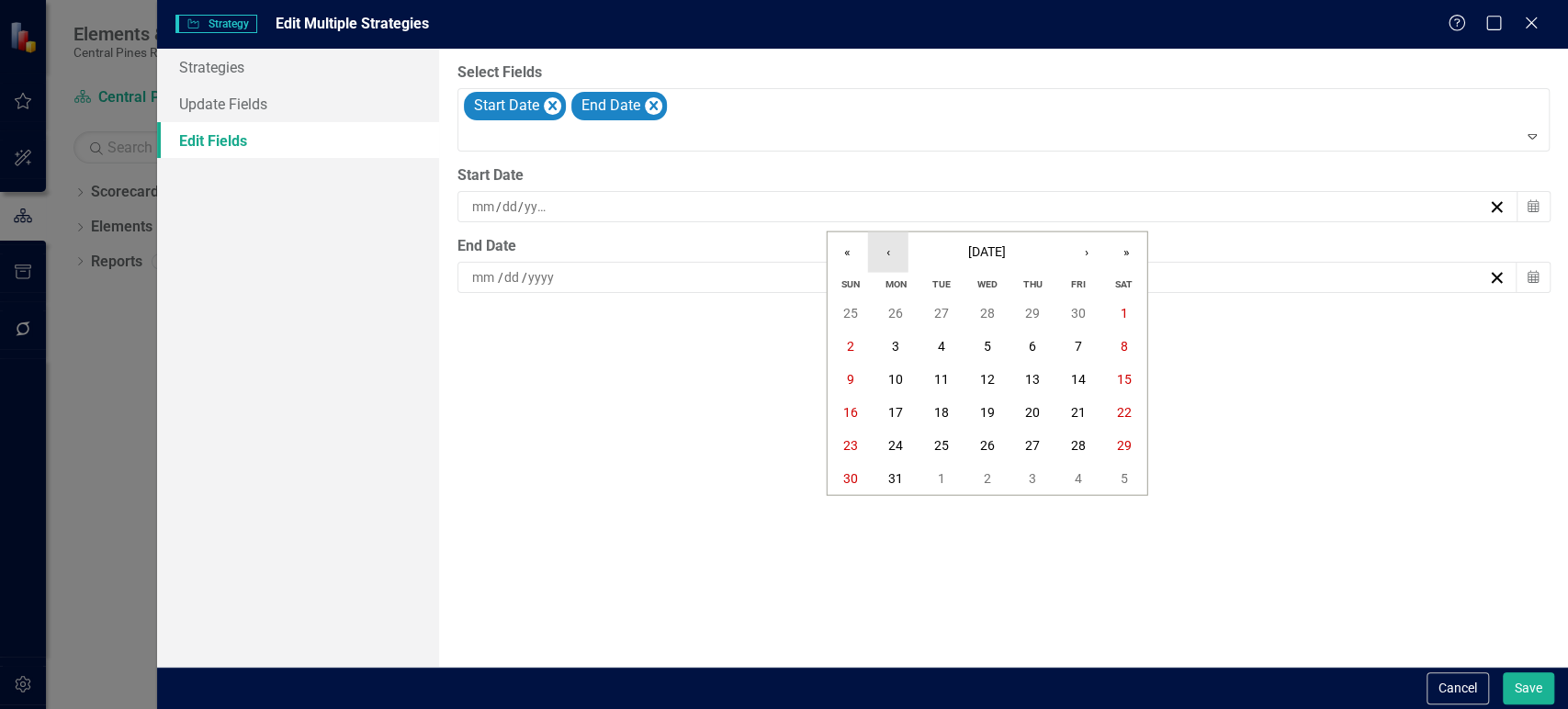 click on "‹" at bounding box center (888, 253) 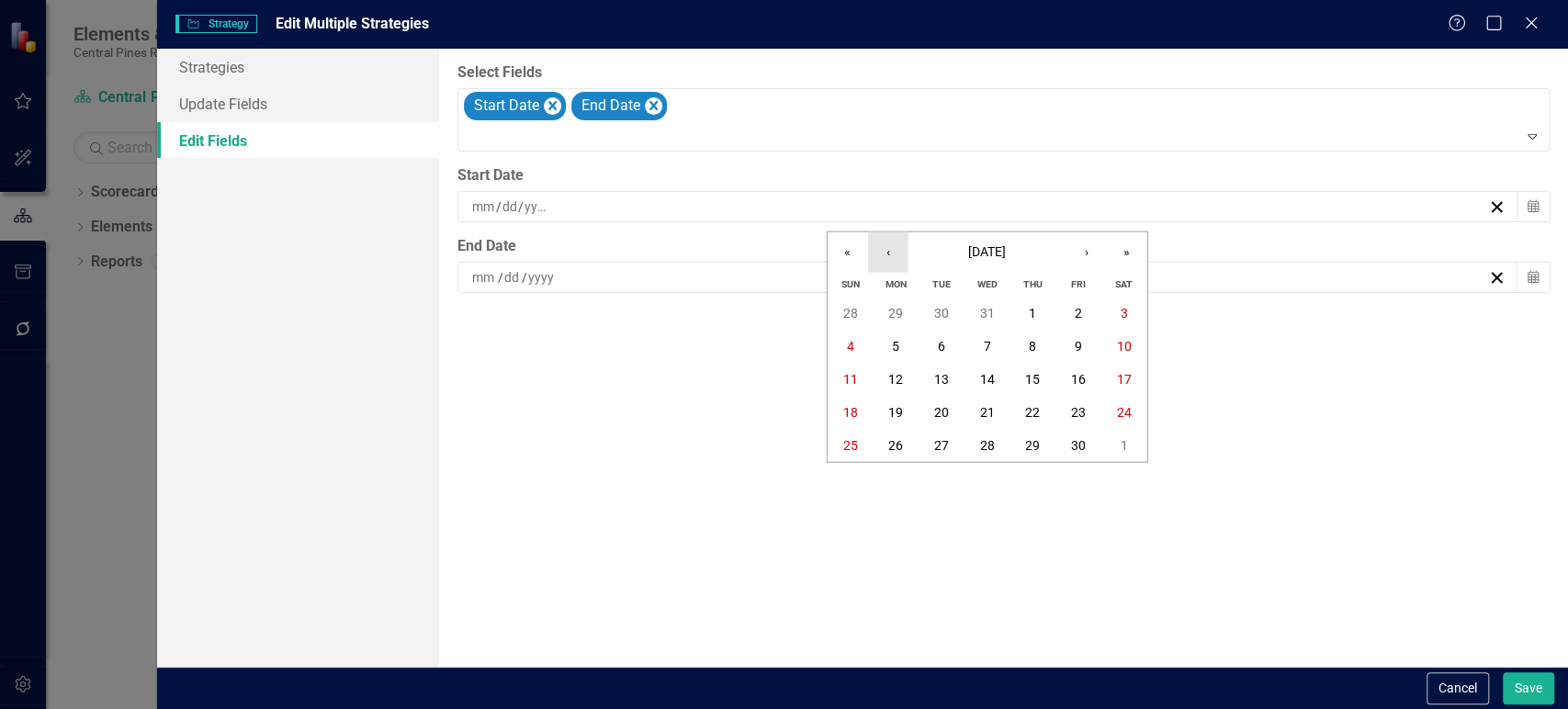 click on "‹" at bounding box center (888, 253) 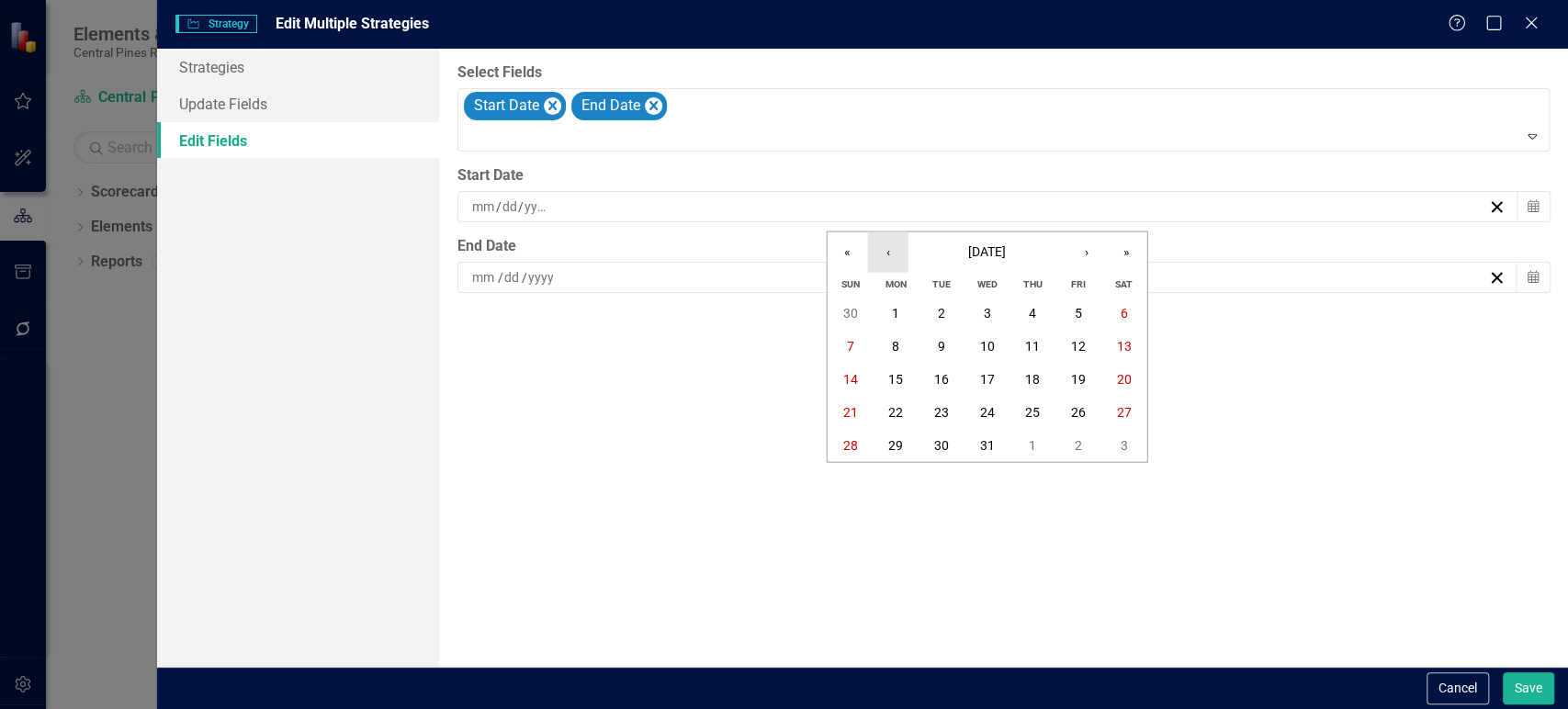 click on "‹" at bounding box center [888, 253] 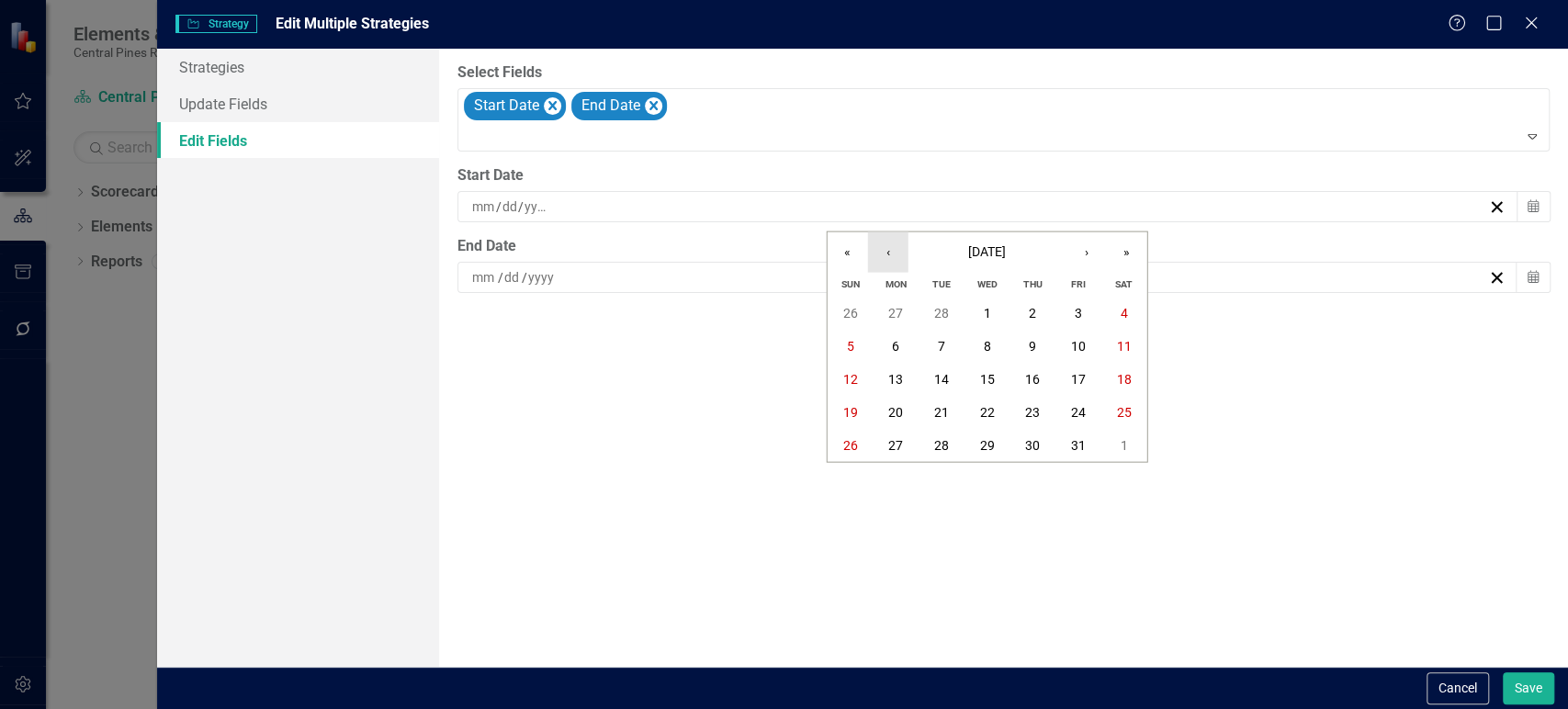 click on "‹" at bounding box center [888, 253] 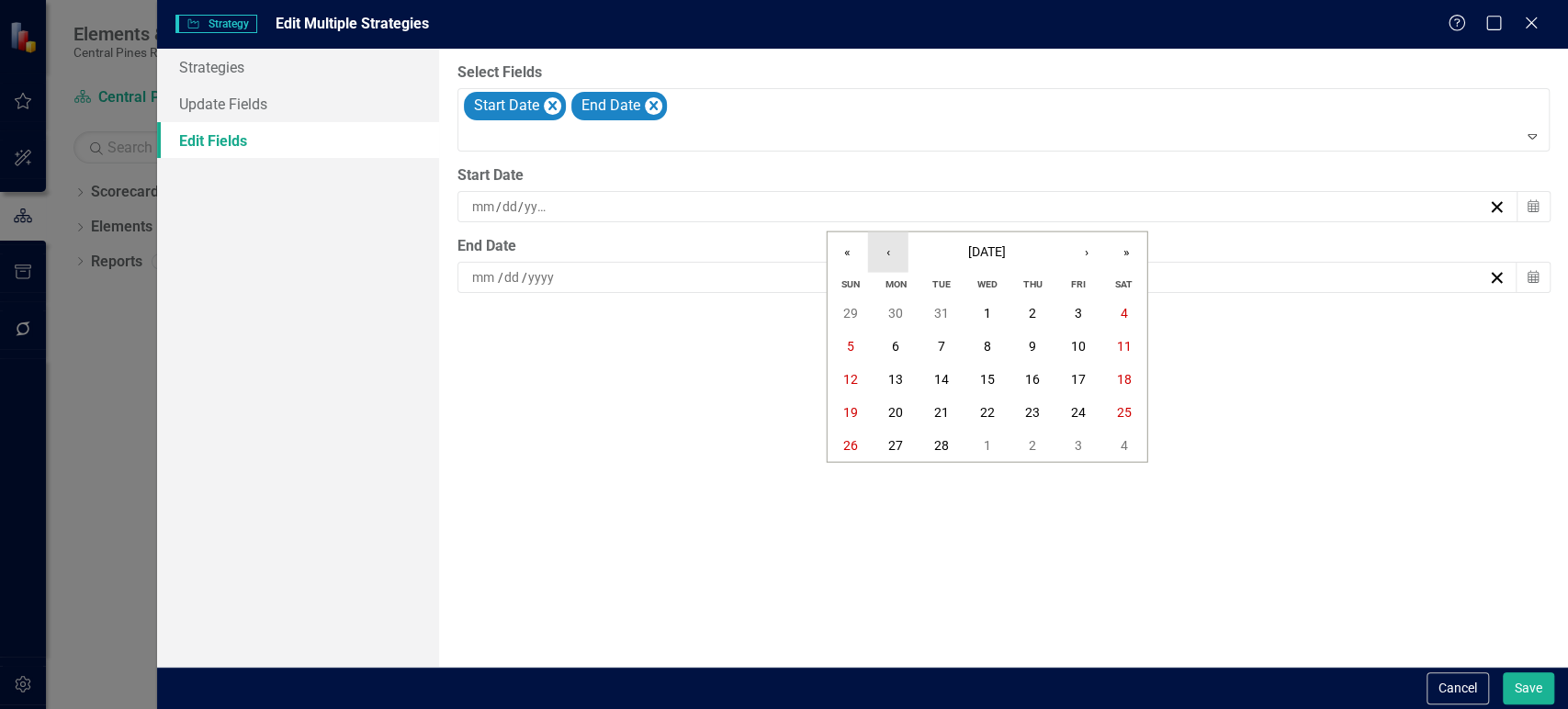 click on "‹" at bounding box center (888, 253) 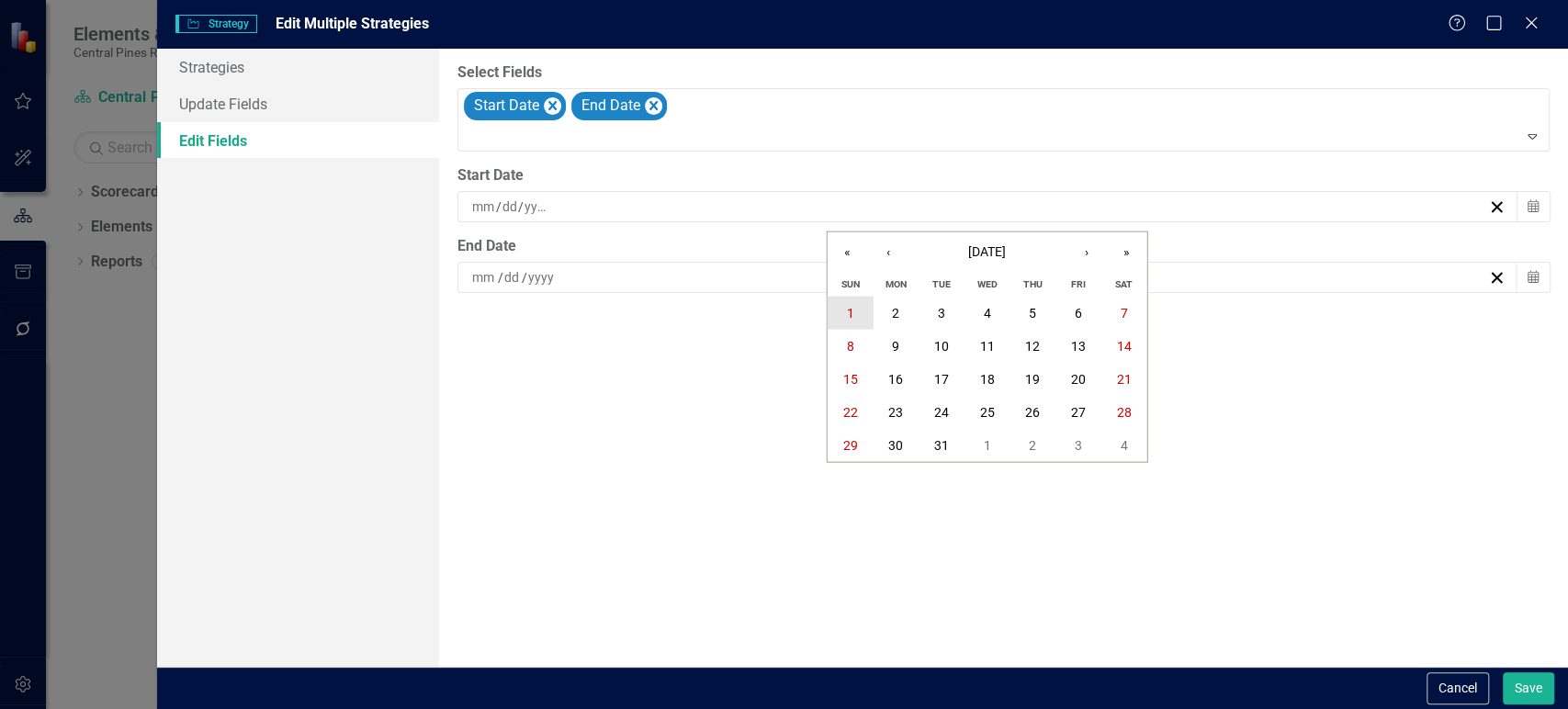 click on "1" at bounding box center [851, 313] 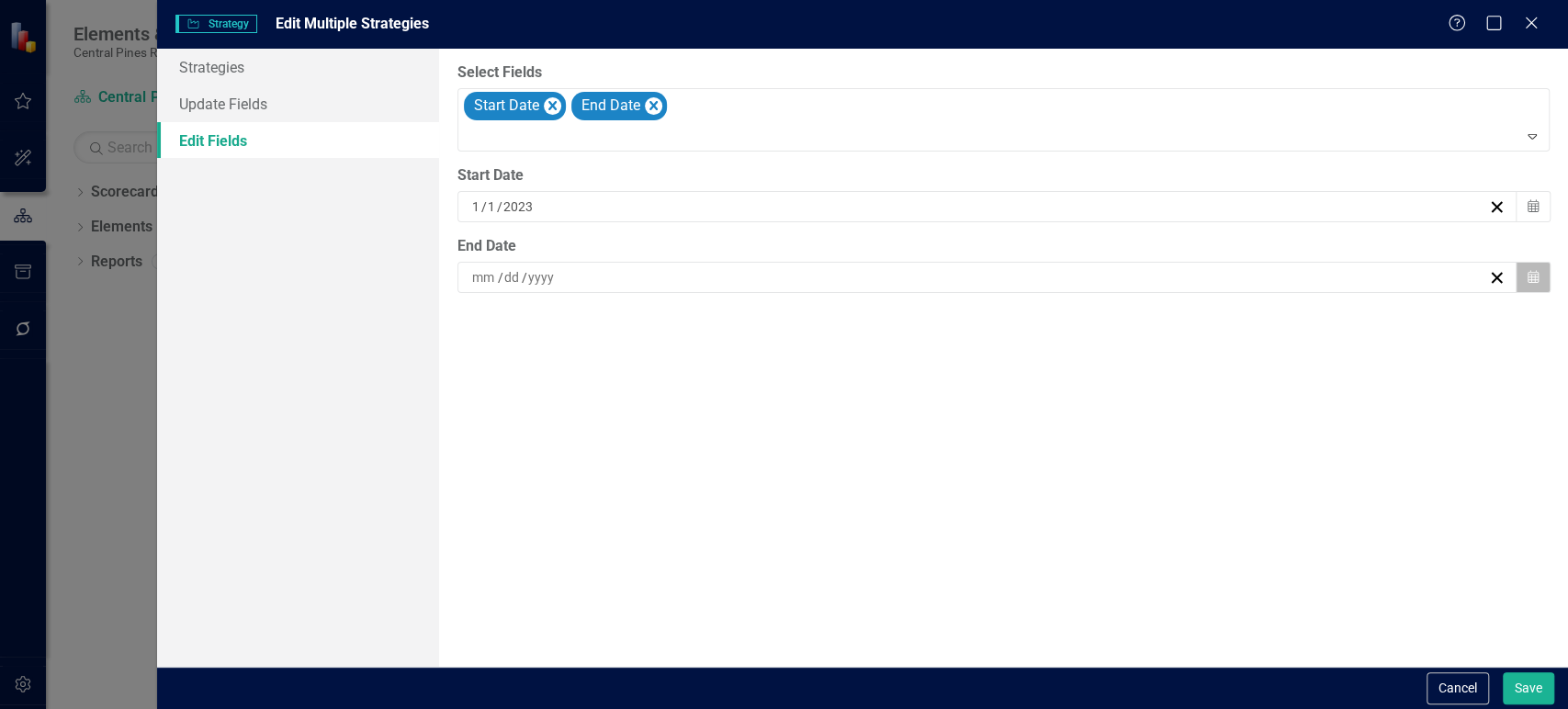 click on "Calendar" at bounding box center [1533, 277] 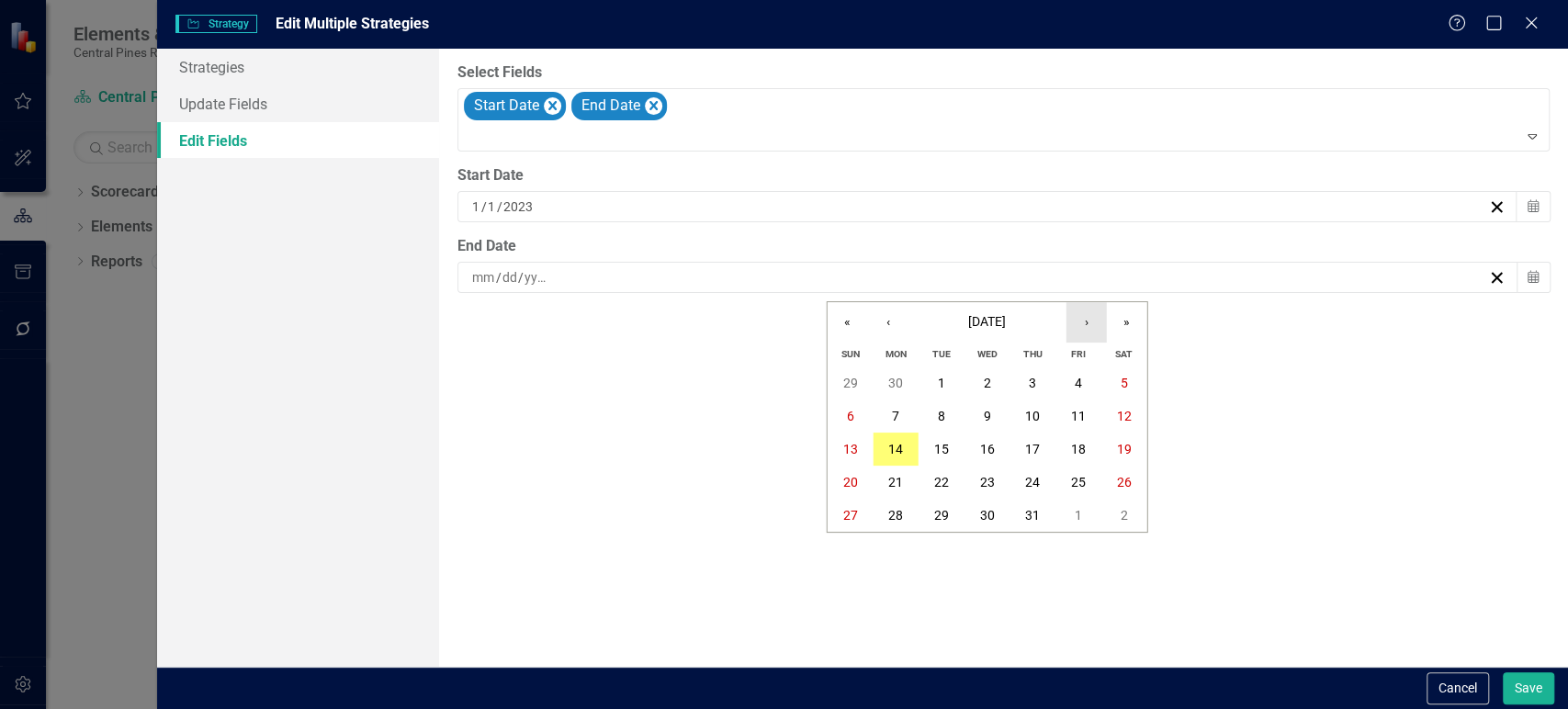 click on "›" at bounding box center (1087, 322) 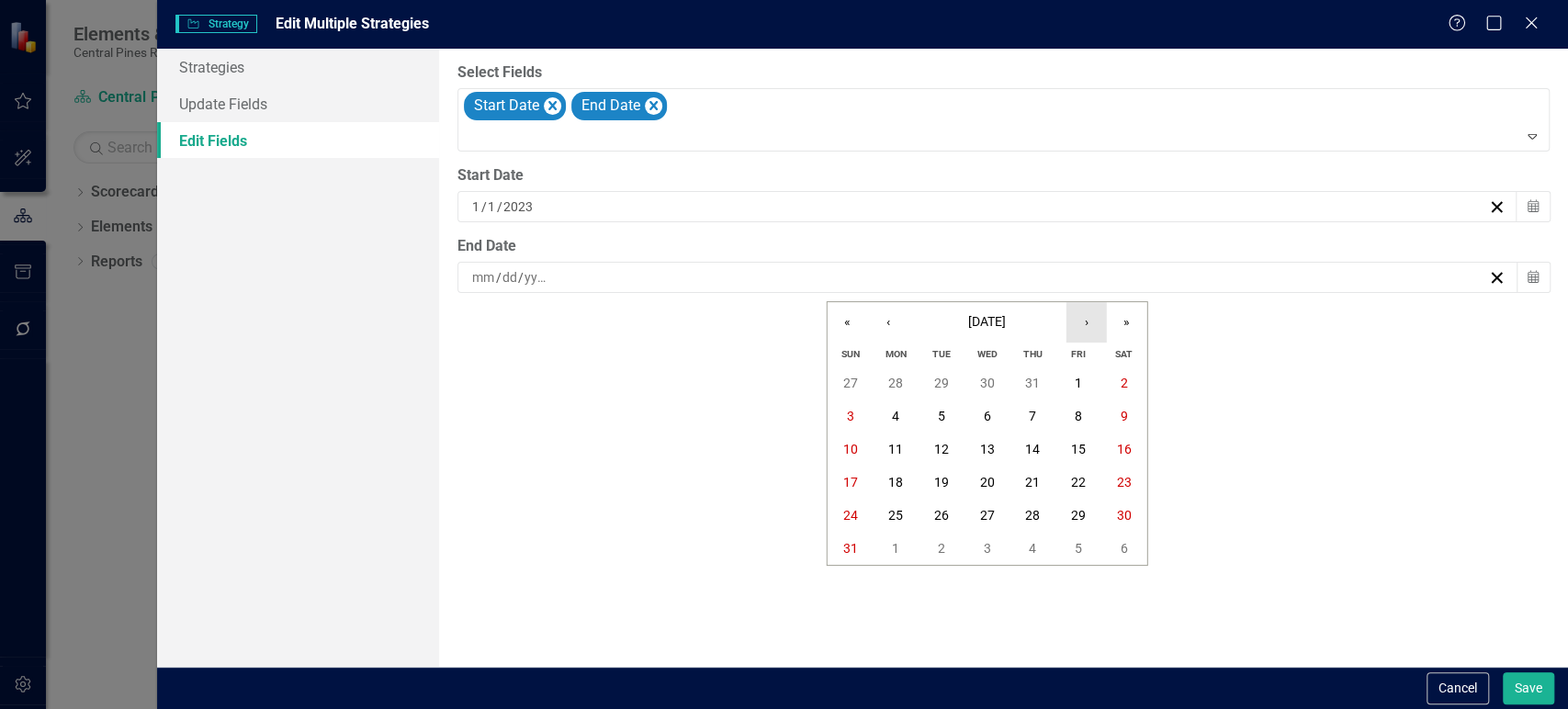 click on "›" at bounding box center (1087, 322) 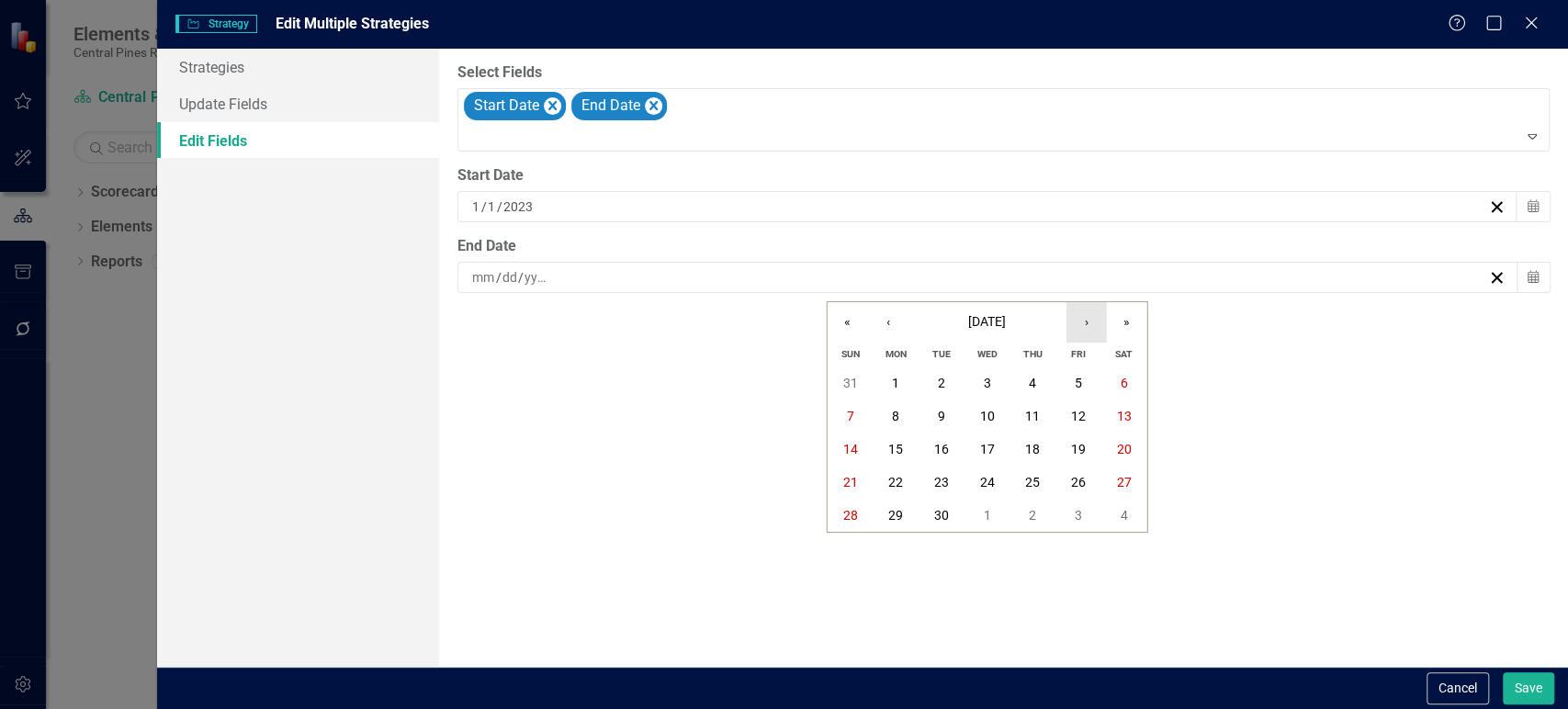 click on "›" at bounding box center [1087, 322] 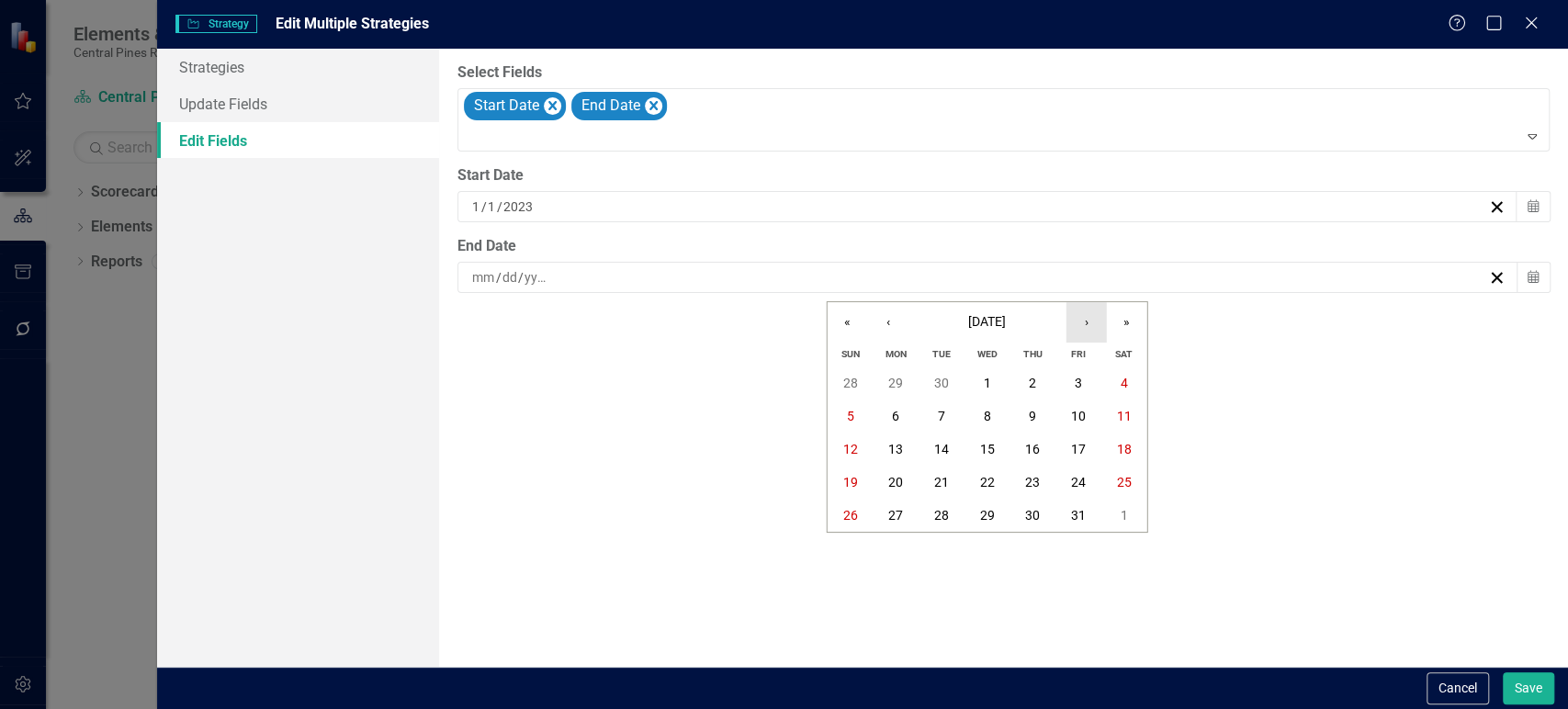 click on "›" at bounding box center (1087, 322) 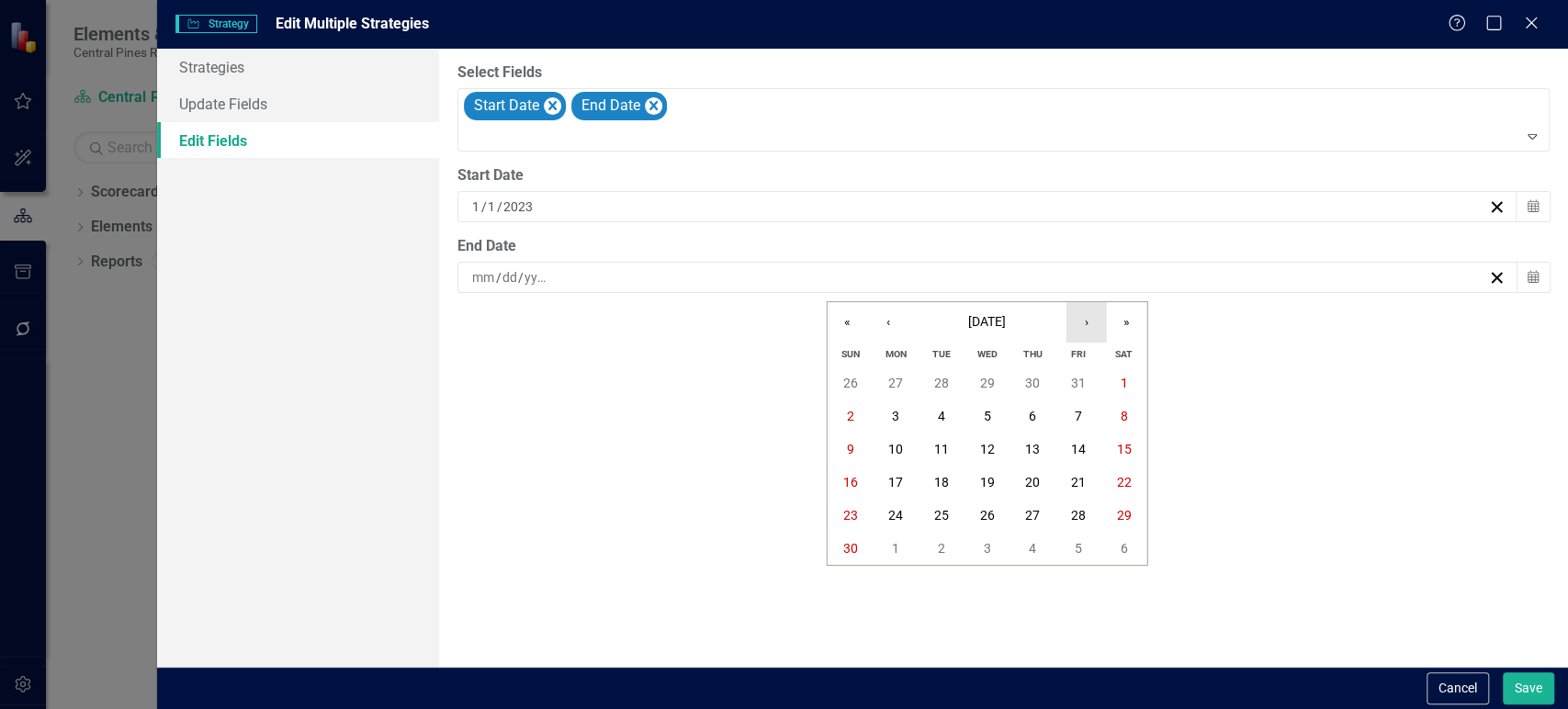 click on "›" at bounding box center (1087, 322) 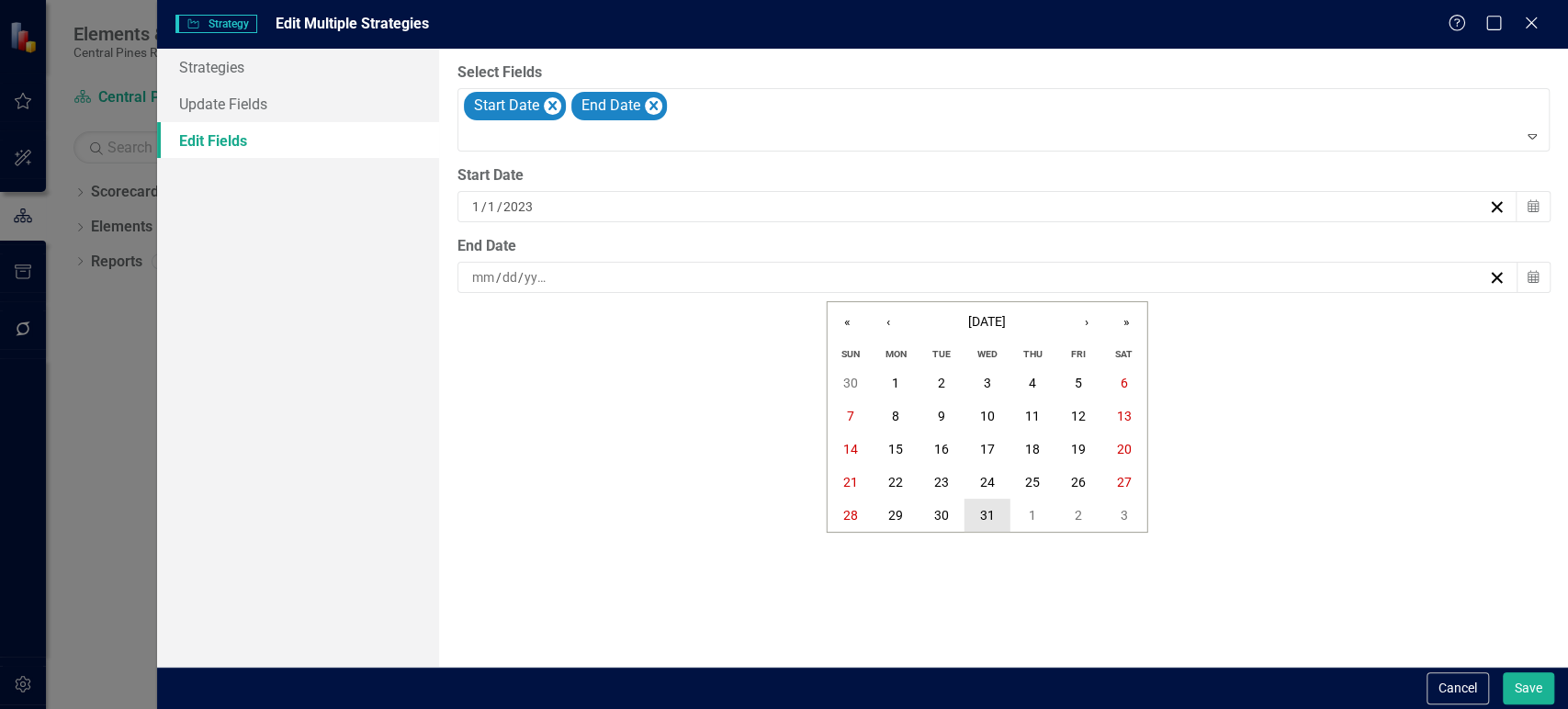 click on "31" at bounding box center (987, 515) 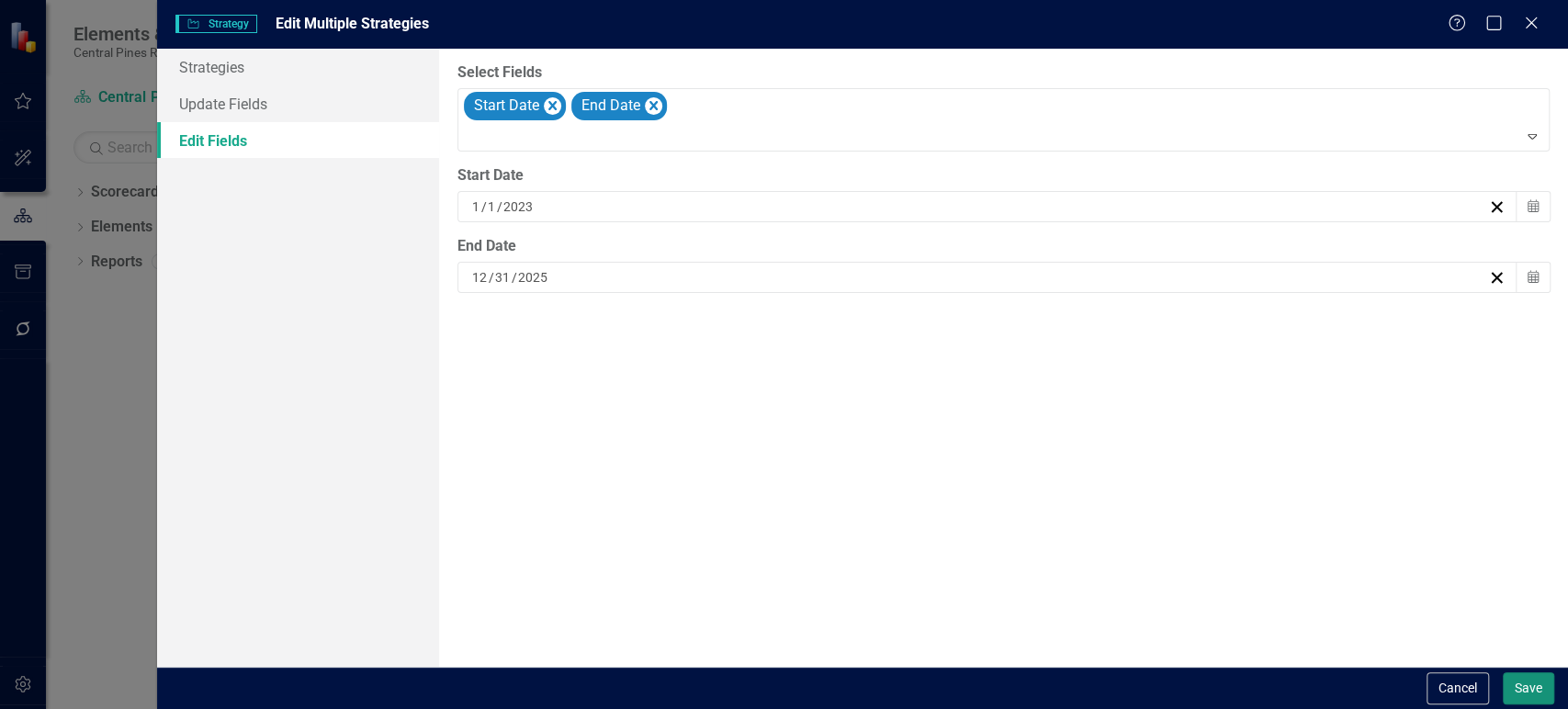 click on "Save" at bounding box center (1529, 688) 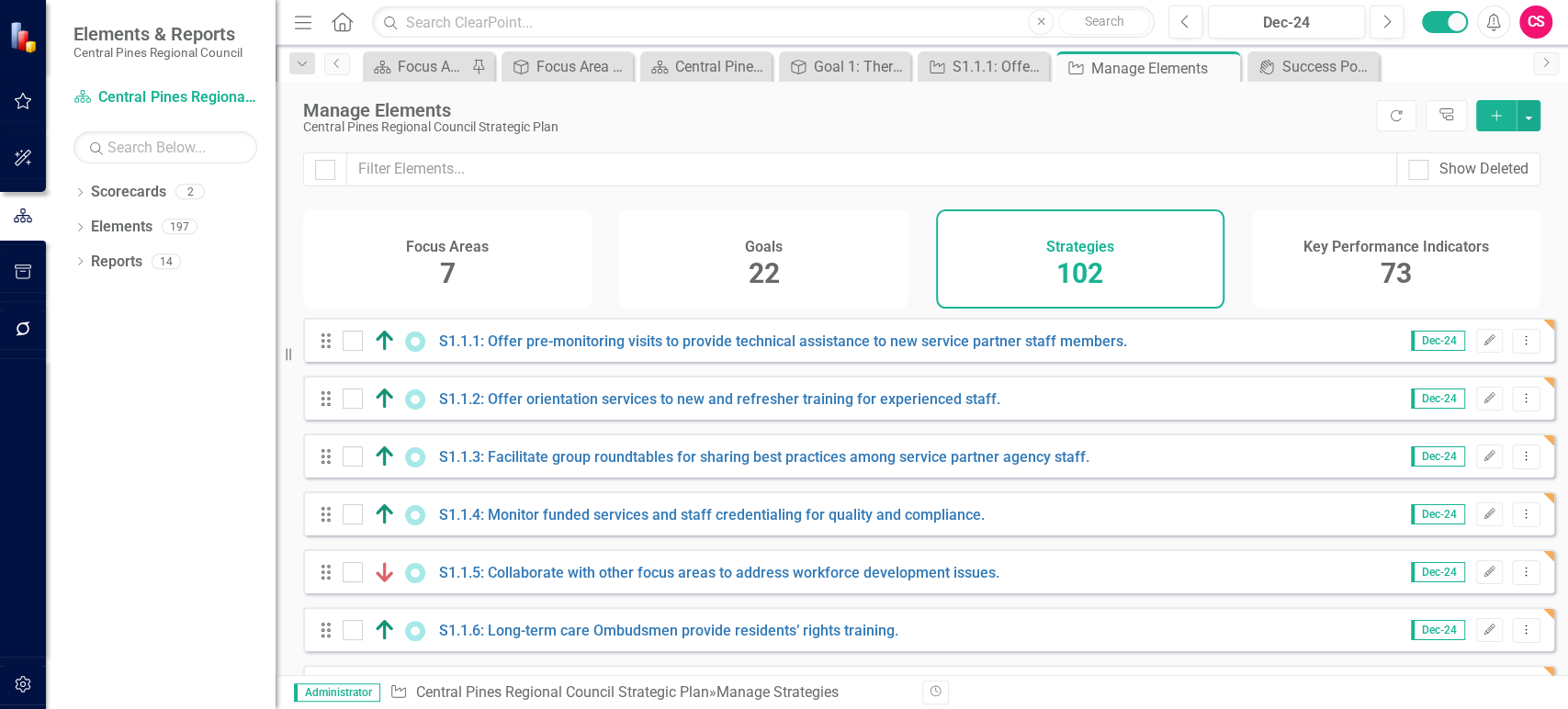 click on "Key Performance Indicators 73" at bounding box center (1396, 259) 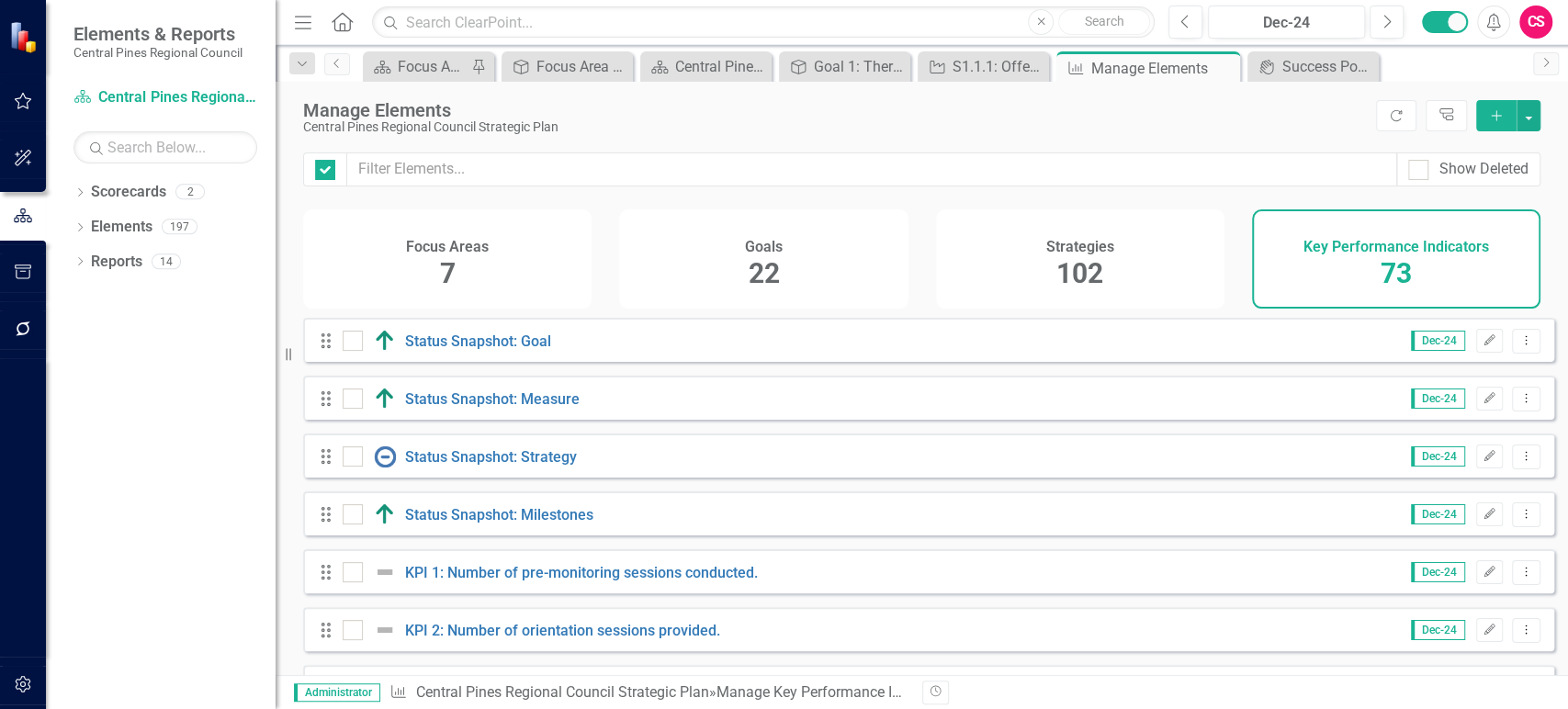 checkbox on "false" 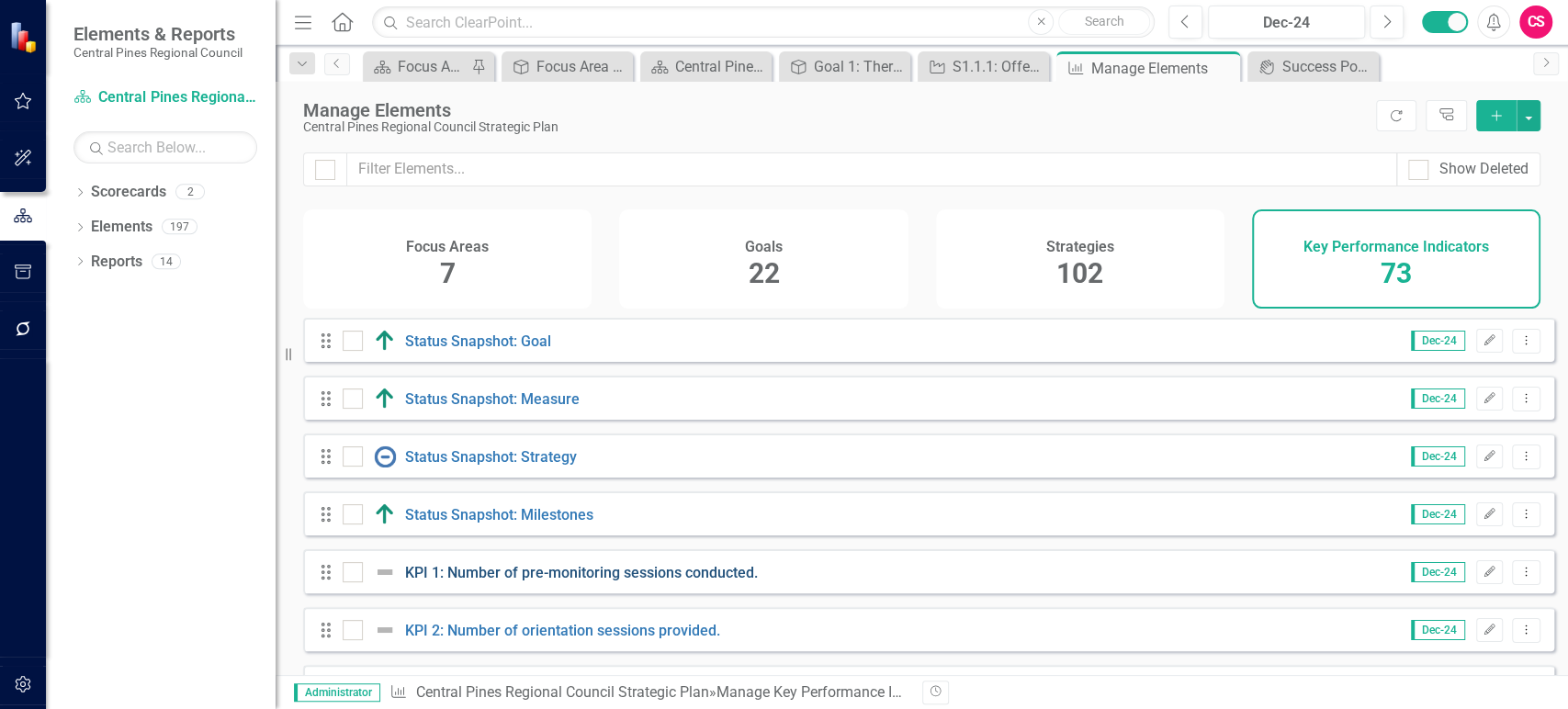 click on "KPI 1: Number of pre-monitoring sessions conducted." at bounding box center (581, 572) 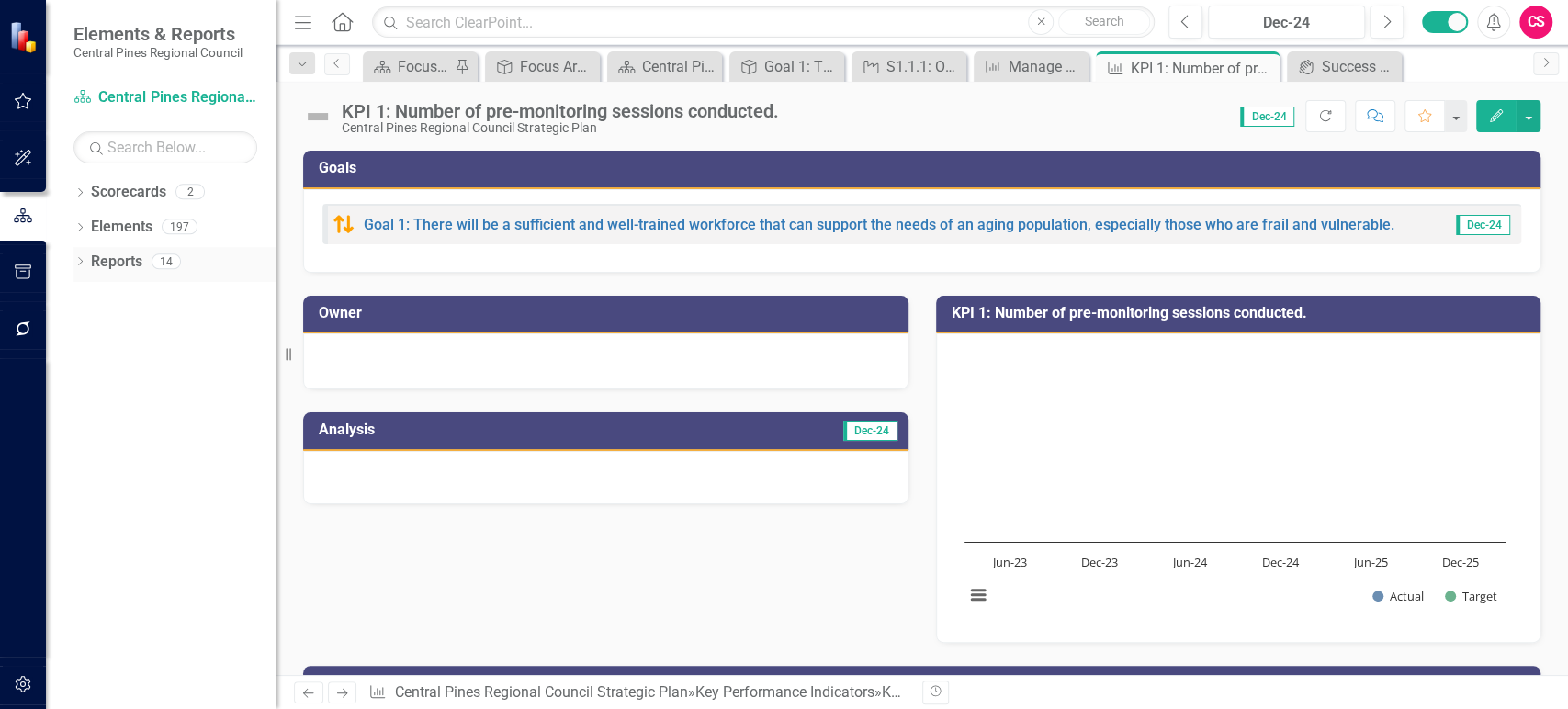 click on "Dropdown" 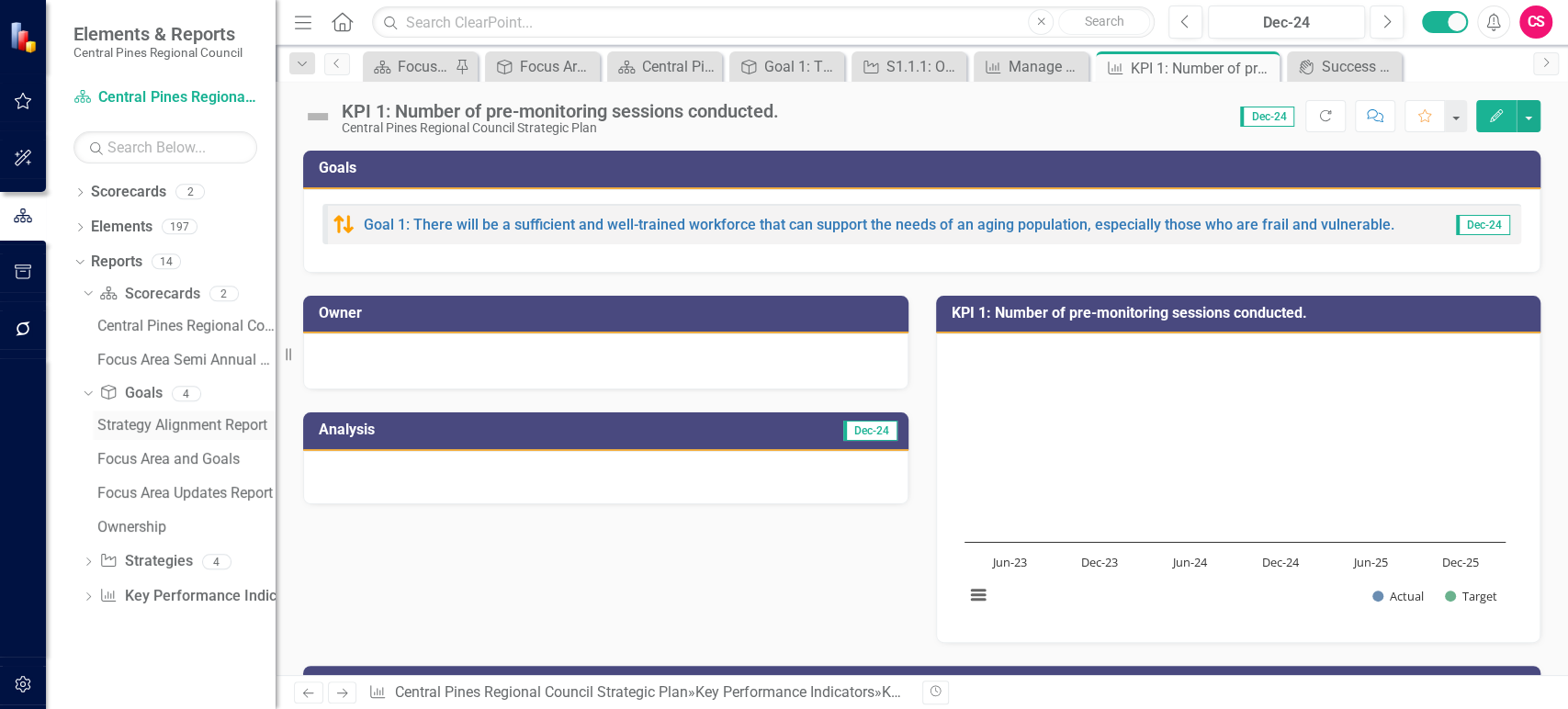 click on "Strategy Alignment Report" at bounding box center (186, 425) 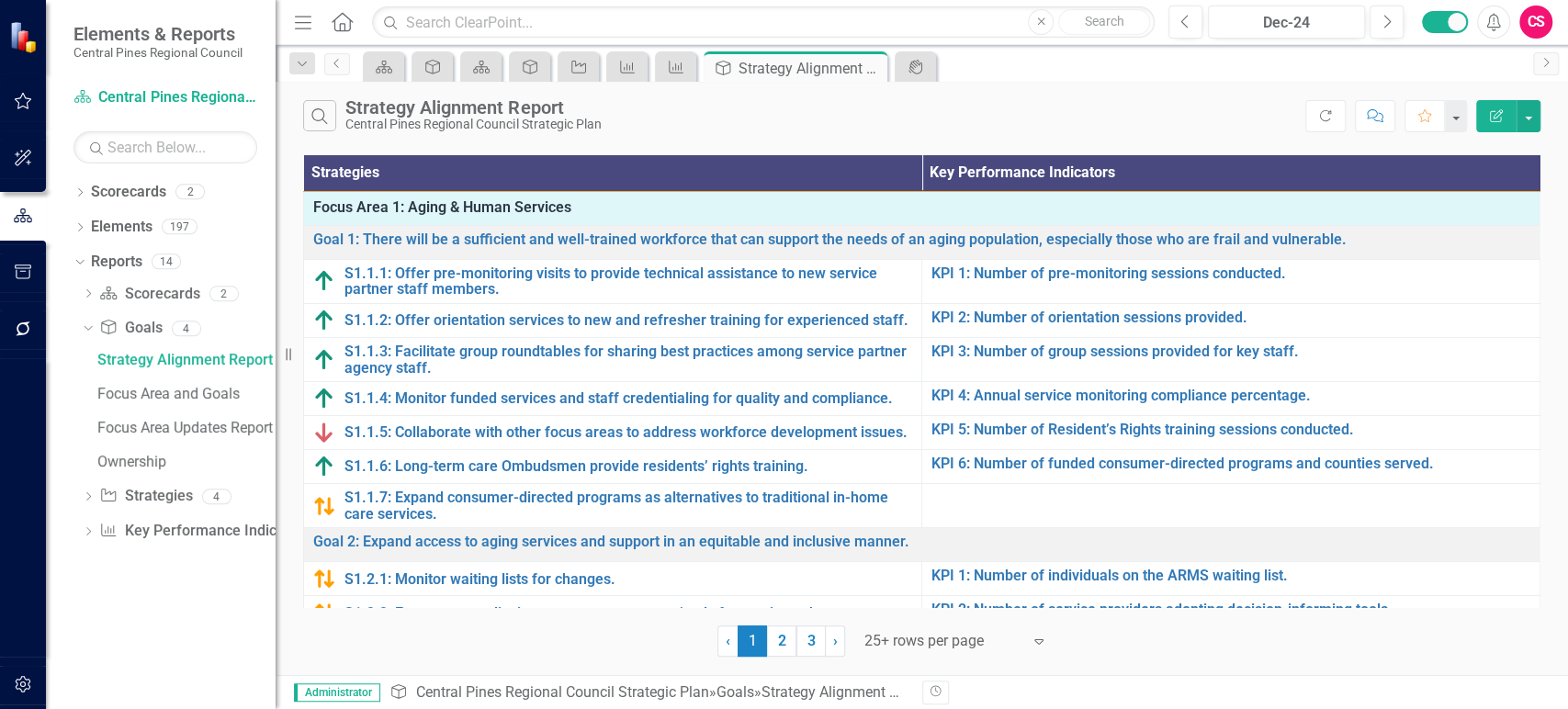 click on "Search Strategy Alignment Report Central Pines Regional Council Strategic Plan Refresh Comment Favorite Edit Report" at bounding box center (921, 111) 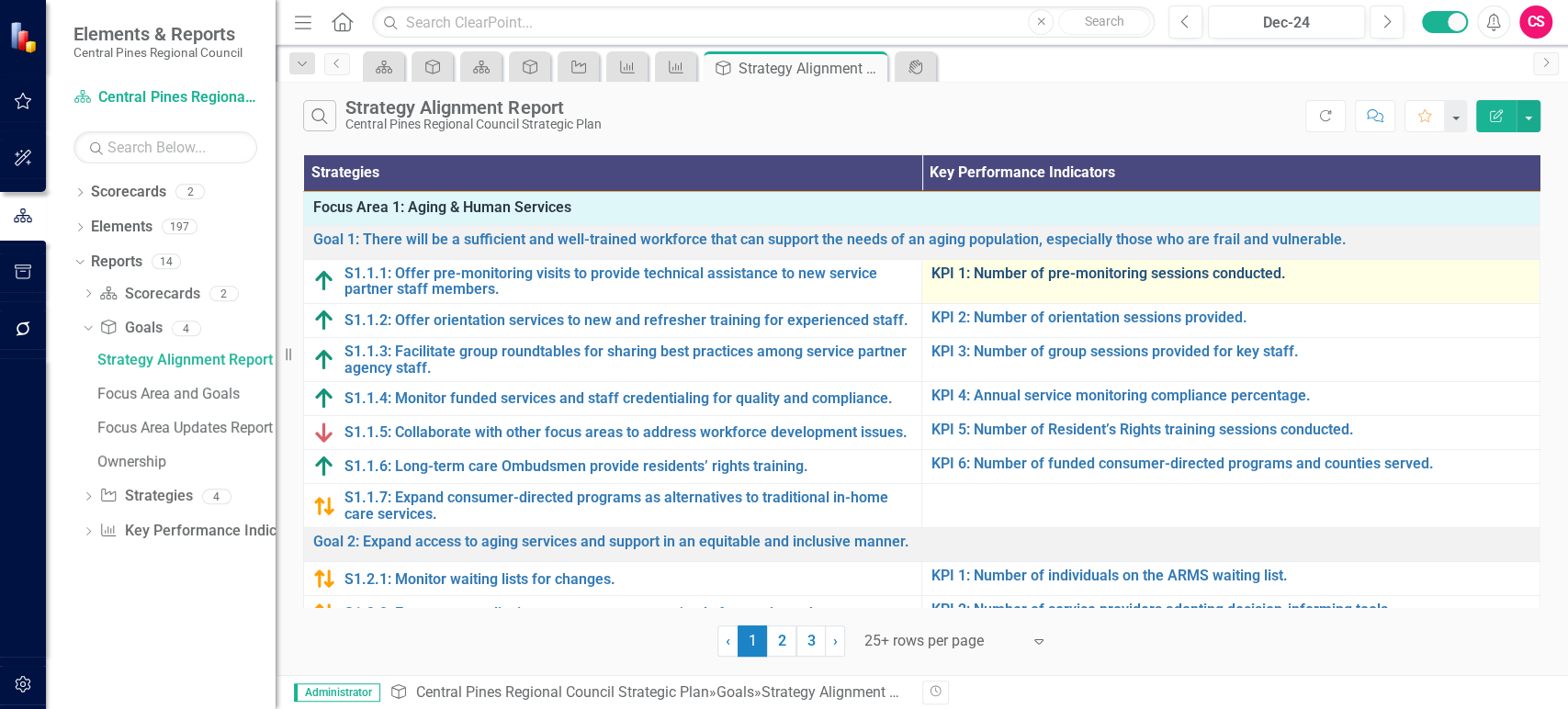 click on "KPI 1: Number of pre-monitoring sessions conducted." at bounding box center (1231, 274) 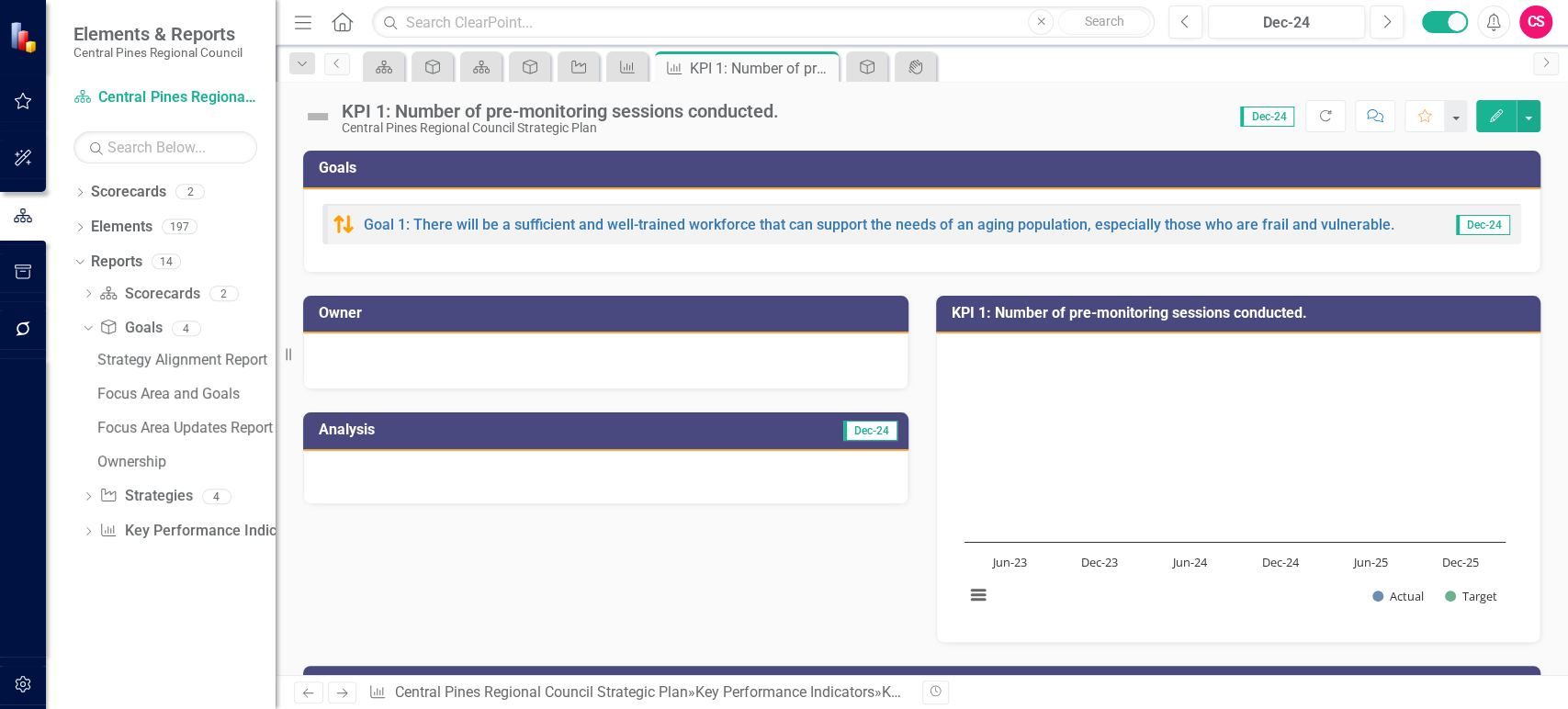 scroll, scrollTop: 271, scrollLeft: 0, axis: vertical 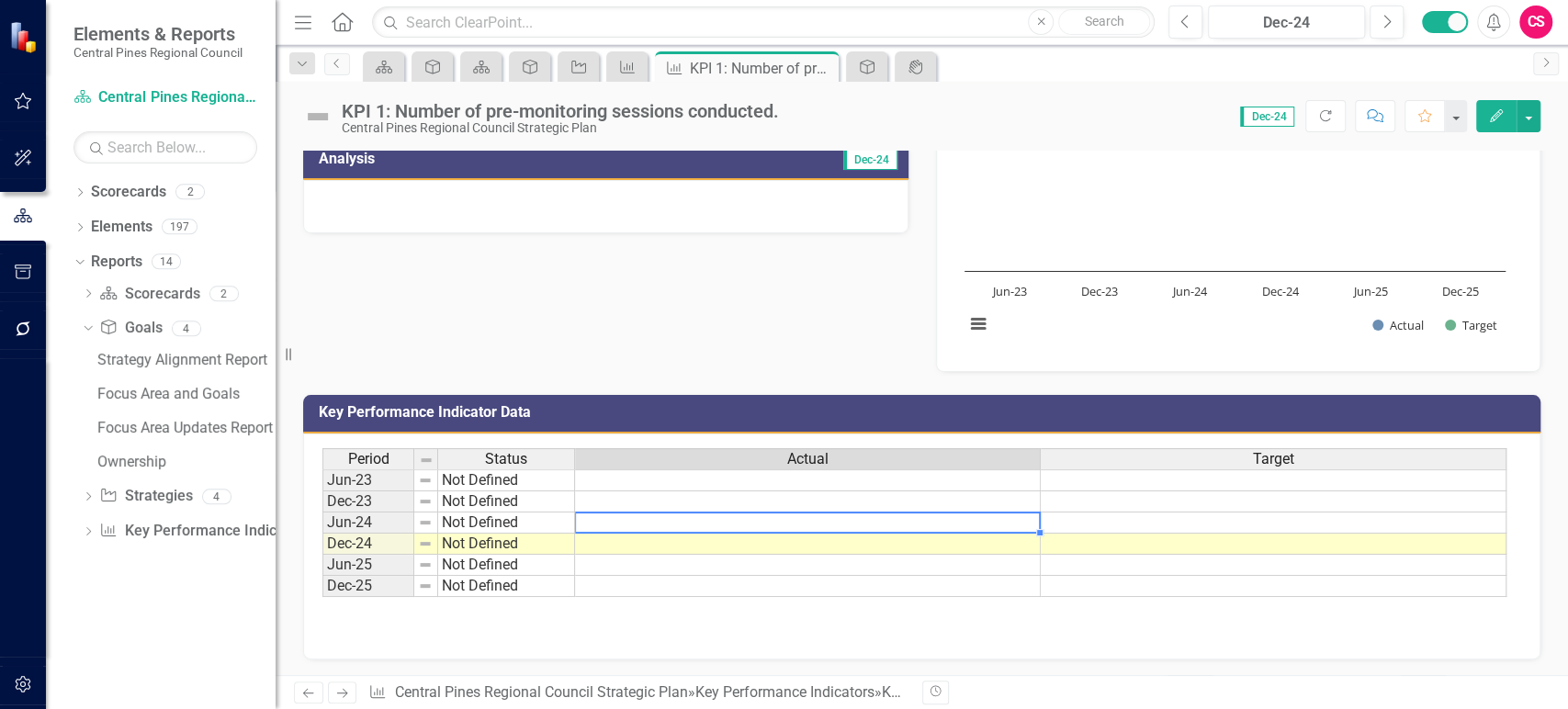 click at bounding box center (807, 523) 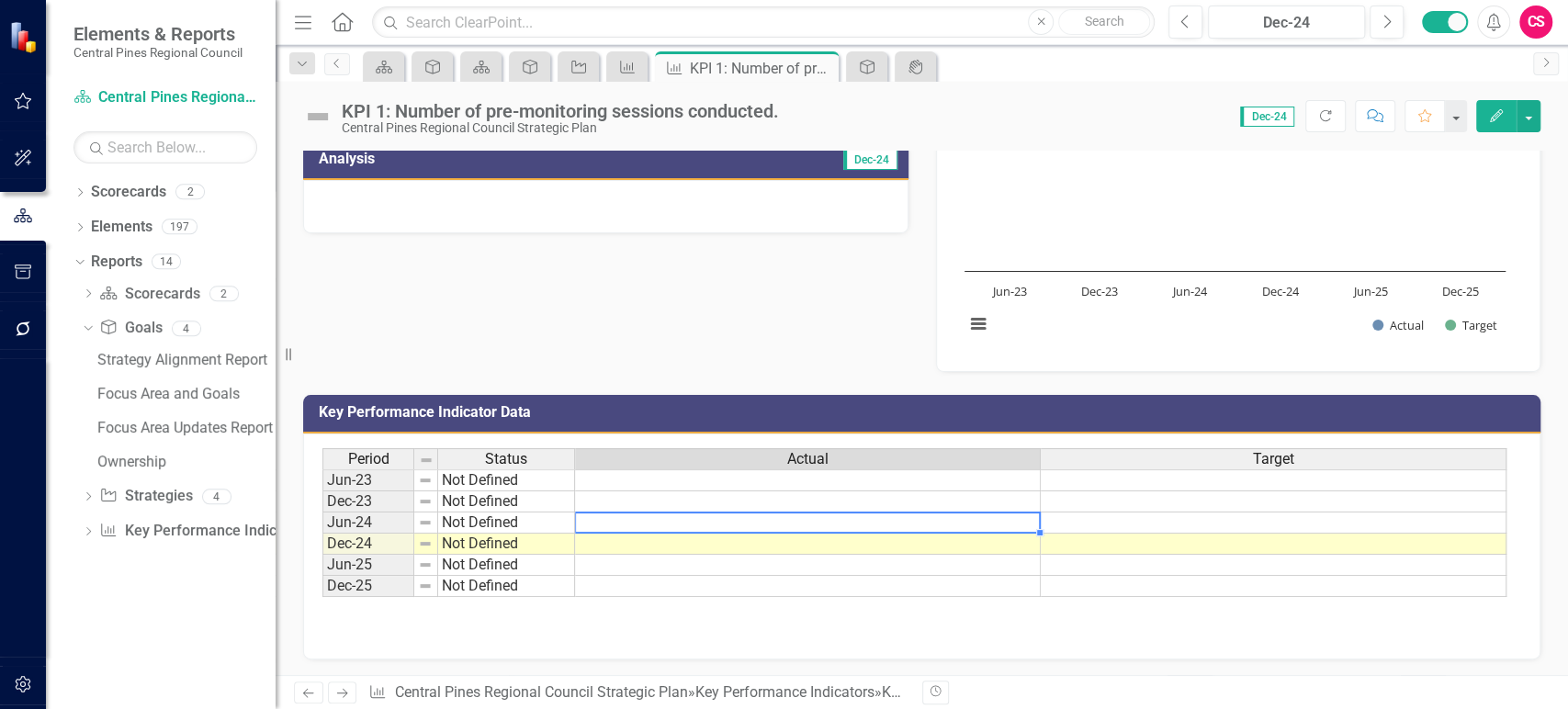click at bounding box center (807, 544) 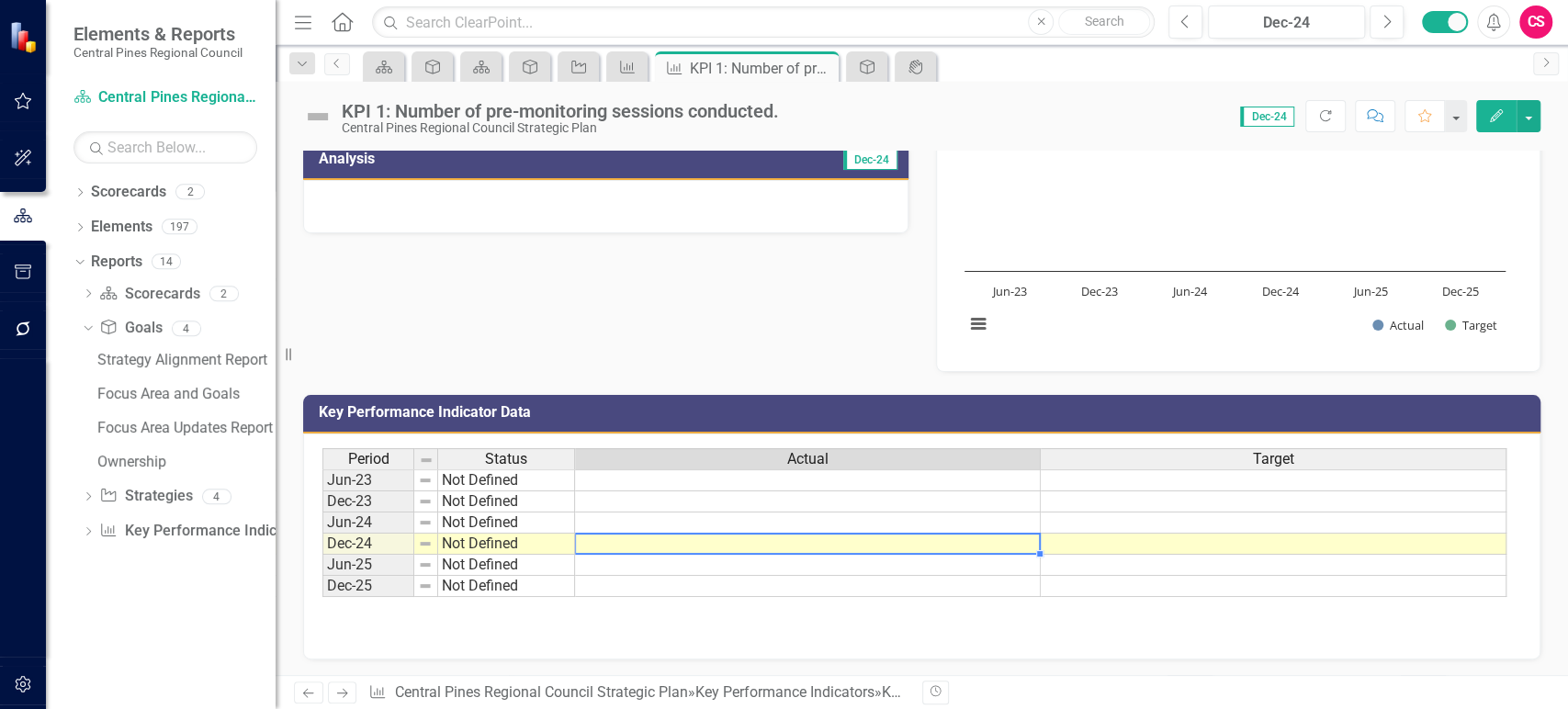 click at bounding box center [1273, 523] 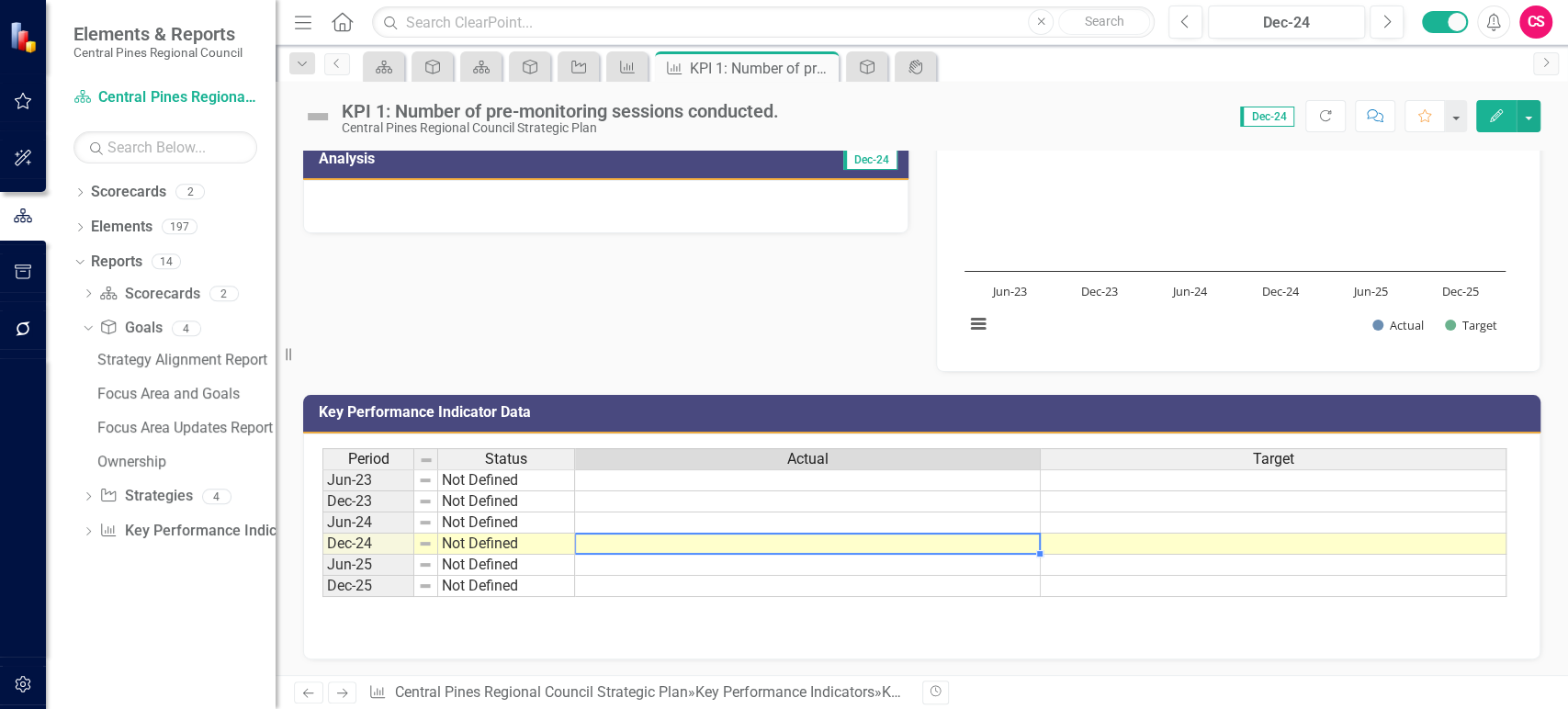 click at bounding box center [807, 544] 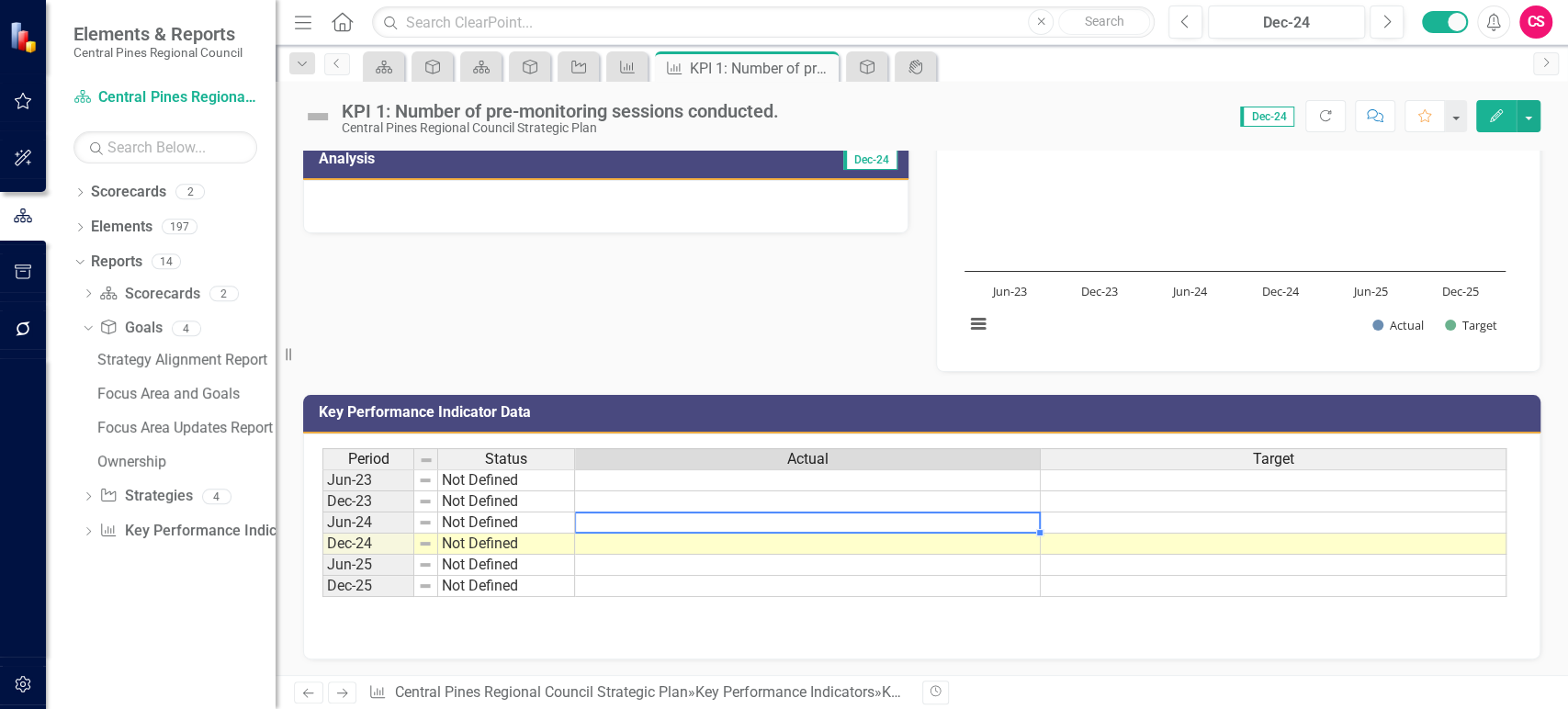click at bounding box center (807, 523) 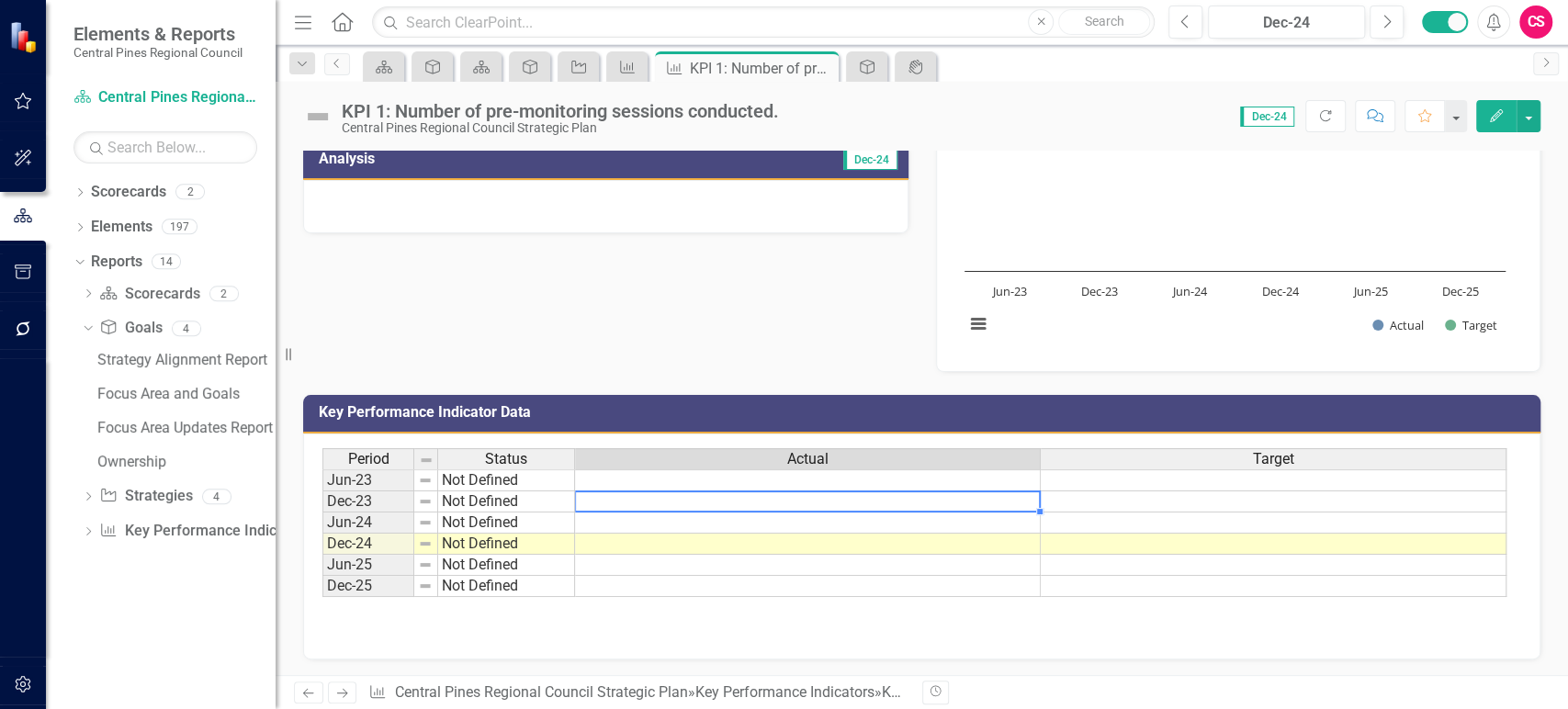 click at bounding box center [807, 501] 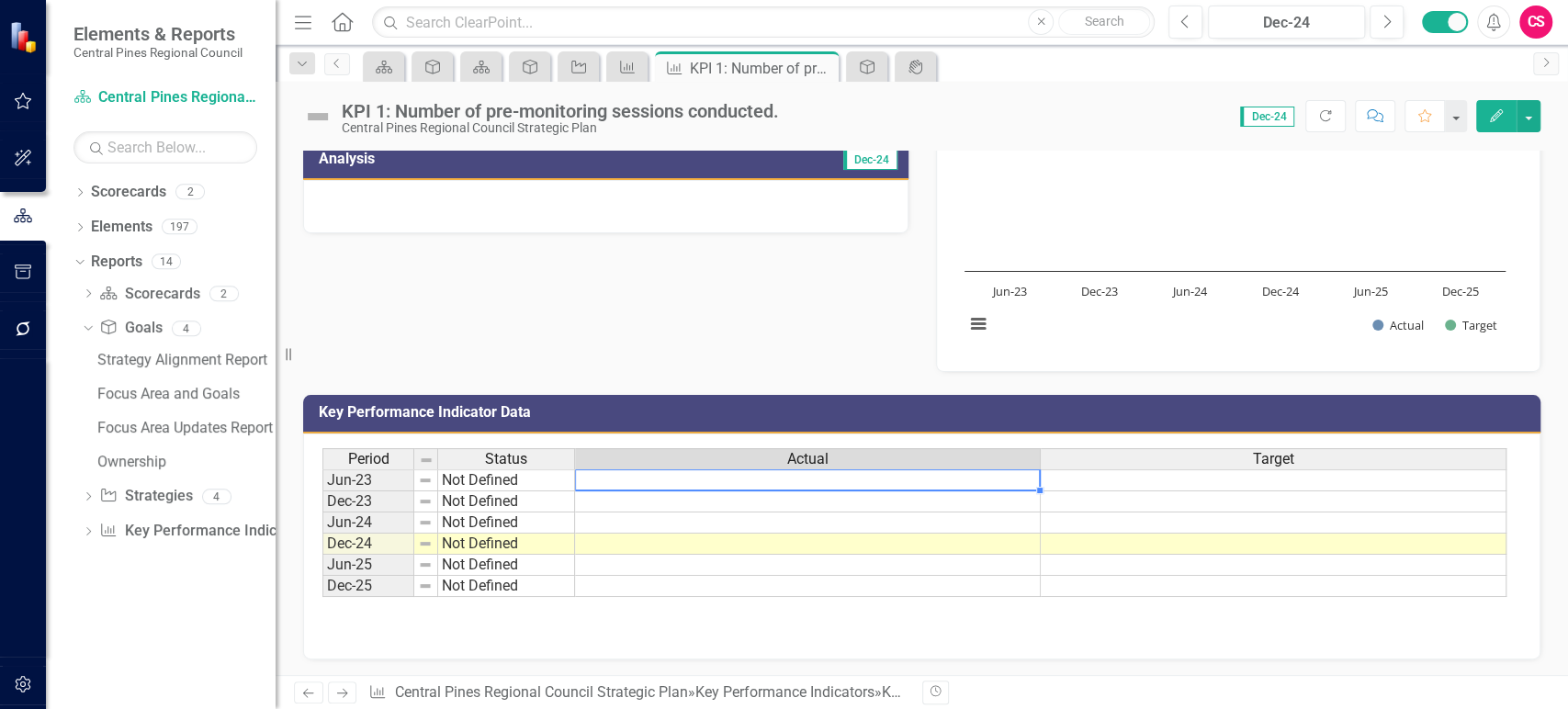 click at bounding box center (807, 480) 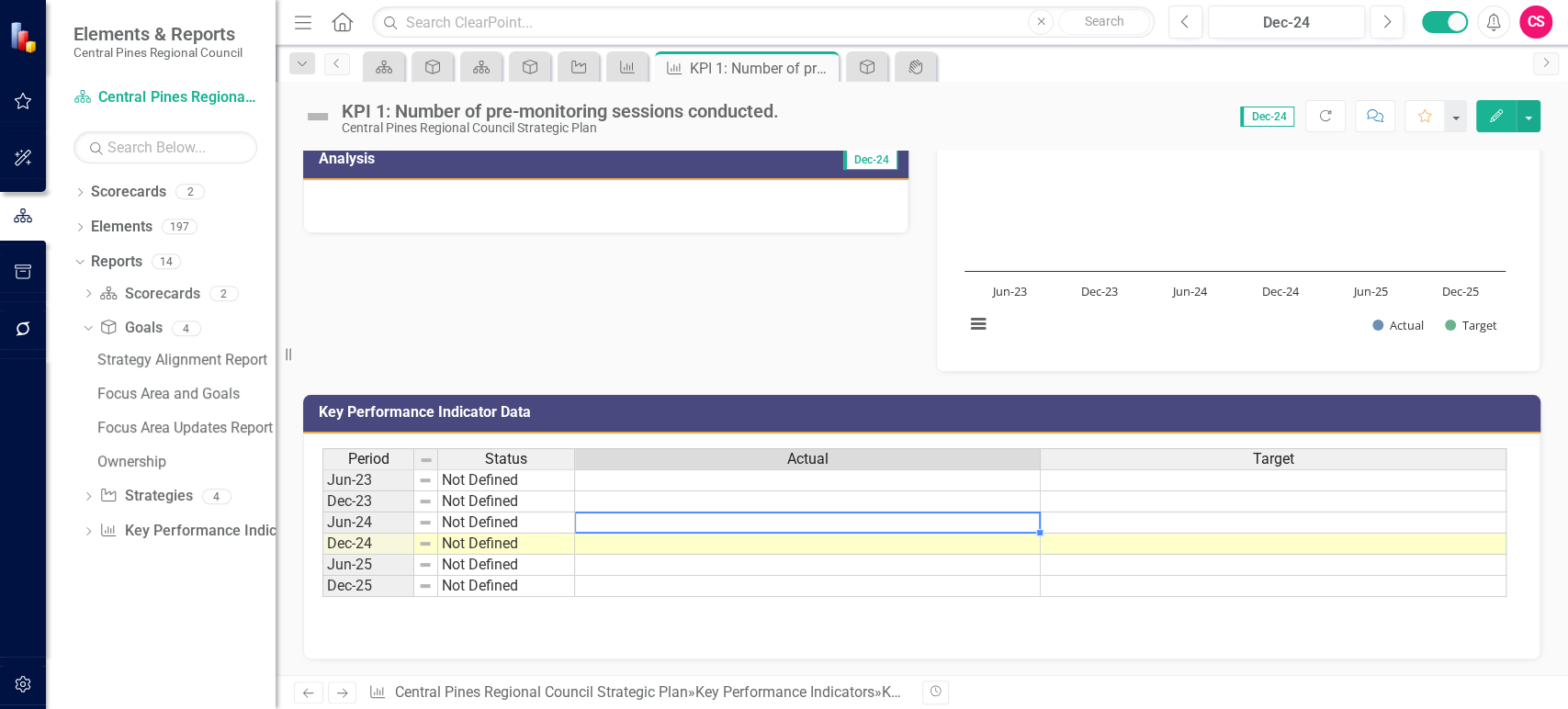 click at bounding box center [807, 523] 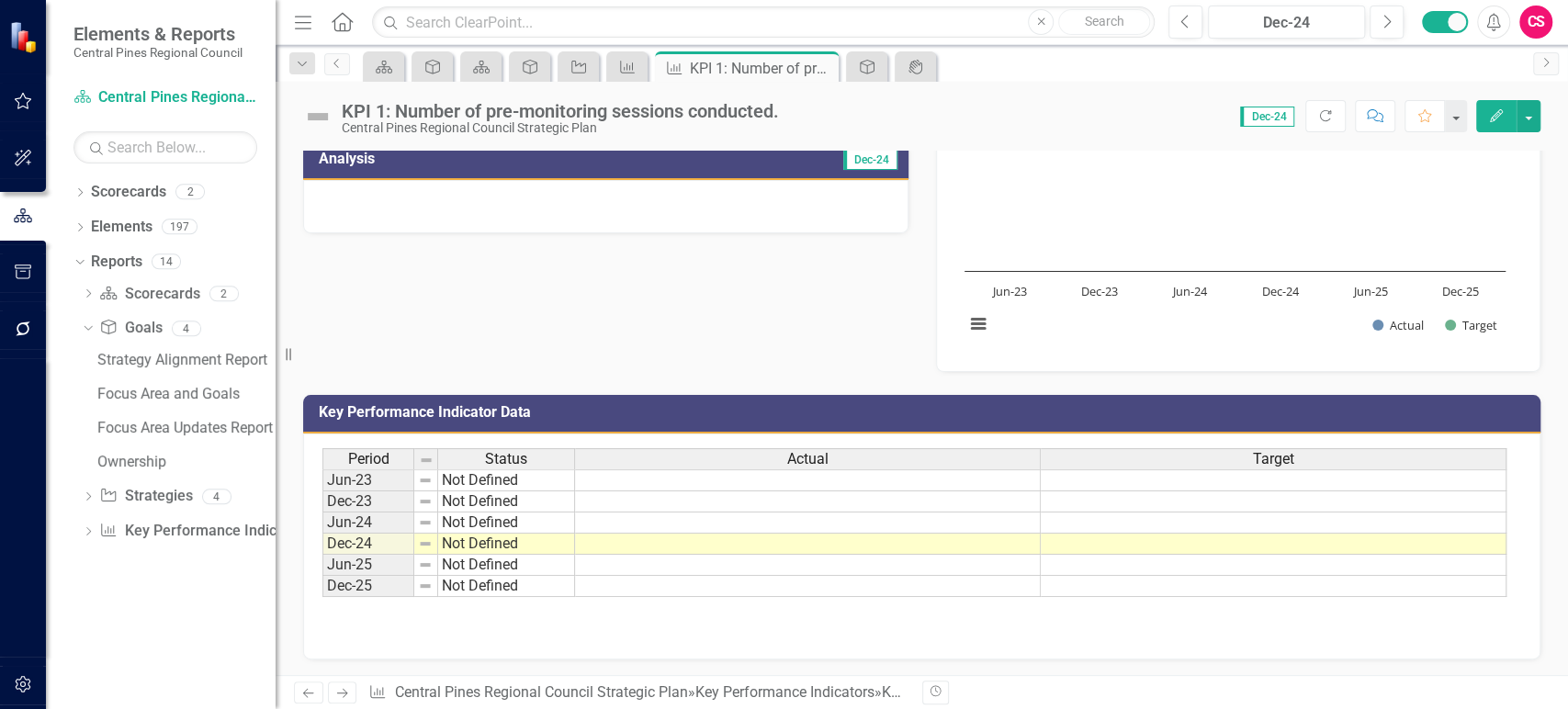 click on "Owner Analysis Dec-24 KPI 1: Number of pre-monitoring sessions conducted. Chart Bar chart with 2 data series. KPI 1: Number of pre-monitoring sessions conducted. (Chart Type: Column)
Plot Bands
Jun-23
Actual: No Value	Target: No Value
Dec-23
Actual: No Value	Target: No Value
Jun-24
Actual: No Value	Target: No Value
Dec-24
Actual: No Value	Target: No Value
Jun-25
Actual: No Value	Target: No Value
Dec-25
Actual: No Value	Target: No Value The chart has 1 X axis displaying categories.  The chart has 1 Y axis displaying values. Data ranges from 0 to 0. KPI 1: Number of pre-monitoring sessions conducted. (Chart Type: Column)
Plot Bands
Jun-23
Actual: No Value	Target: No Value
Dec-23
Actual: No Value	Target: No Value
Jun-24
Actual: No Value	Target: No Value
Dec-24
Actual: No Value	Target: No Value
Jun-25
Actual: No Value	Target: No Value
Dec-25
Actual: No Value	Target: No Value Chart context menu Actual Target Jun-23 Dec-23 Jun-24 Dec-24 Jun-25 Dec-25 End of interactive chart." at bounding box center (921, 187) 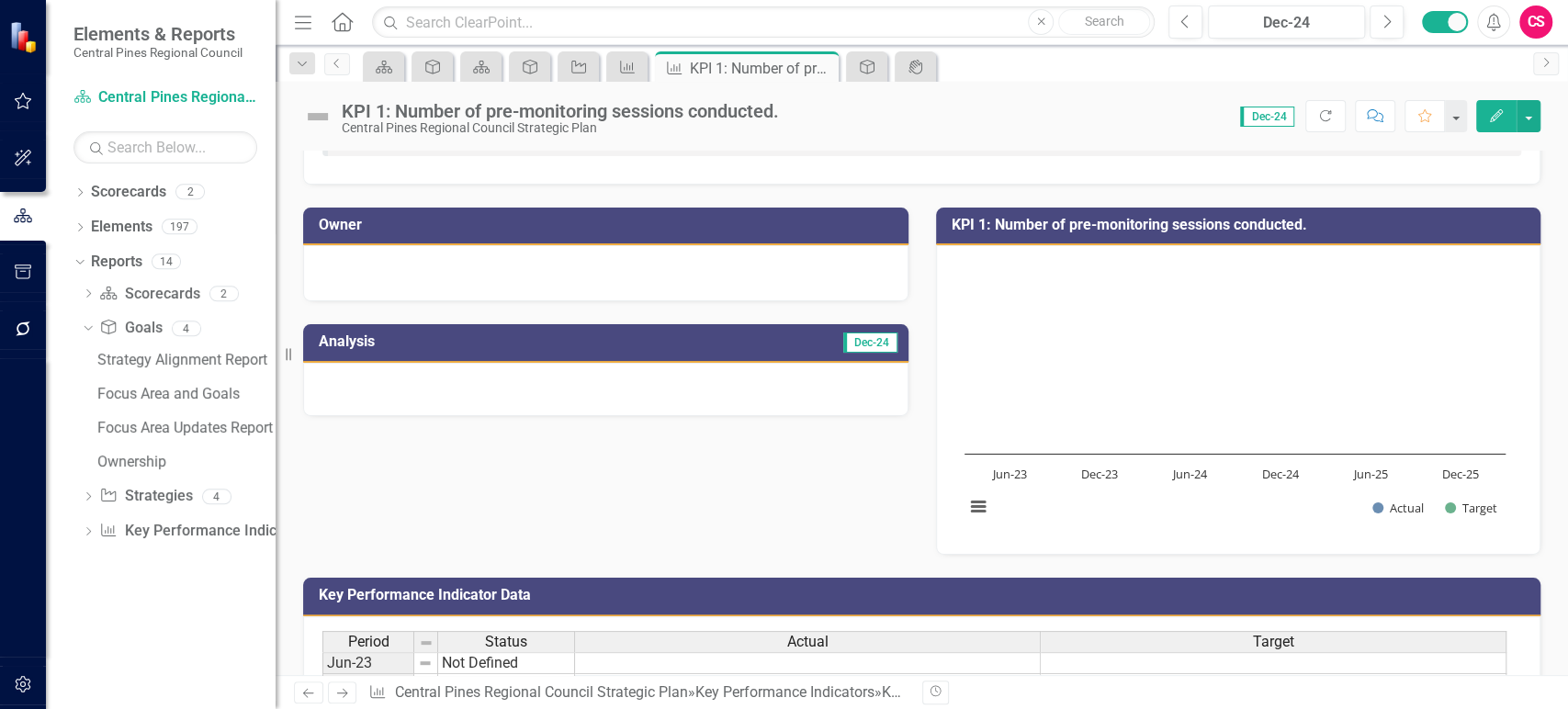 scroll, scrollTop: 5, scrollLeft: 0, axis: vertical 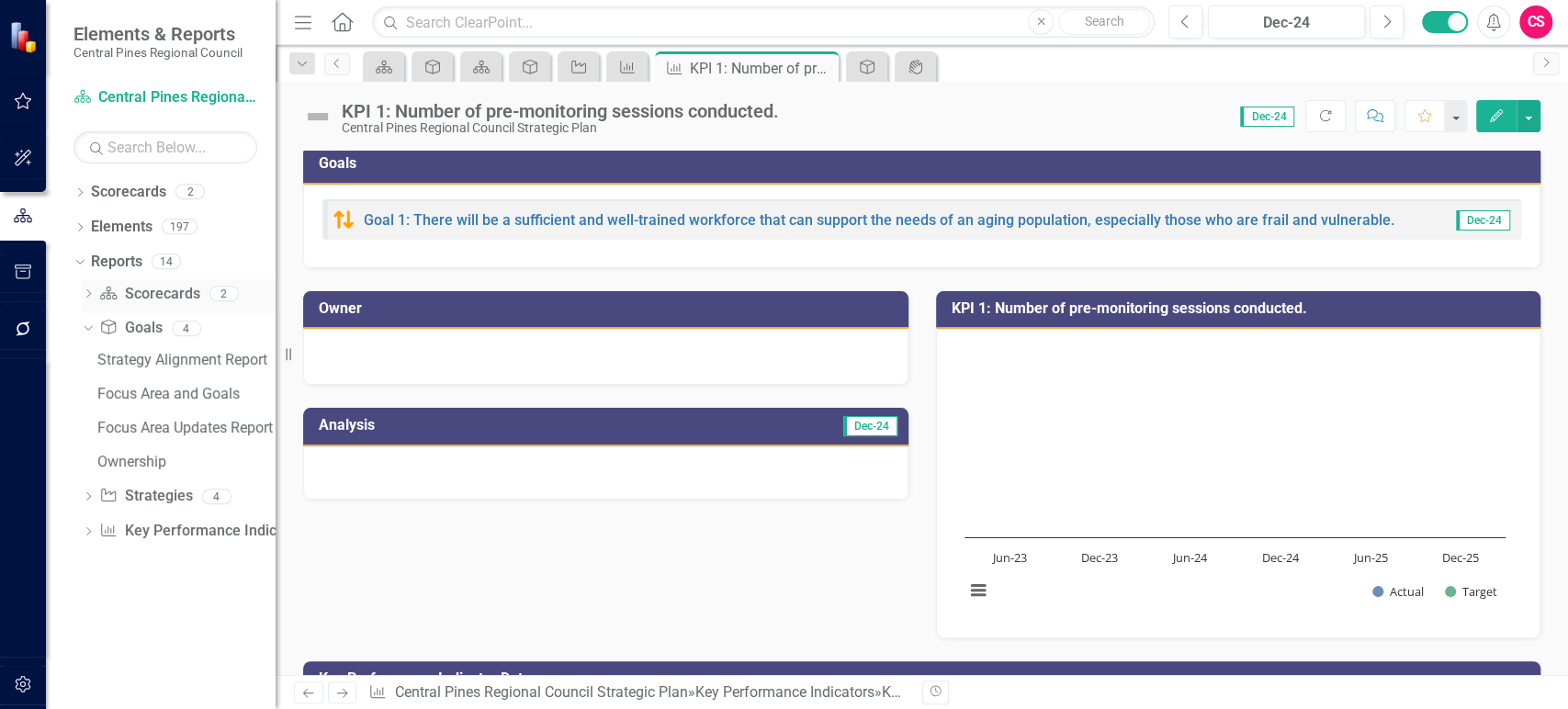 click on "Dropdown" 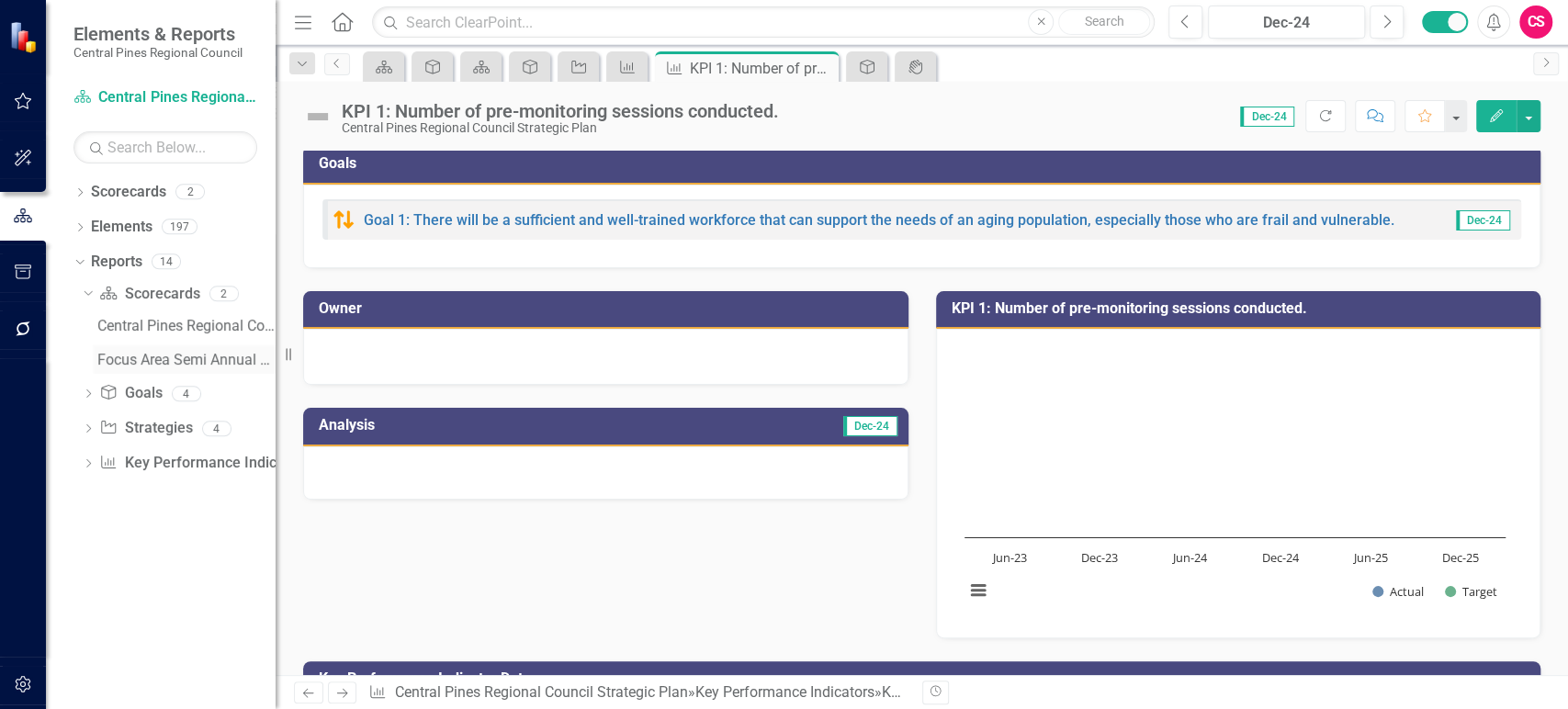 click on "Focus Area Semi Annual Updates" at bounding box center [184, 359] 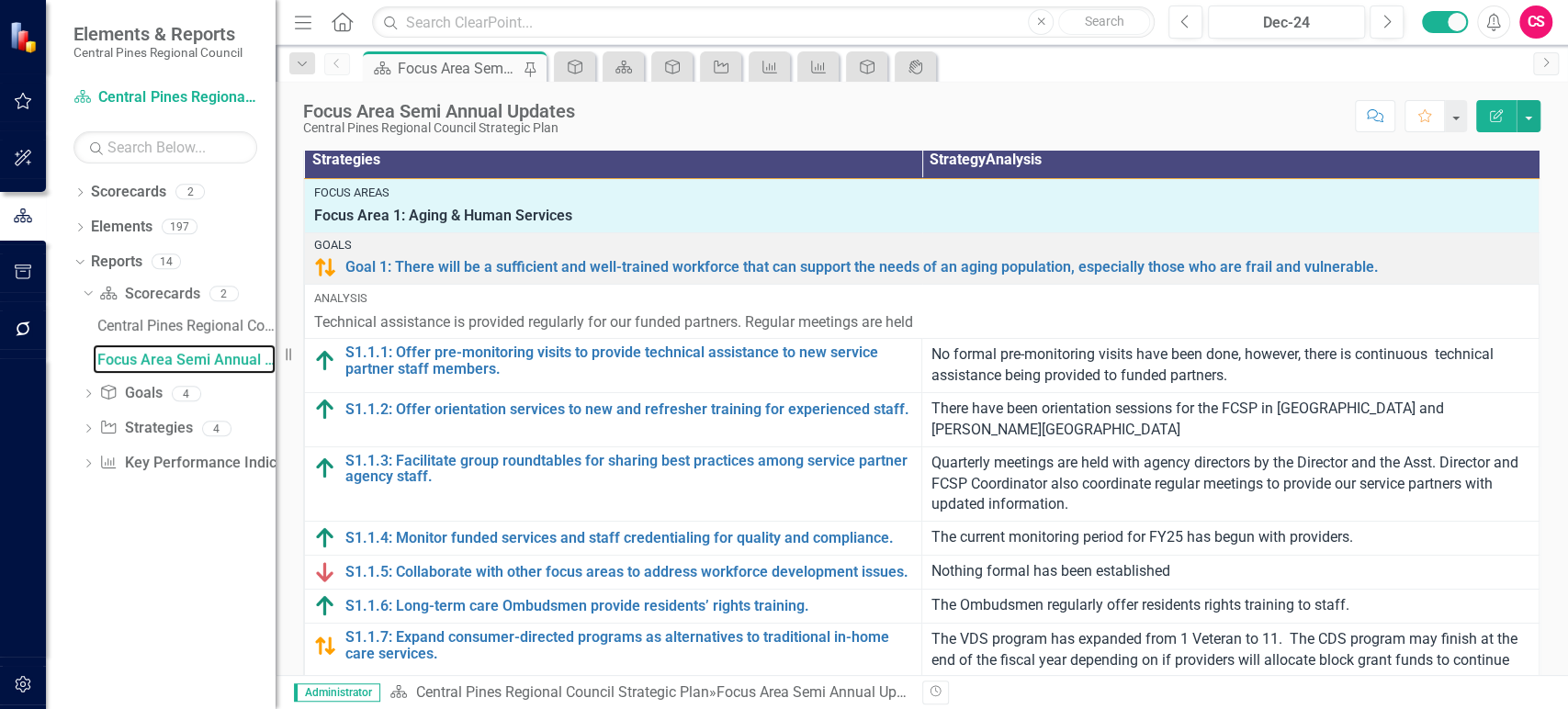 scroll, scrollTop: 492, scrollLeft: 0, axis: vertical 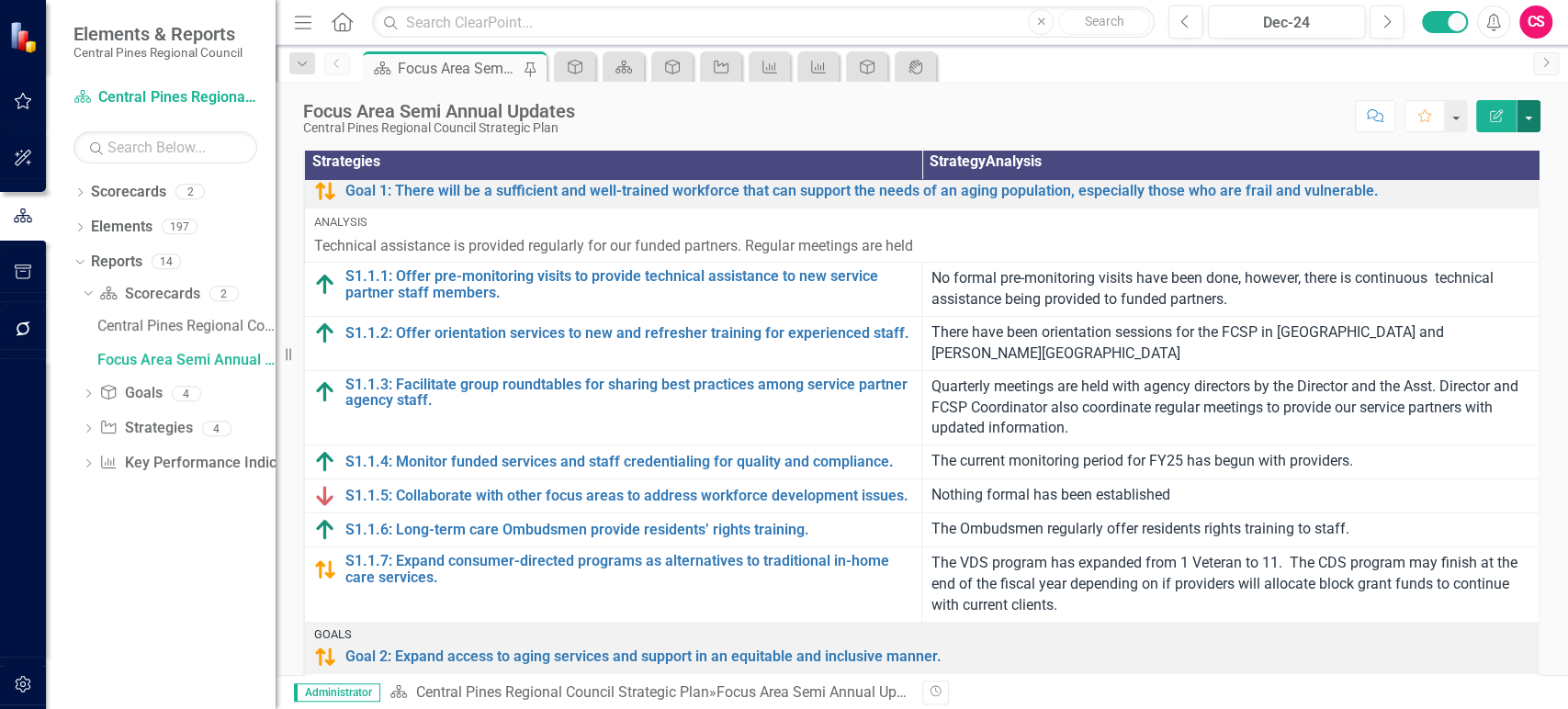 click at bounding box center [1529, 116] 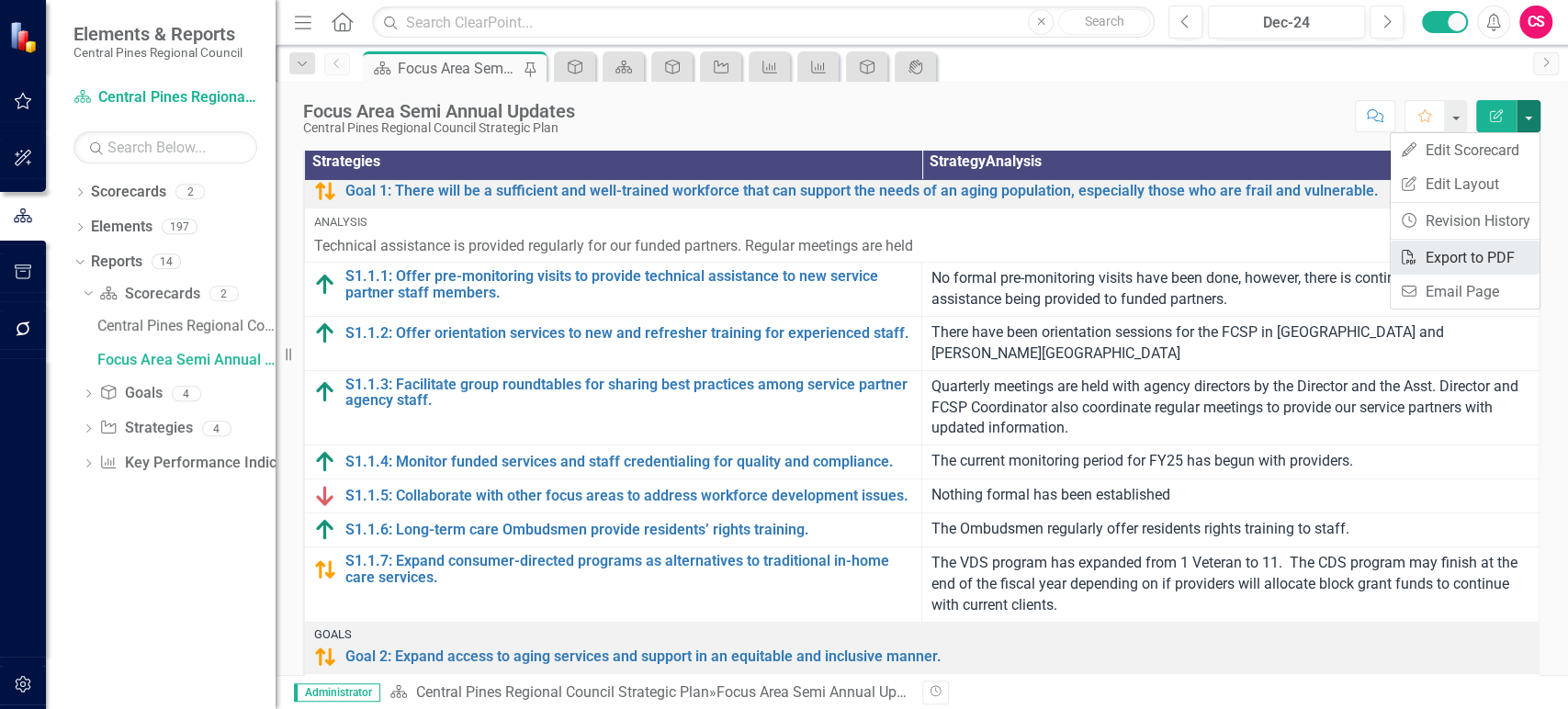 click on "PDF Export to PDF" at bounding box center (1465, 257) 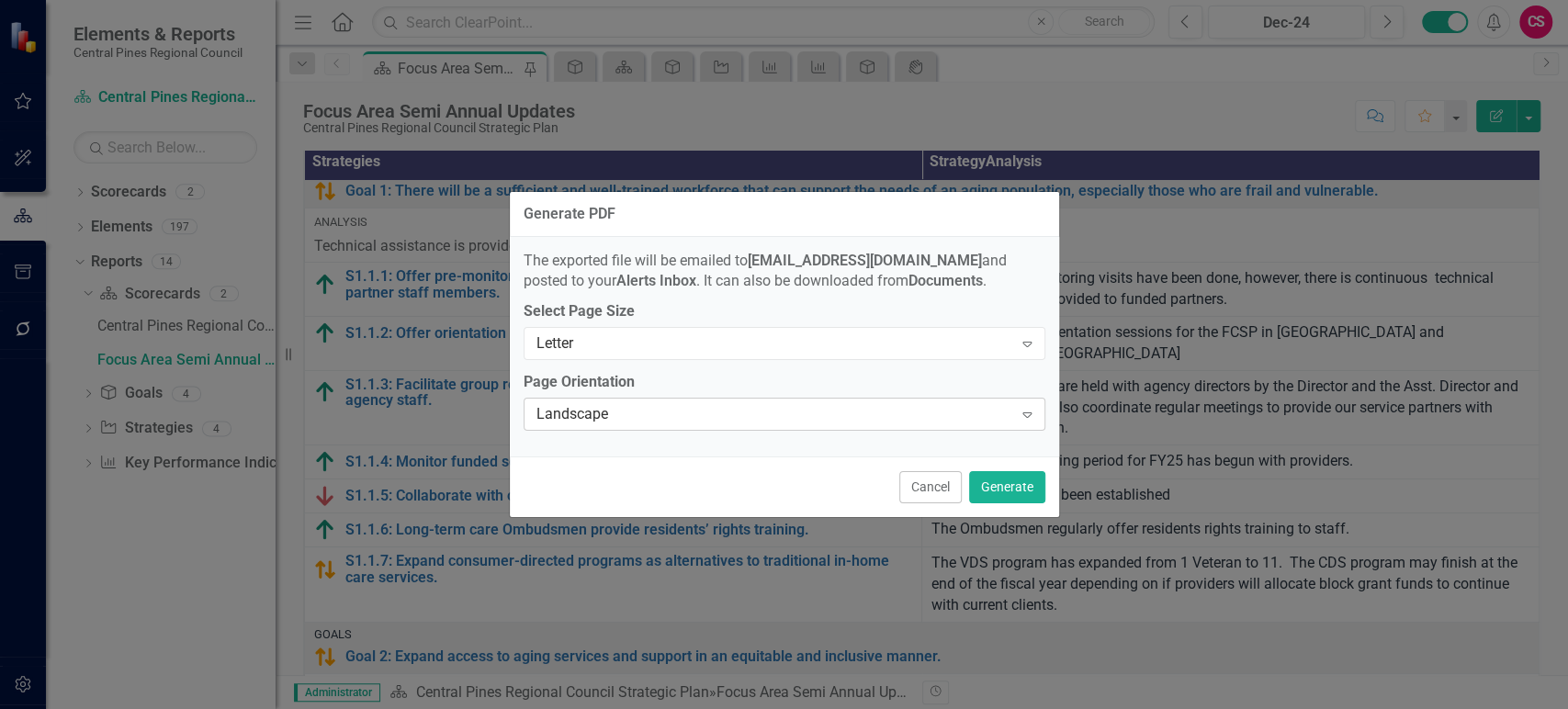 drag, startPoint x: 1433, startPoint y: 247, endPoint x: 806, endPoint y: 411, distance: 648.0934 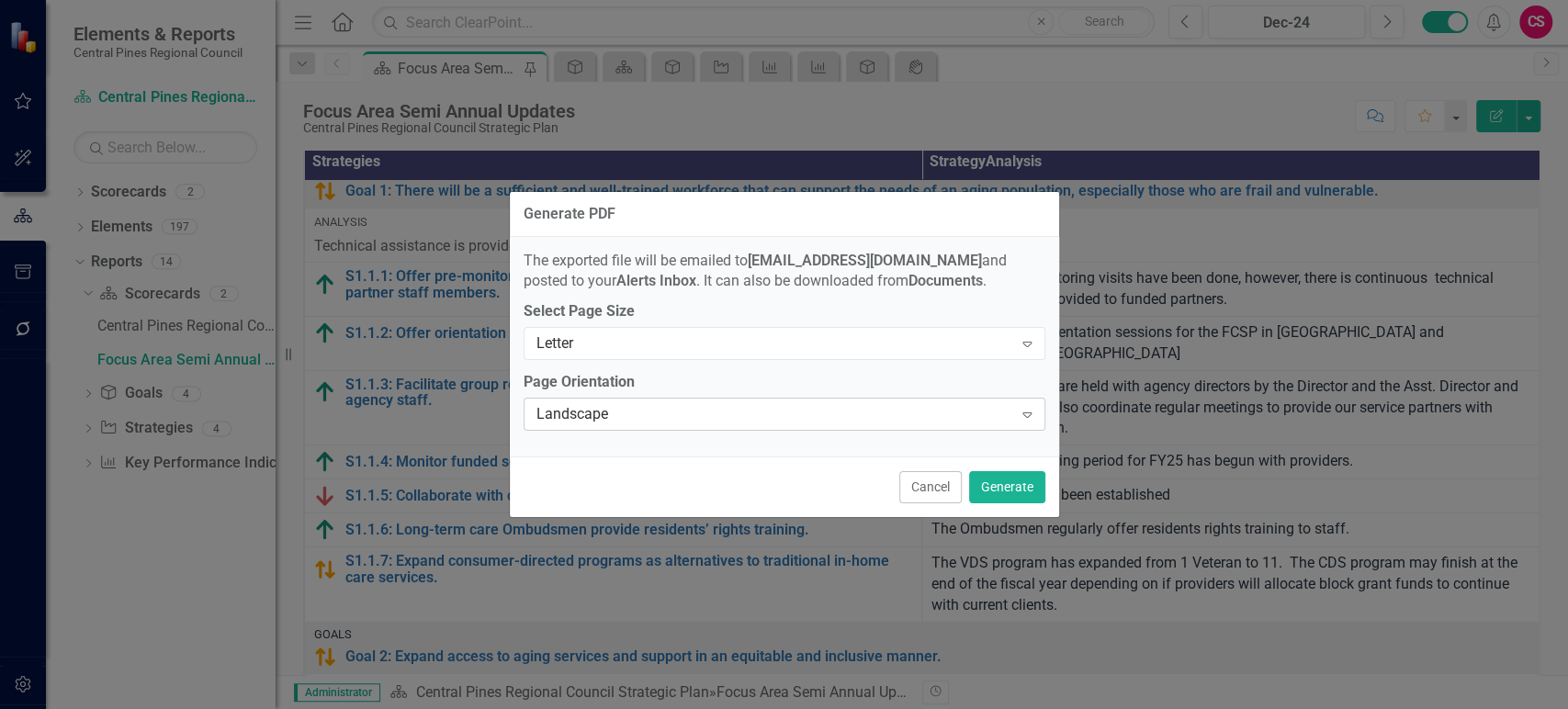 click on "Landscape" at bounding box center (774, 414) 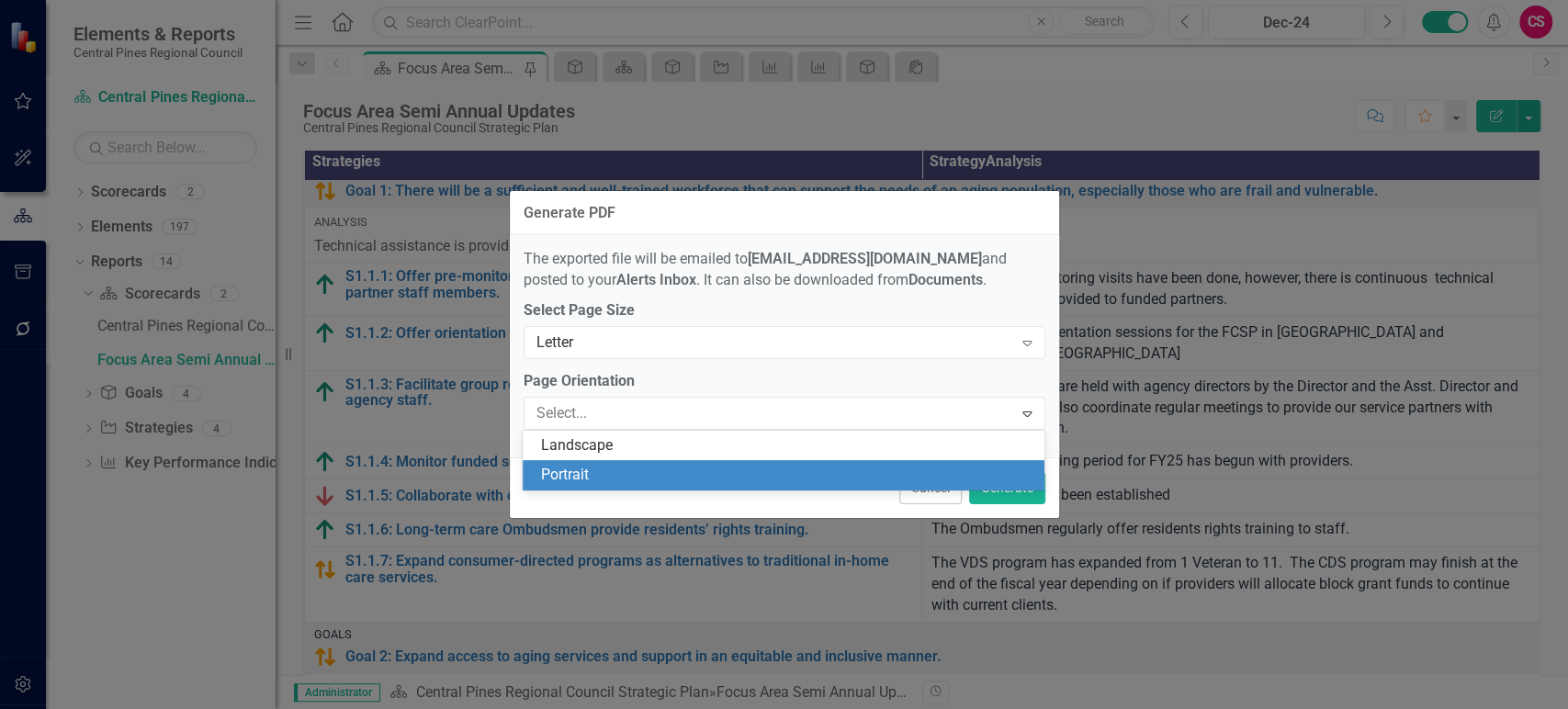click on "Portrait" at bounding box center (787, 475) 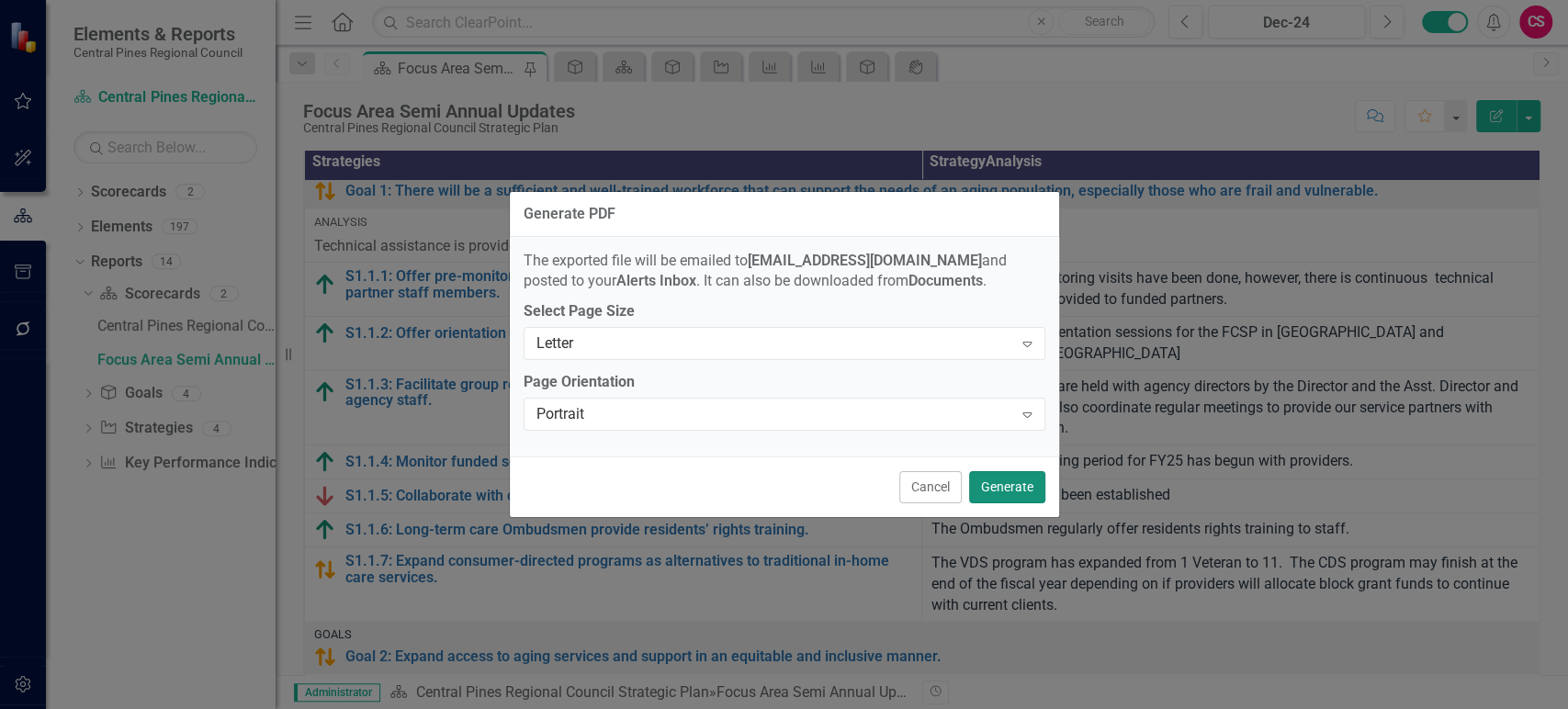 click on "Generate" at bounding box center (1007, 487) 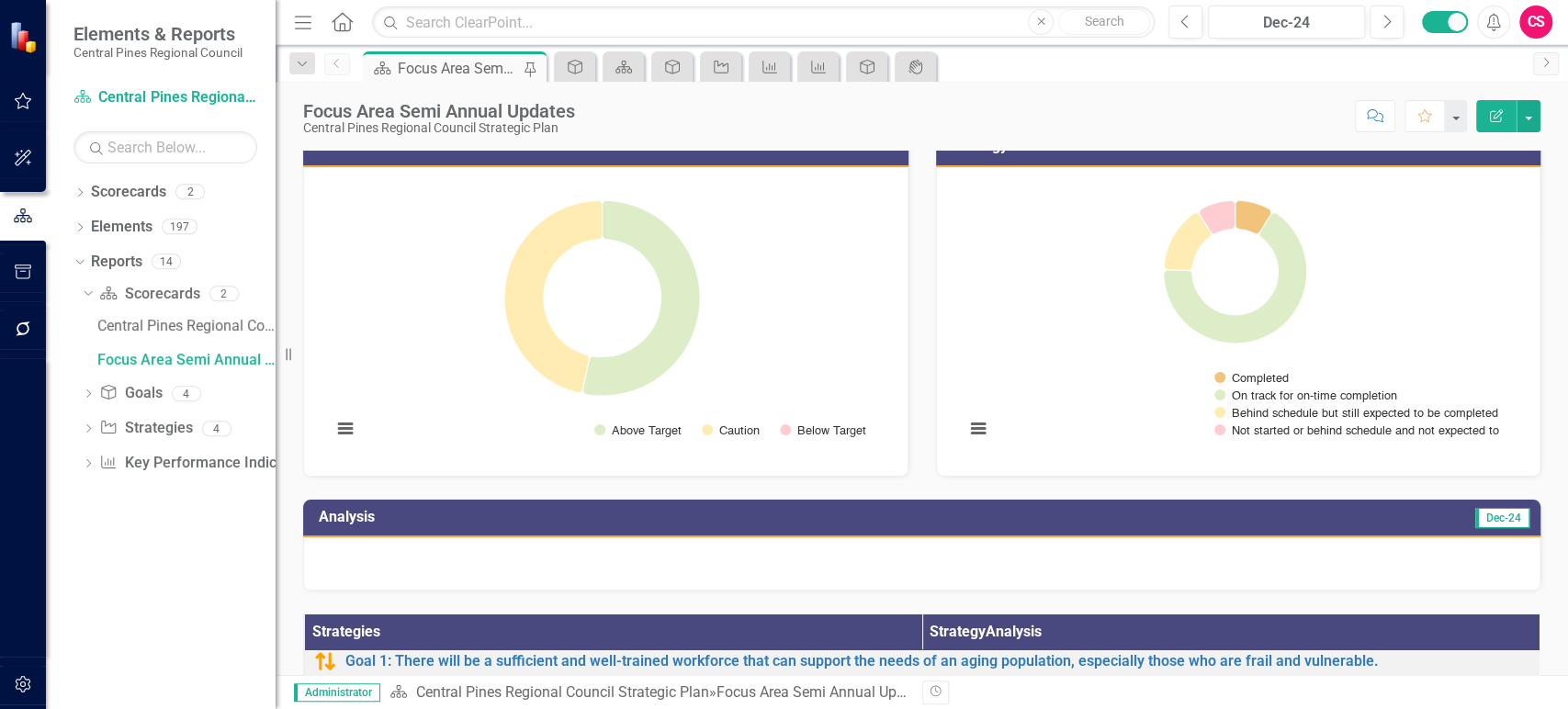 scroll, scrollTop: 0, scrollLeft: 0, axis: both 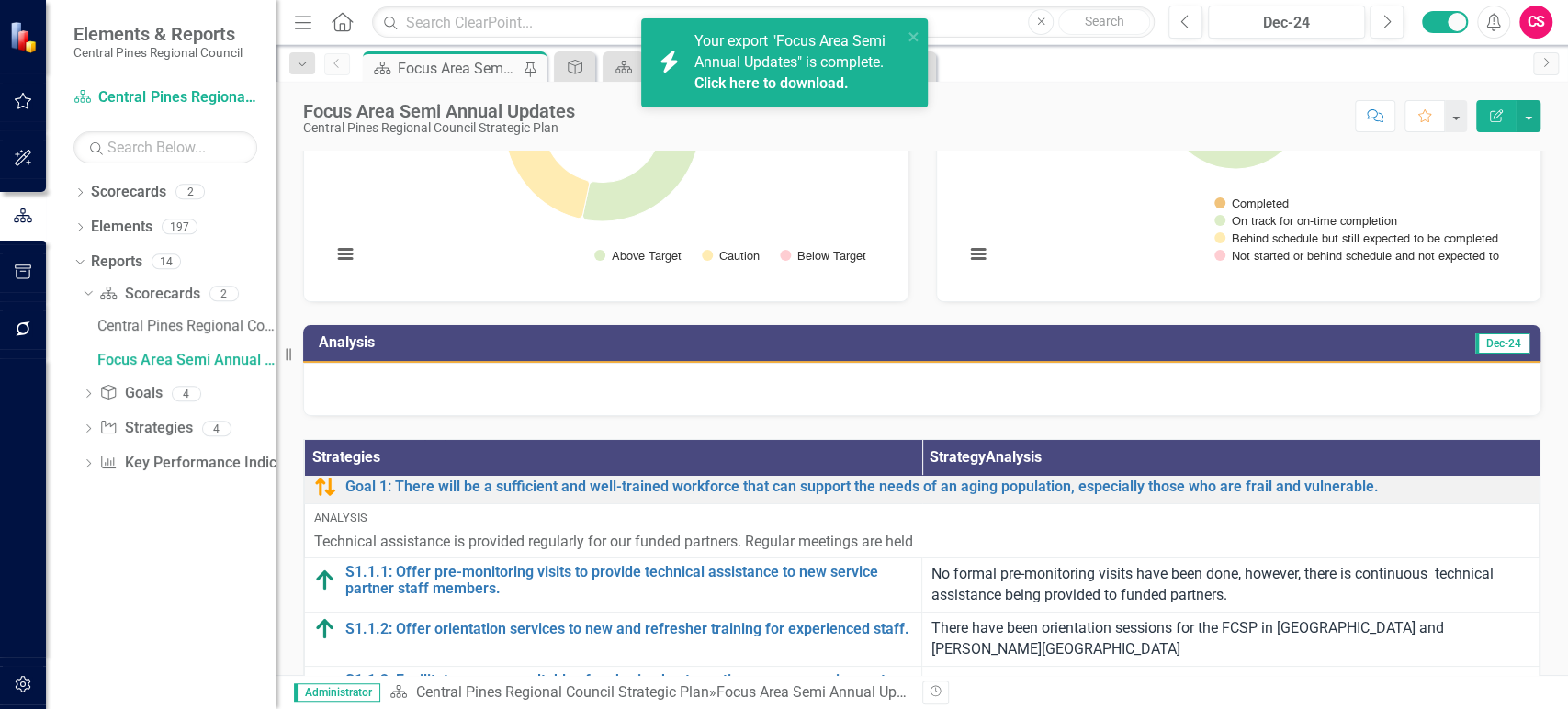 click on "Click here to download." at bounding box center (772, 83) 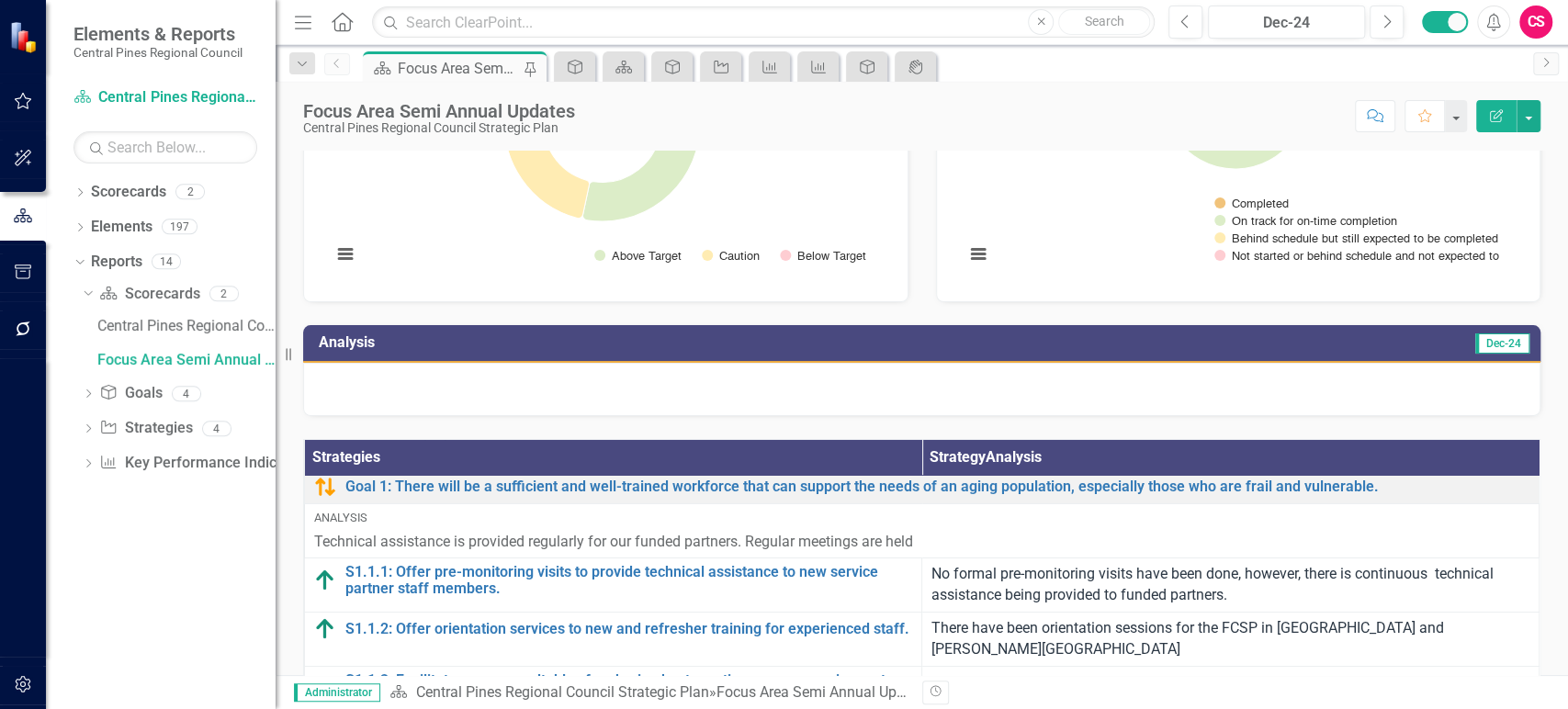 click at bounding box center [921, 389] 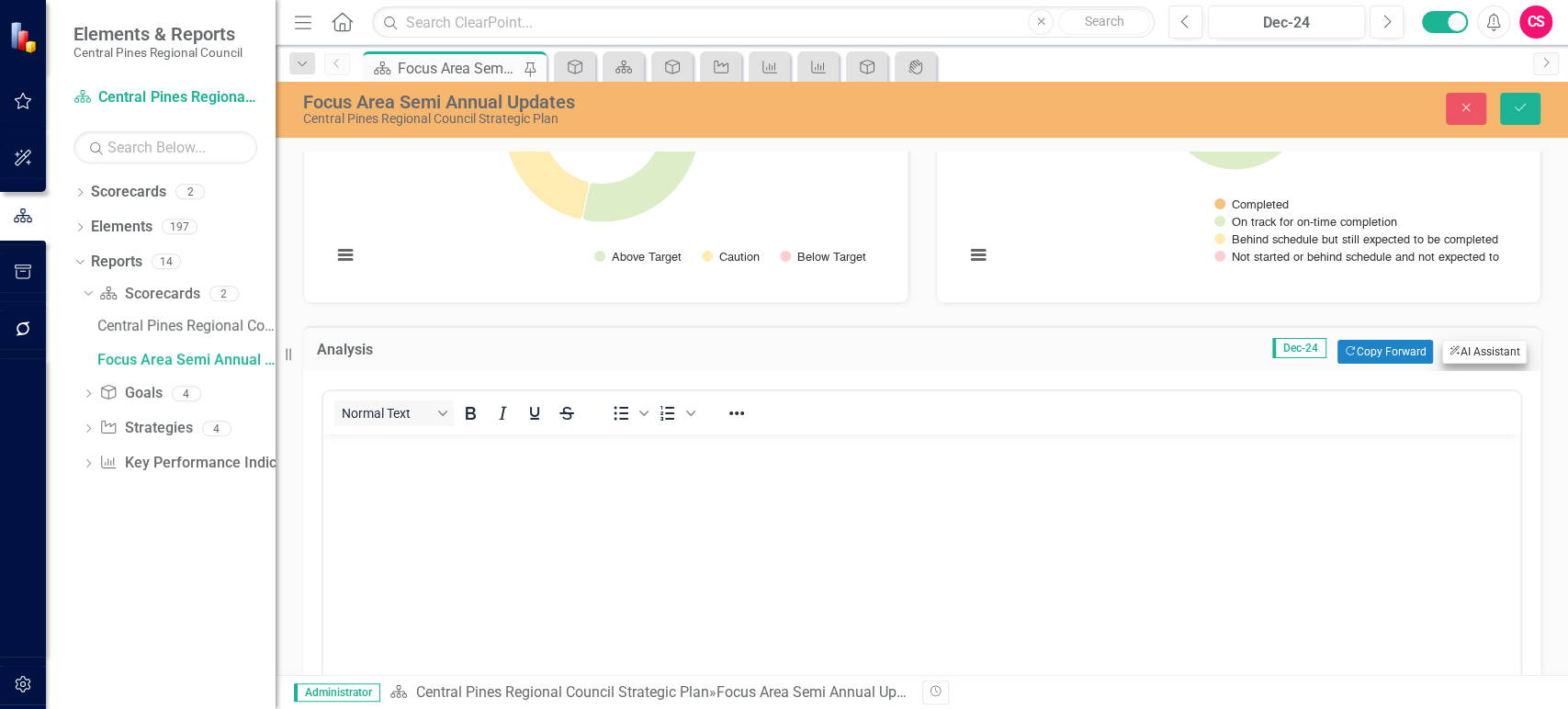scroll, scrollTop: 0, scrollLeft: 0, axis: both 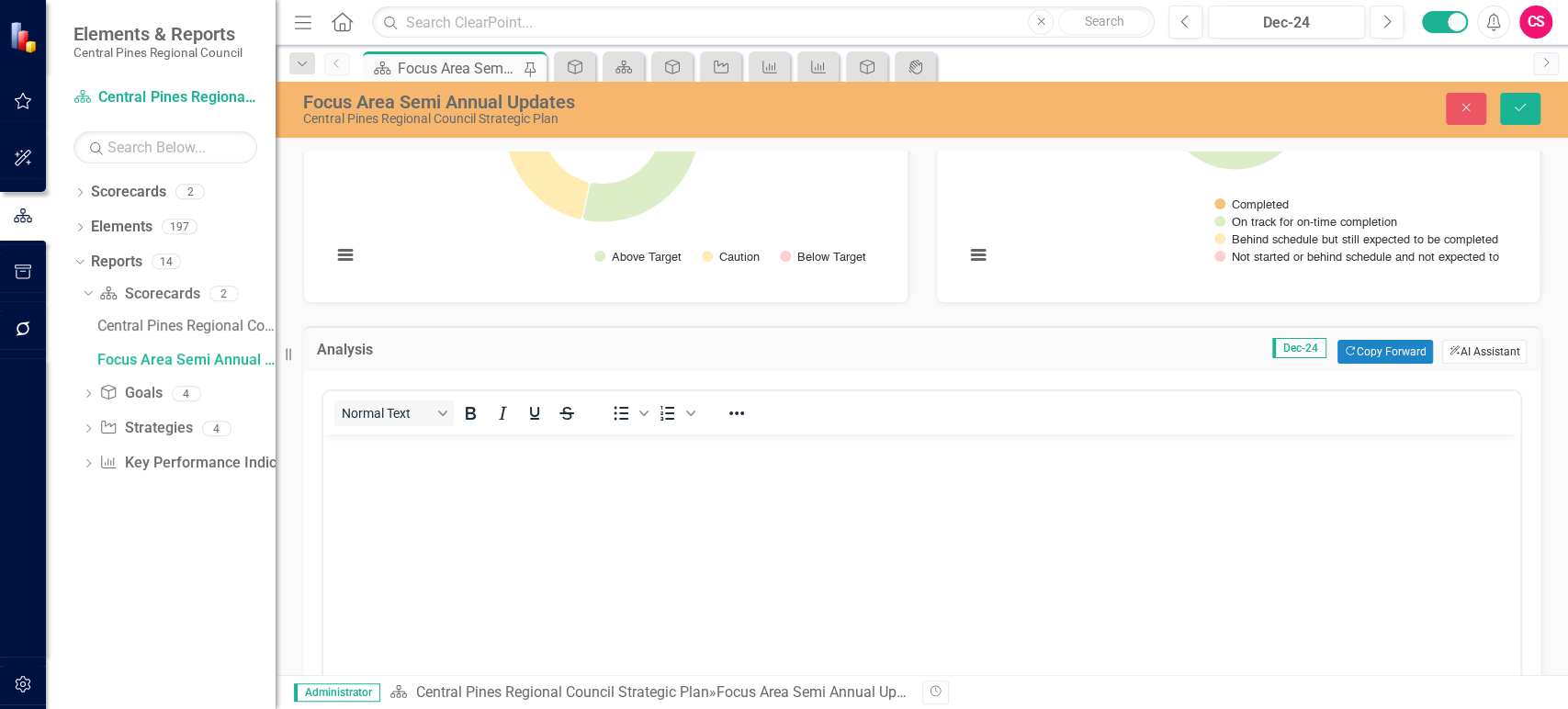 click on "ClearPoint AI  AI Assistant" at bounding box center (1484, 352) 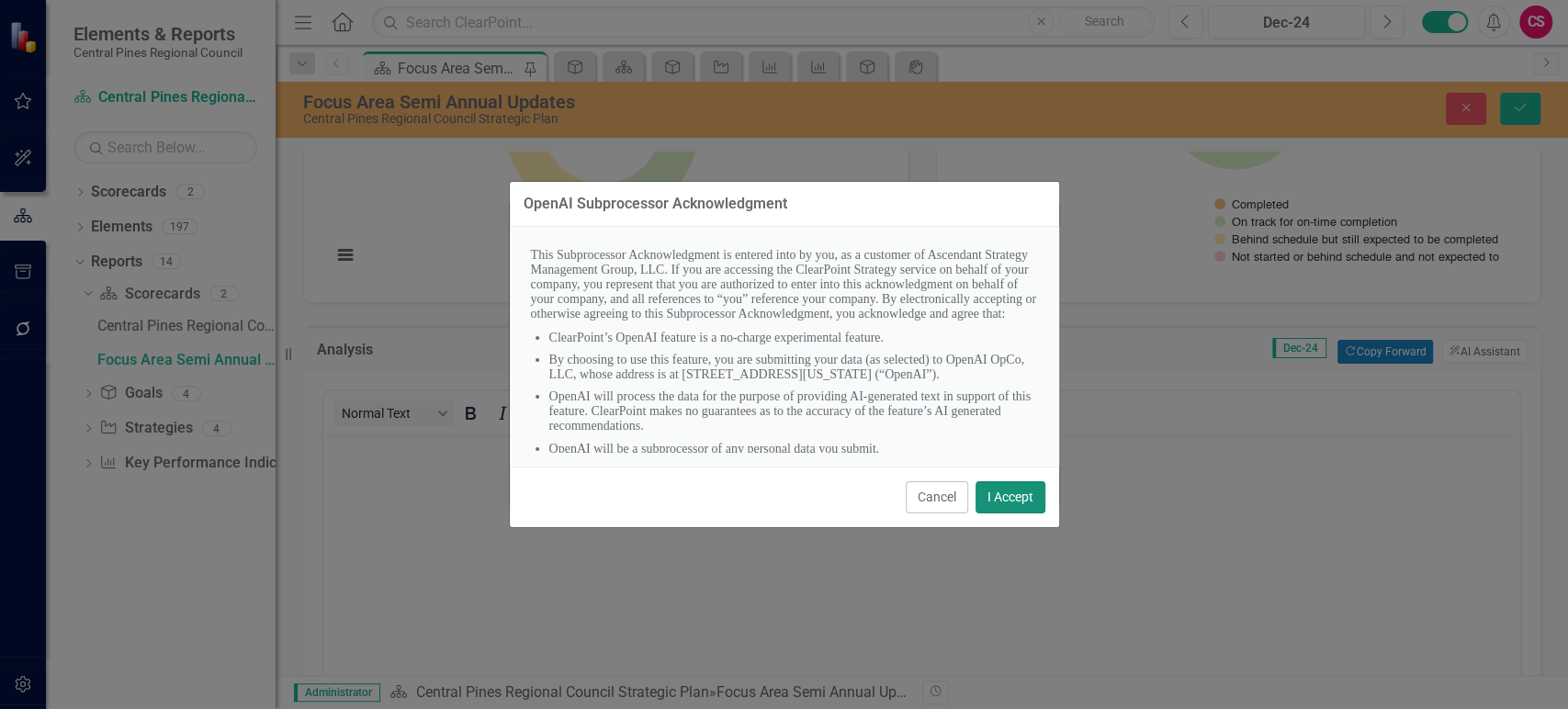 click on "I Accept" at bounding box center [1010, 497] 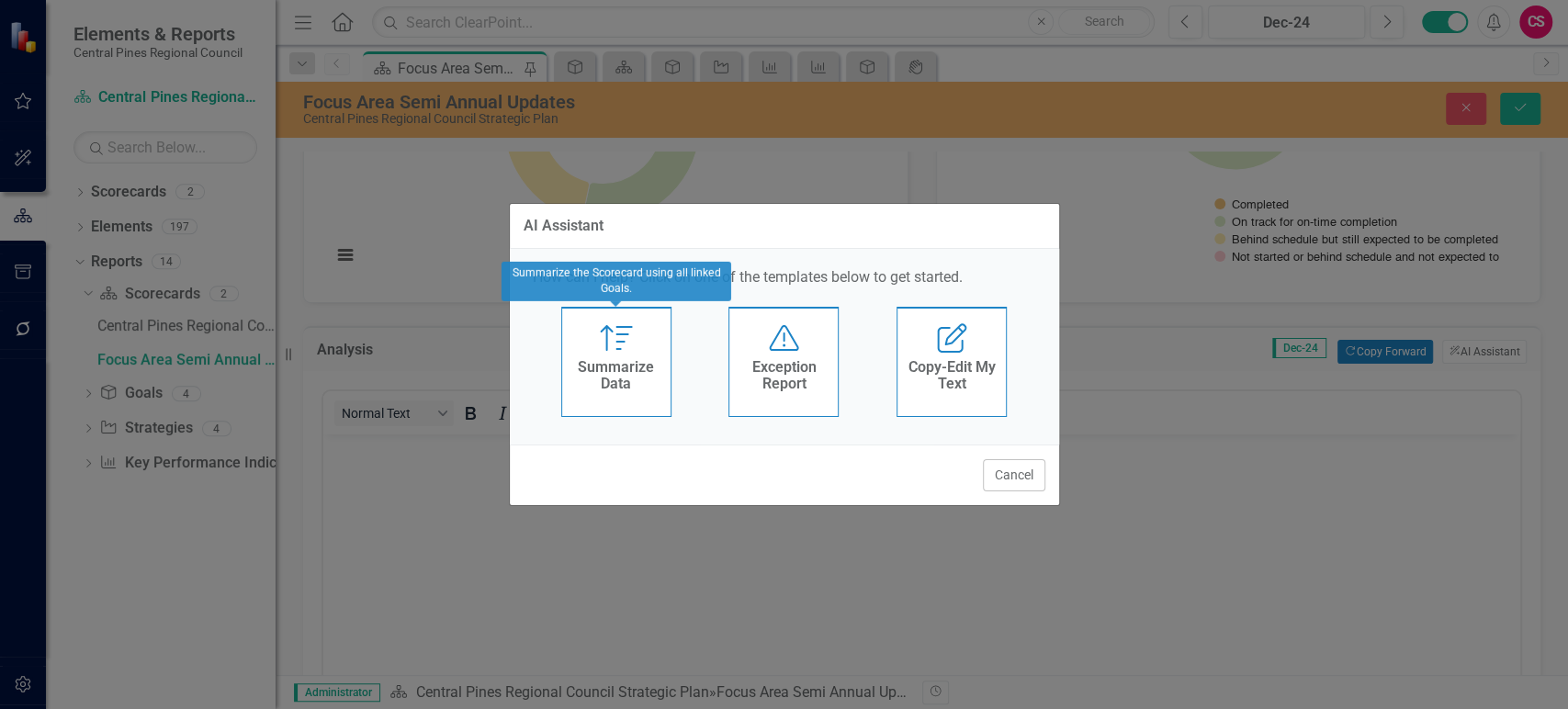 click on "Summarize Data" at bounding box center [616, 375] 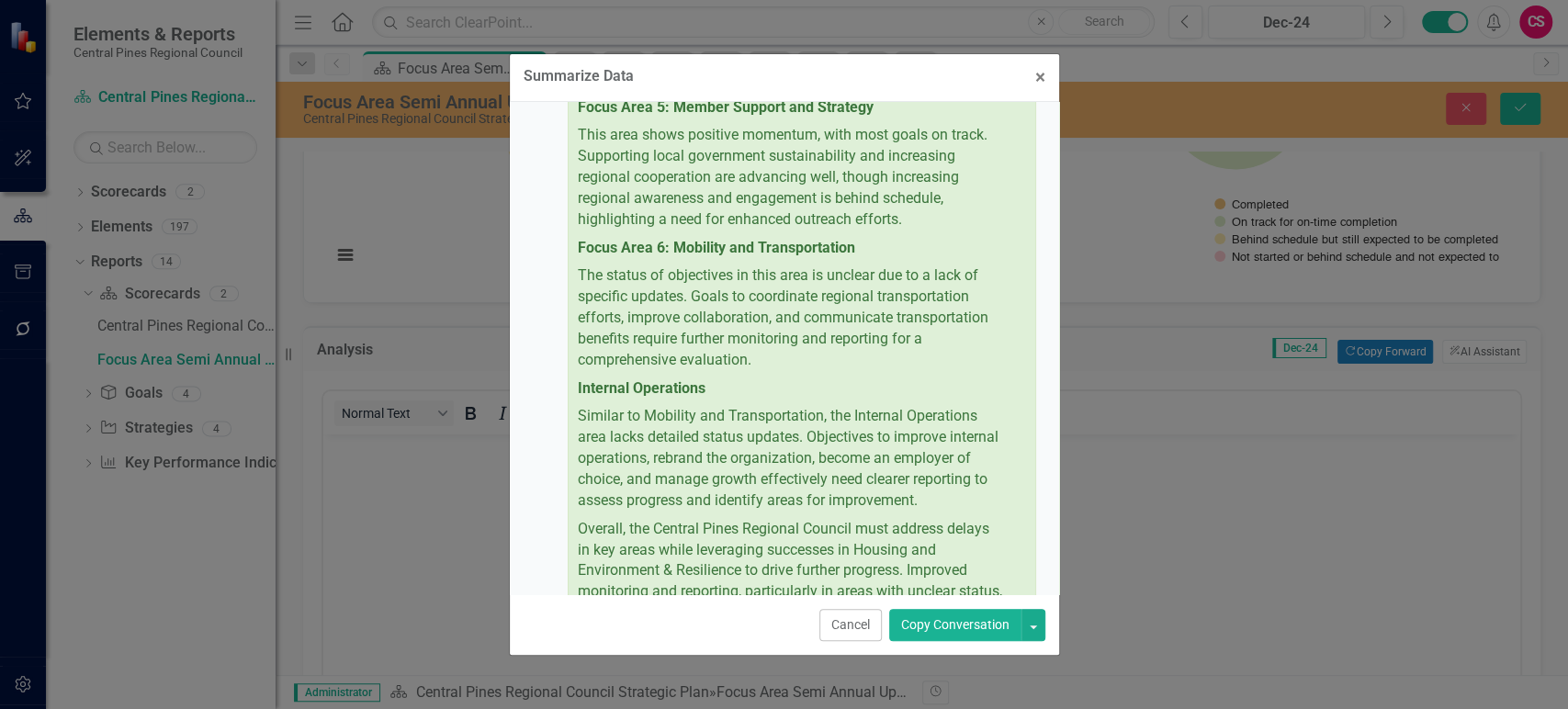 scroll, scrollTop: 1167, scrollLeft: 0, axis: vertical 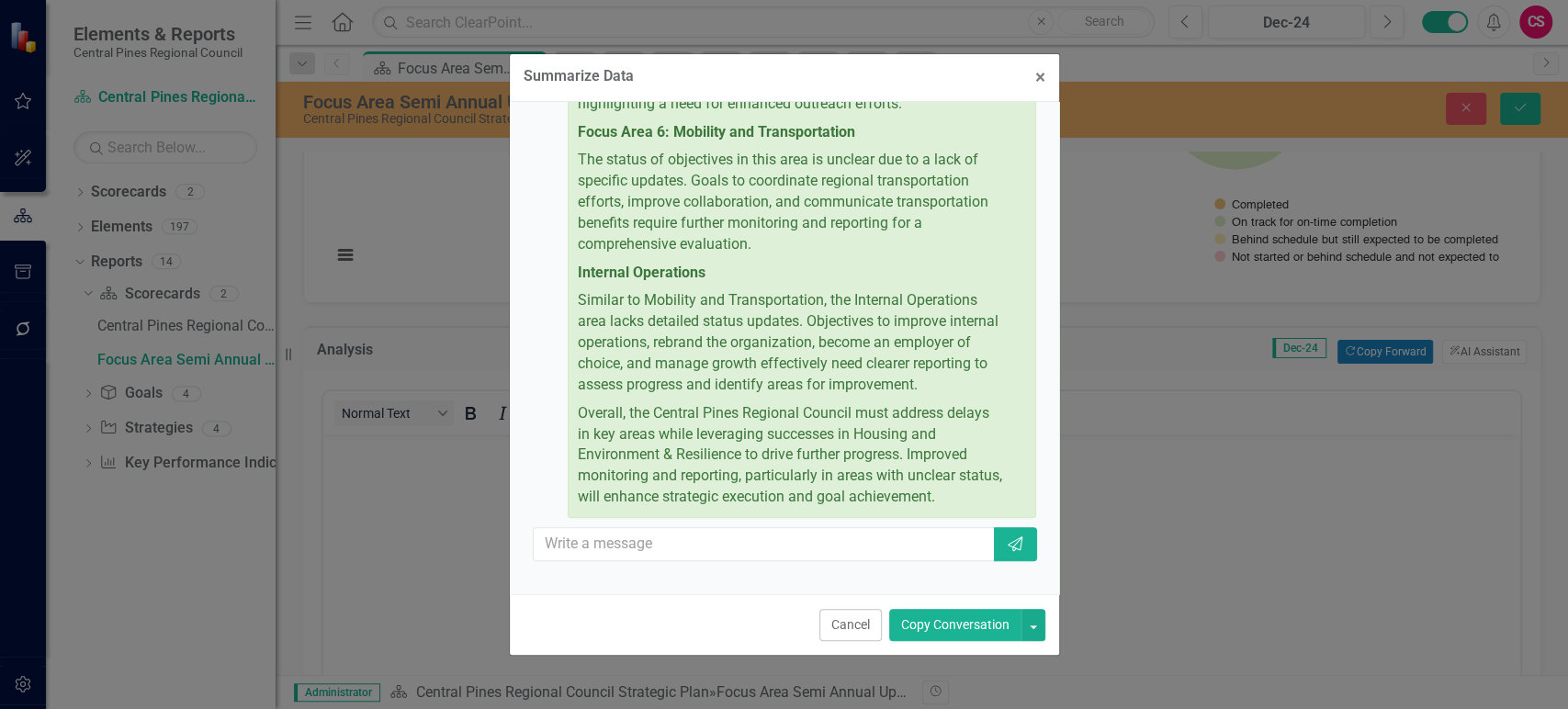 click on "Copy Conversation" at bounding box center (955, 625) 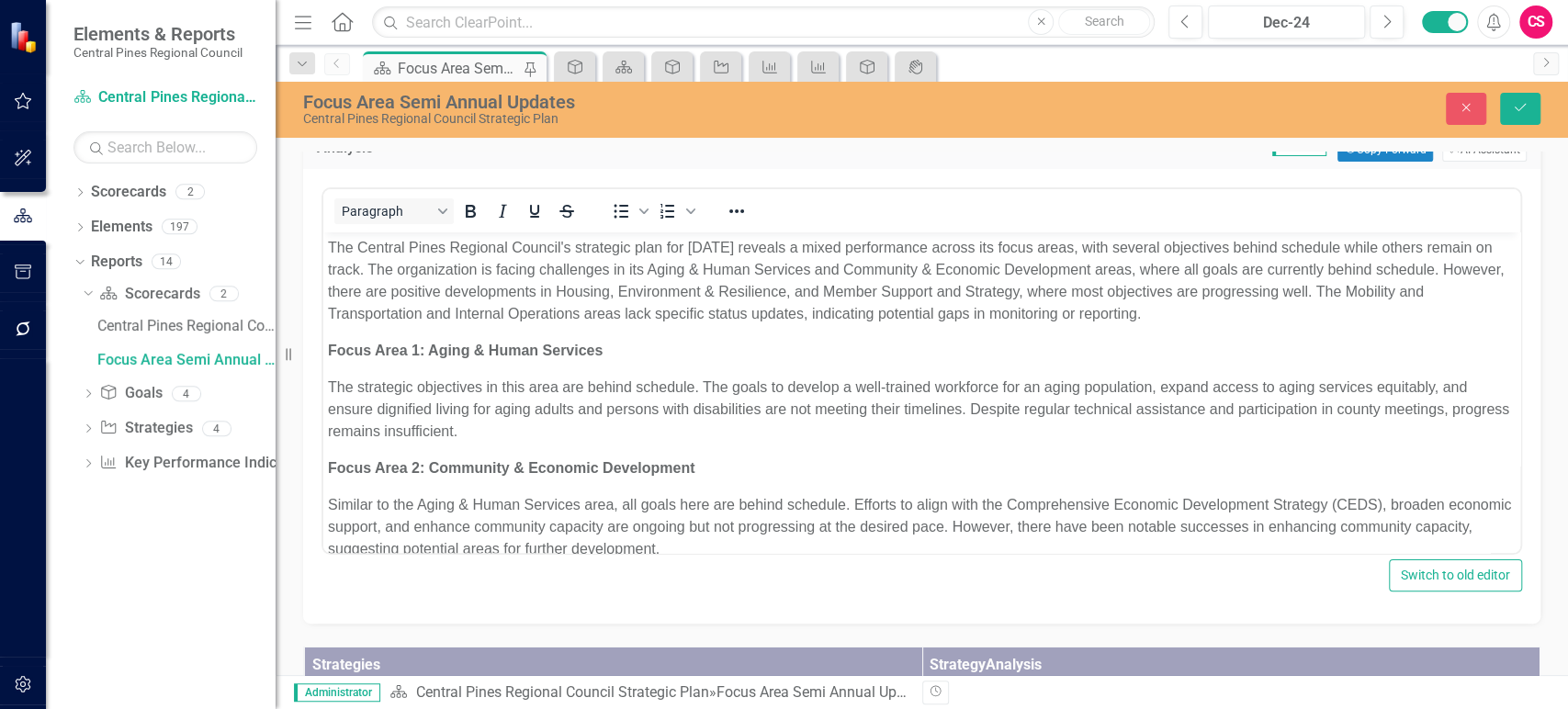 scroll, scrollTop: 389, scrollLeft: 0, axis: vertical 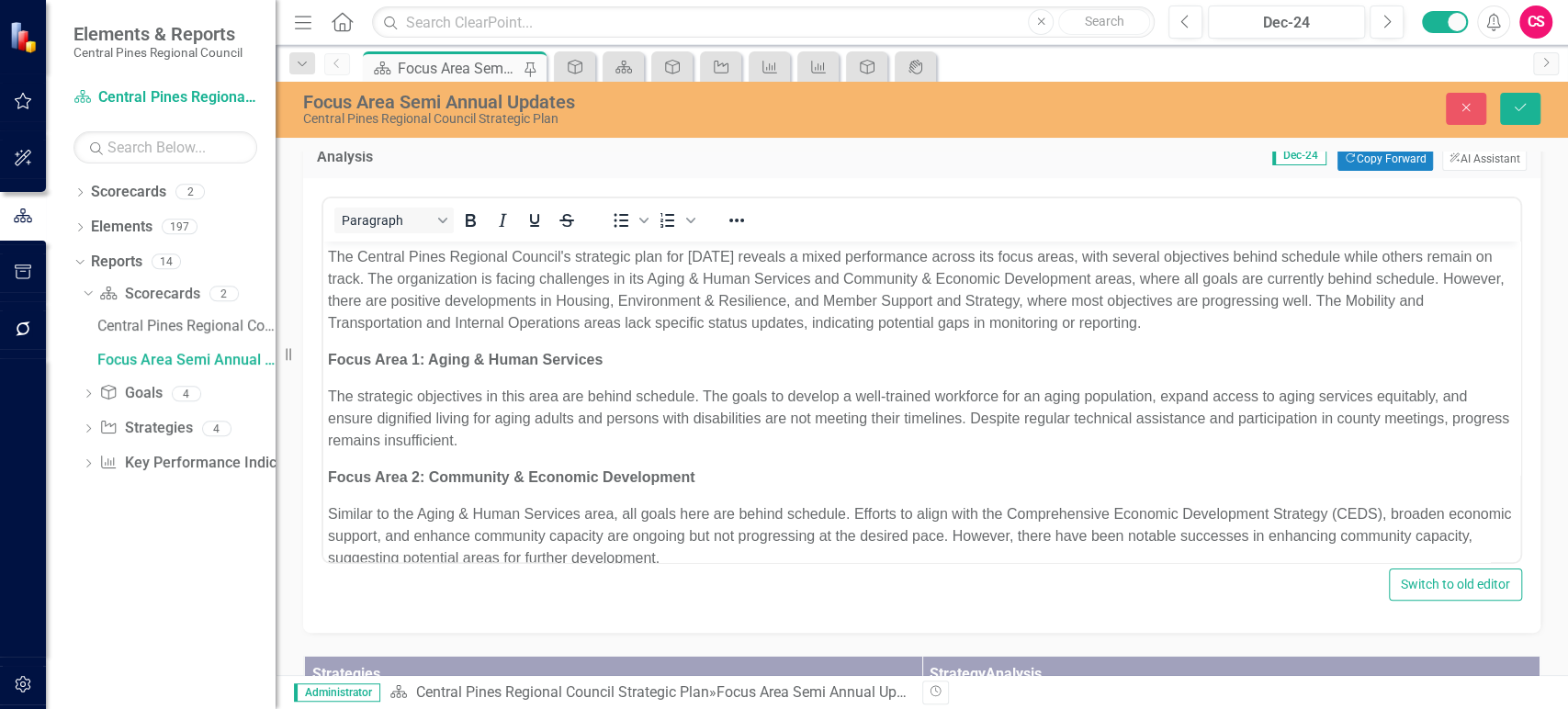click on "The strategic objectives in this area are behind schedule. The goals to develop a well-trained workforce for an aging population, expand access to aging services equitably, and ensure dignified living for aging adults and persons with disabilities are not meeting their timelines. Despite regular technical assistance and participation in county meetings, progress remains insufficient." at bounding box center (921, 419) 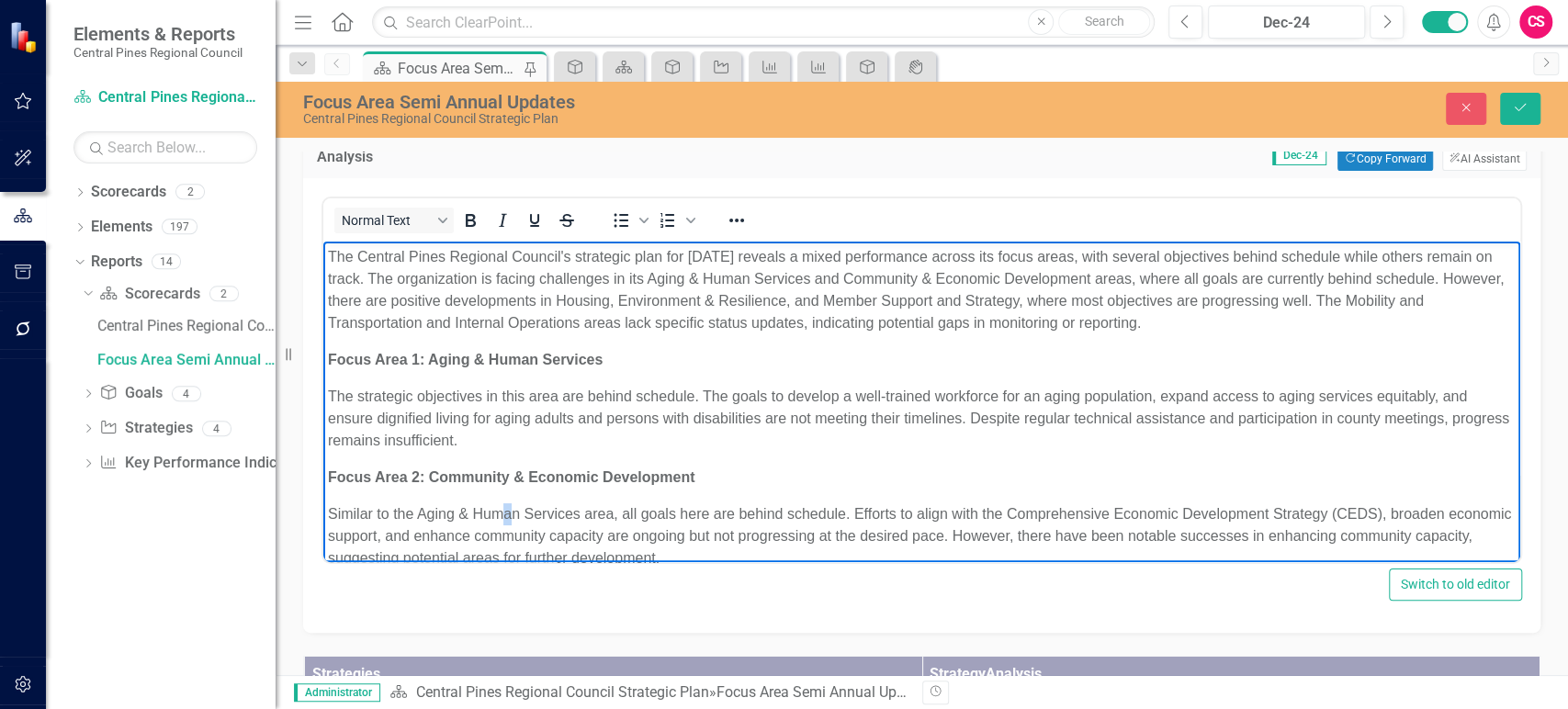 click on "Similar to the Aging & Human Services area, all goals here are behind schedule. Efforts to align with the Comprehensive Economic Development Strategy (CEDS), broaden economic support, and enhance community capacity are ongoing but not progressing at the desired pace. However, there have been notable successes in enhancing community capacity, suggesting potential areas for further development." at bounding box center (921, 536) 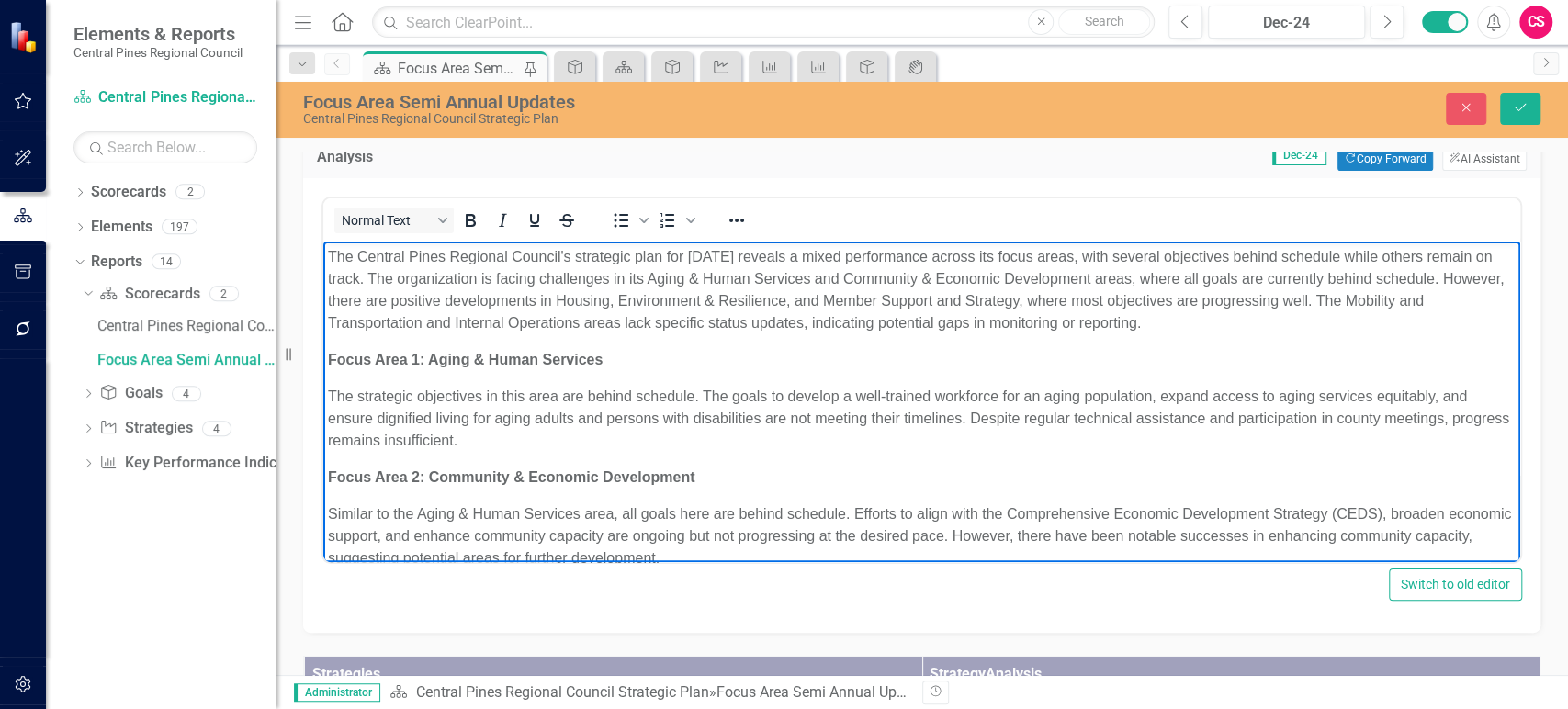 click on "The Central Pines Regional Council's strategic plan for [DATE] reveals a mixed performance across its focus areas, with several objectives behind schedule while others remain on track. The organization is facing challenges in its Aging & Human Services and Community & Economic Development areas, where all goals are currently behind schedule. However, there are positive developments in Housing, Environment & Resilience, and Member Support and Strategy, where most objectives are progressing well. The Mobility and Transportation and Internal Operations areas lack specific status updates, indicating potential gaps in monitoring or reporting. Focus Area 1: Aging & Human Services Focus Area 2: Community & Economic Development Focus Area 3: Housing Focus Area 4: Environment & Resilience Focus Area 5: Member Support and Strategy Focus Area 6: Mobility and Transportation Internal Operations" at bounding box center (921, 683) 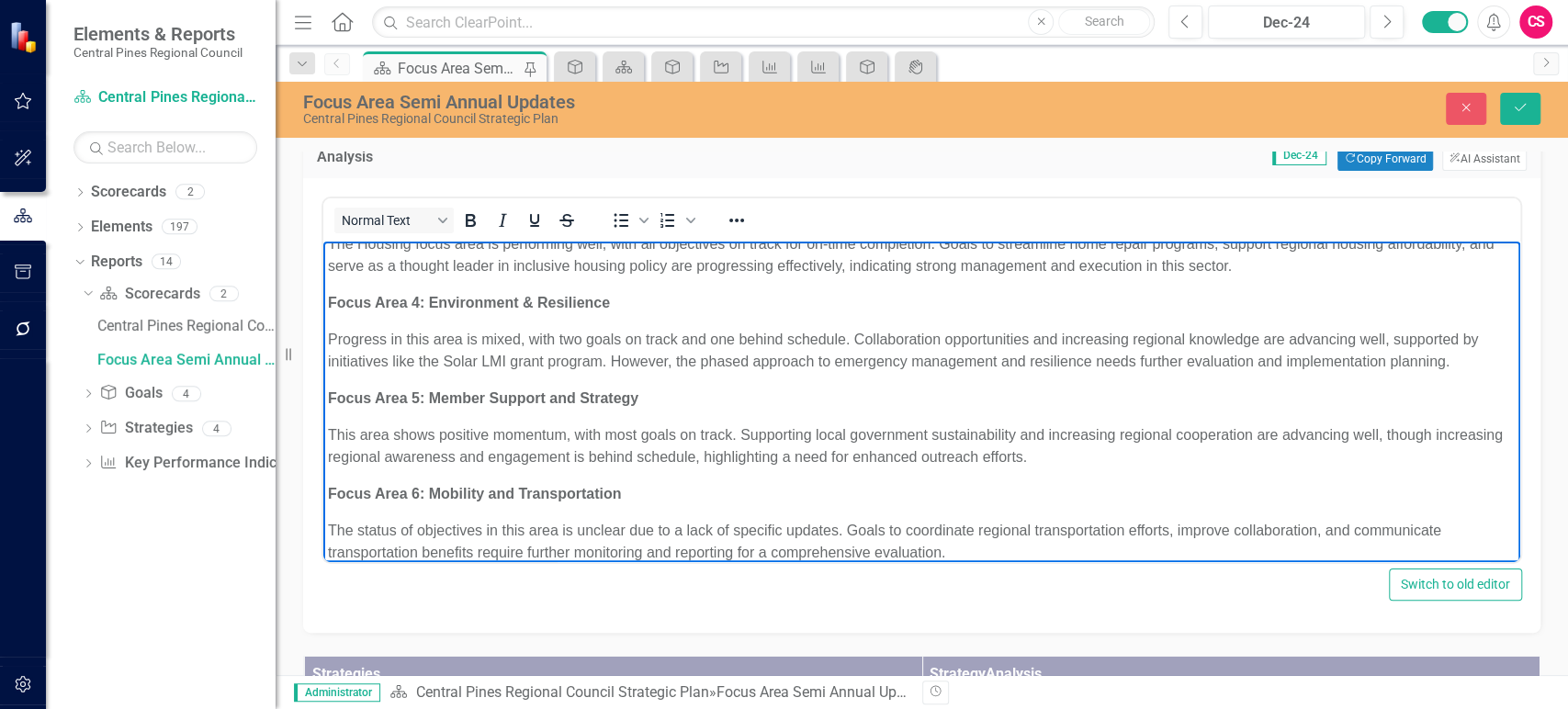 scroll, scrollTop: 399, scrollLeft: 0, axis: vertical 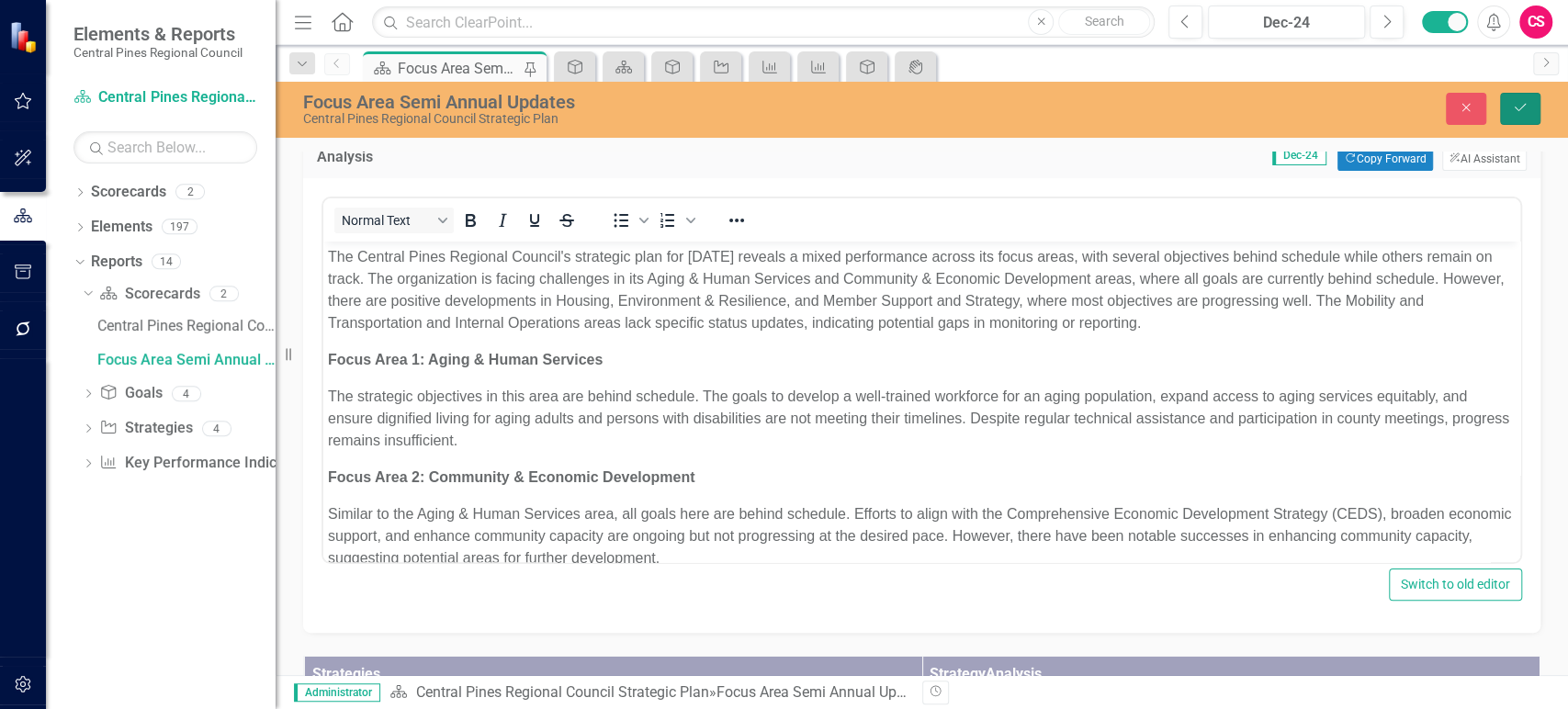 click on "Save" 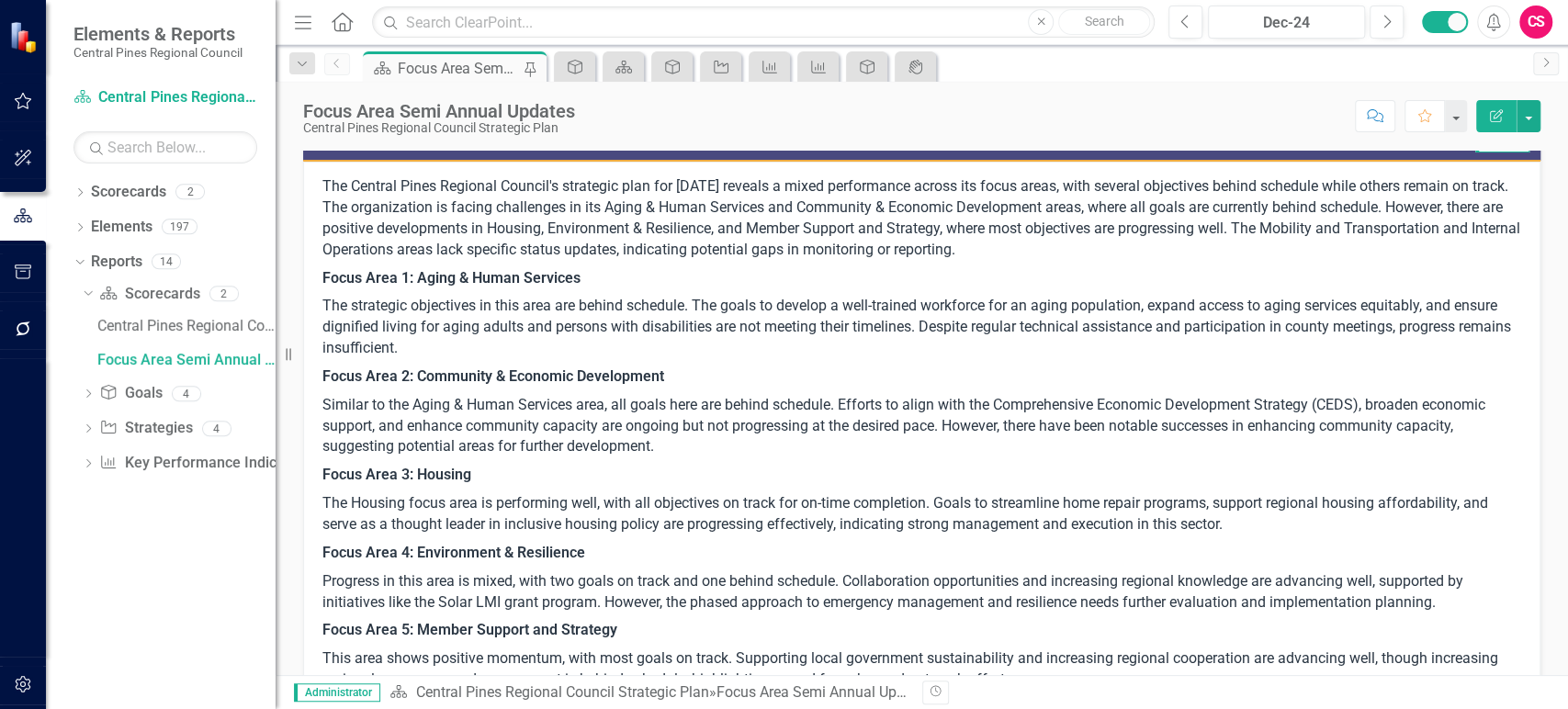 scroll, scrollTop: 383, scrollLeft: 0, axis: vertical 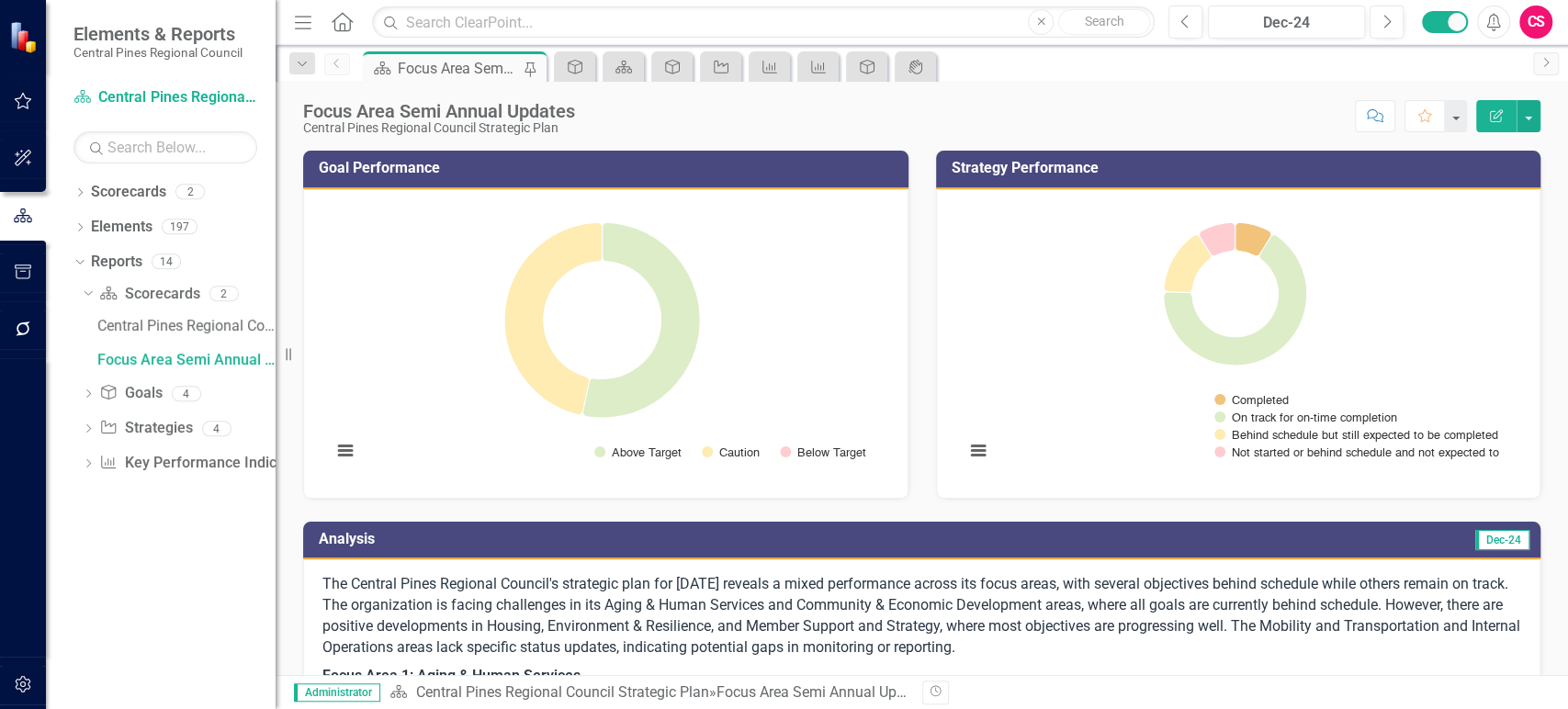 click on "Score: N/A Dec-24 Completed  Comment Favorite Edit Report" at bounding box center [1062, 116] 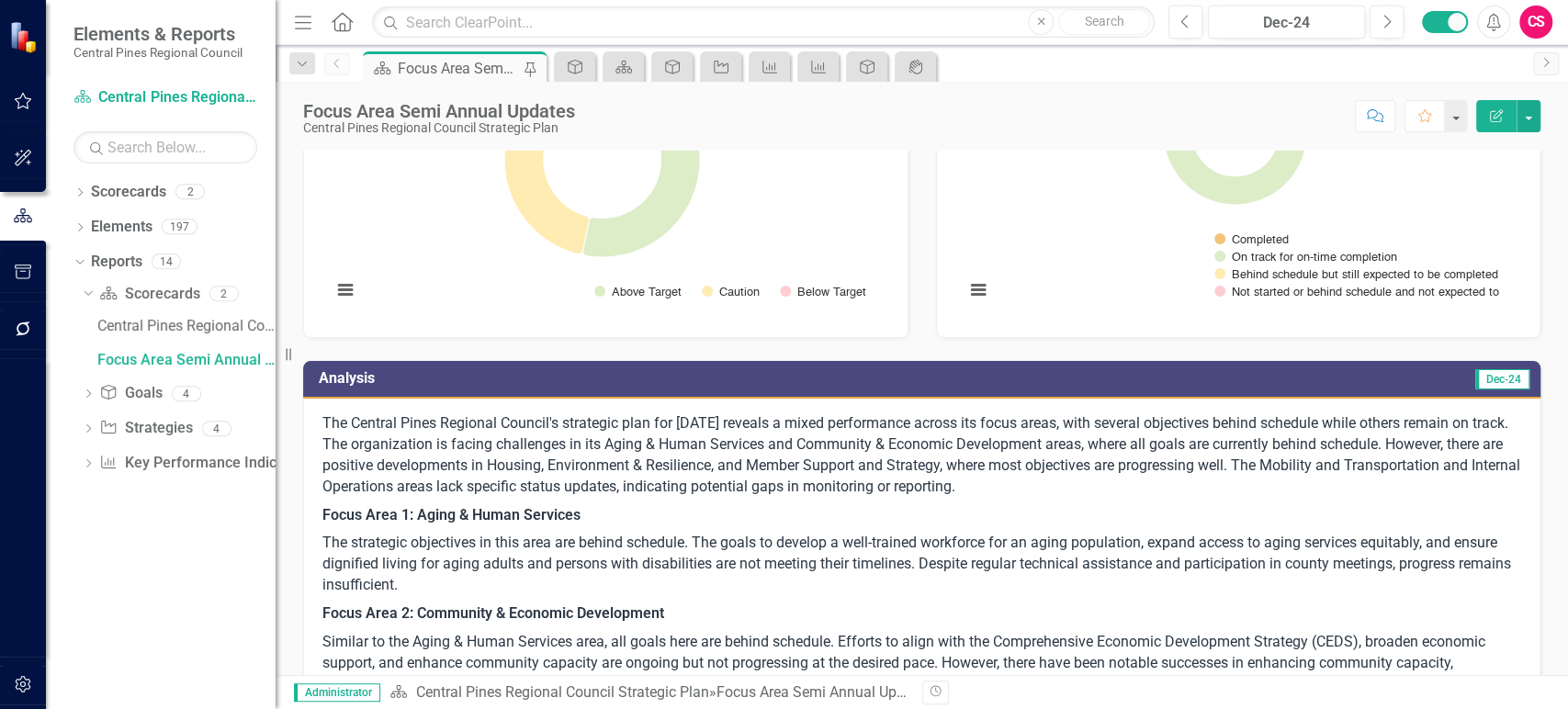 scroll, scrollTop: 0, scrollLeft: 0, axis: both 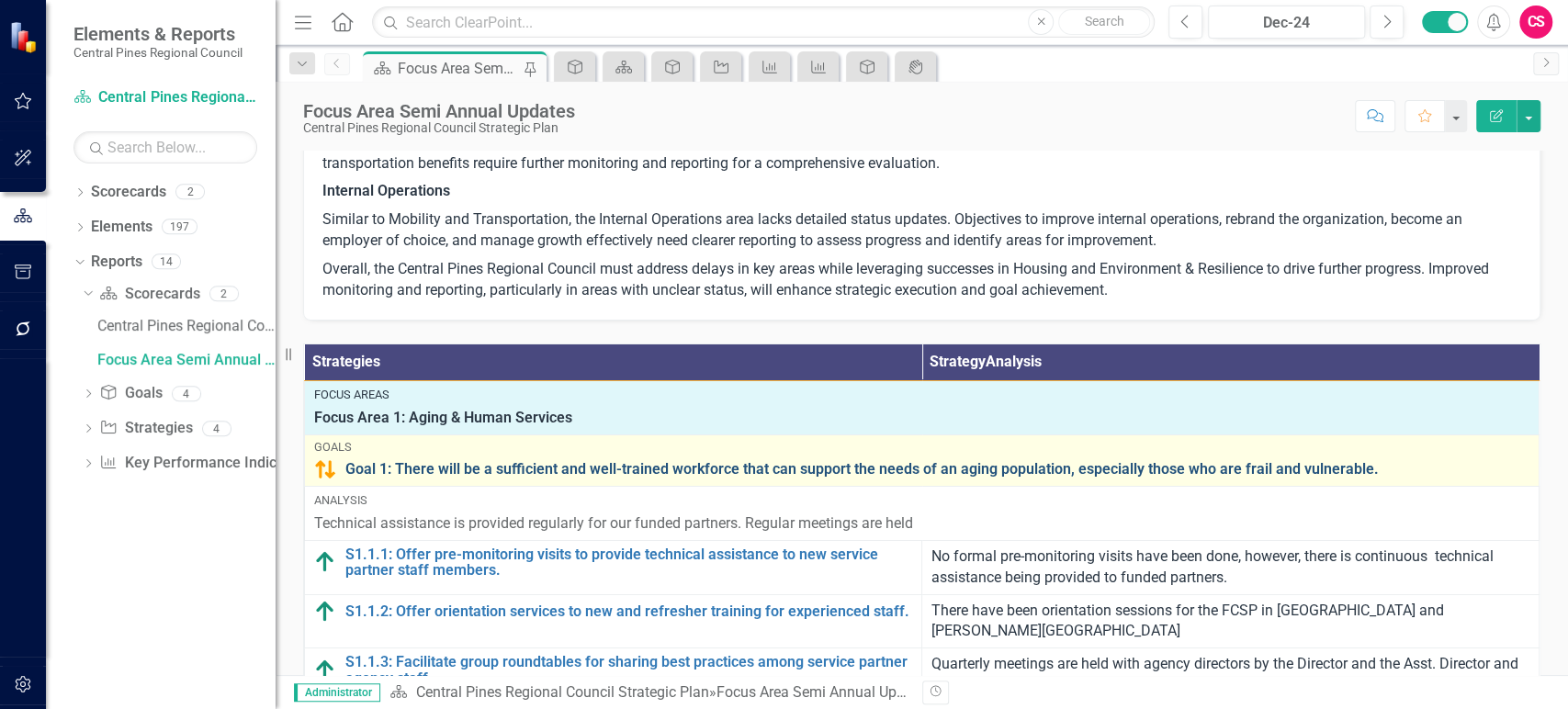 click on "Goal 1: There will be a sufficient and well-trained workforce that can support the needs of an aging population, especially those who are frail and vulnerable." at bounding box center [937, 469] 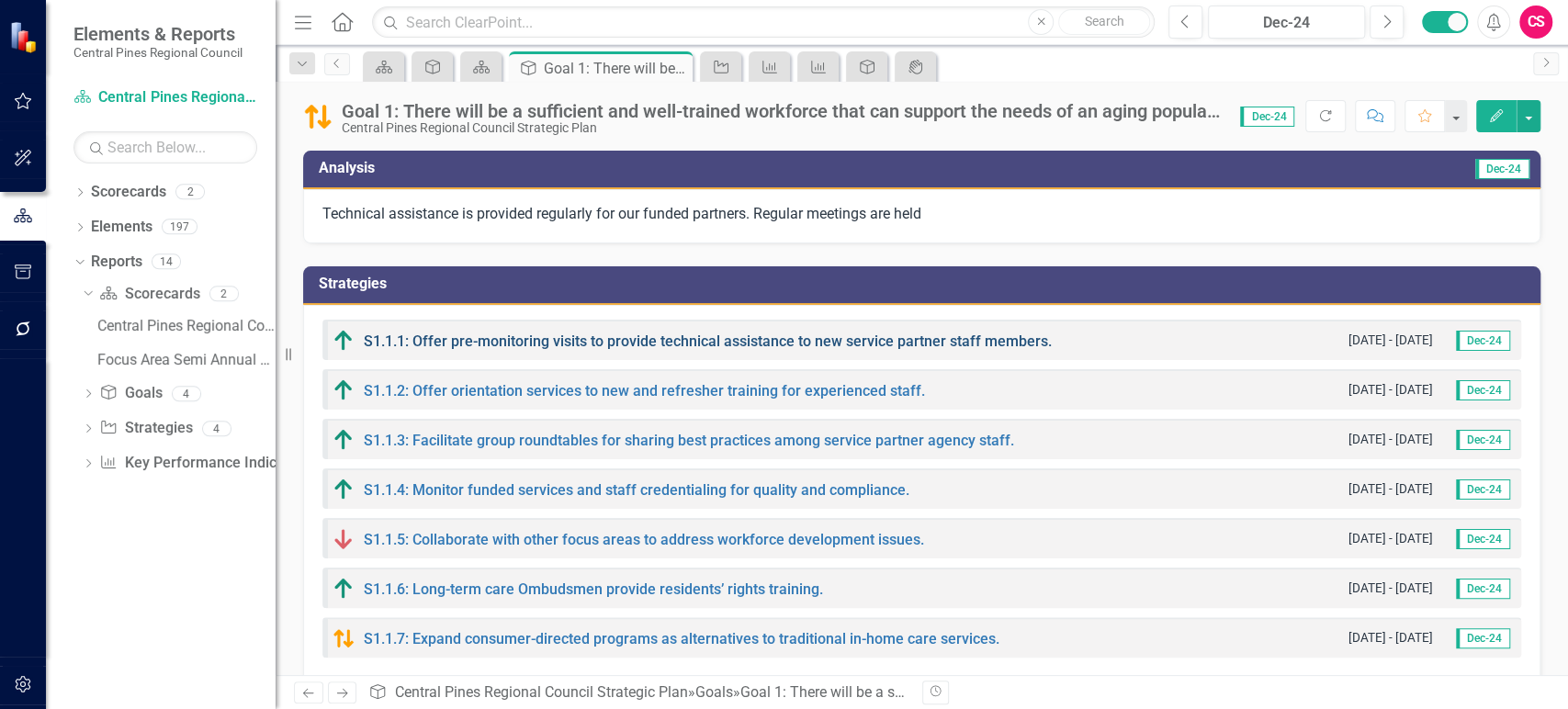 click on "S1.1.1: Offer pre-monitoring visits to provide technical assistance to new service partner staff members." at bounding box center [707, 341] 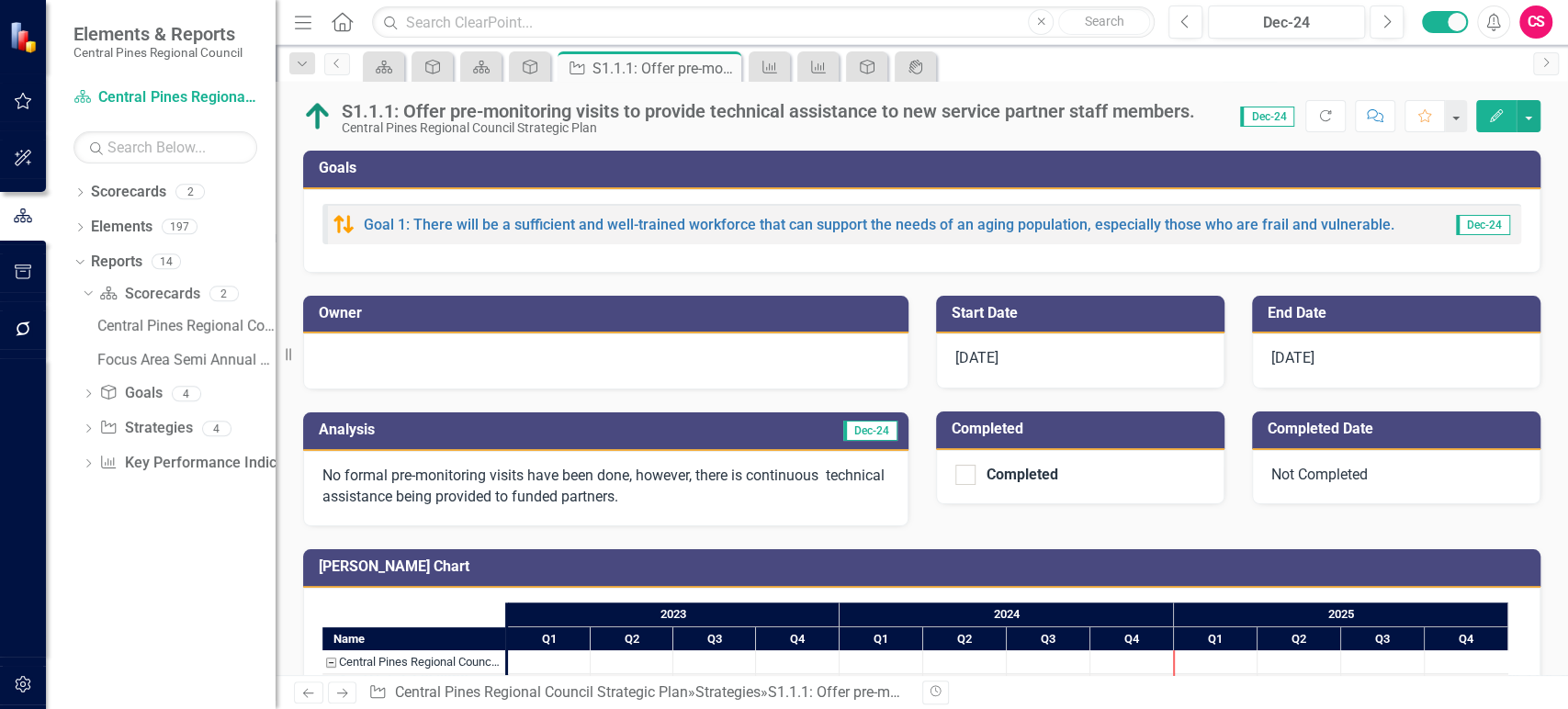 click at bounding box center [605, 359] 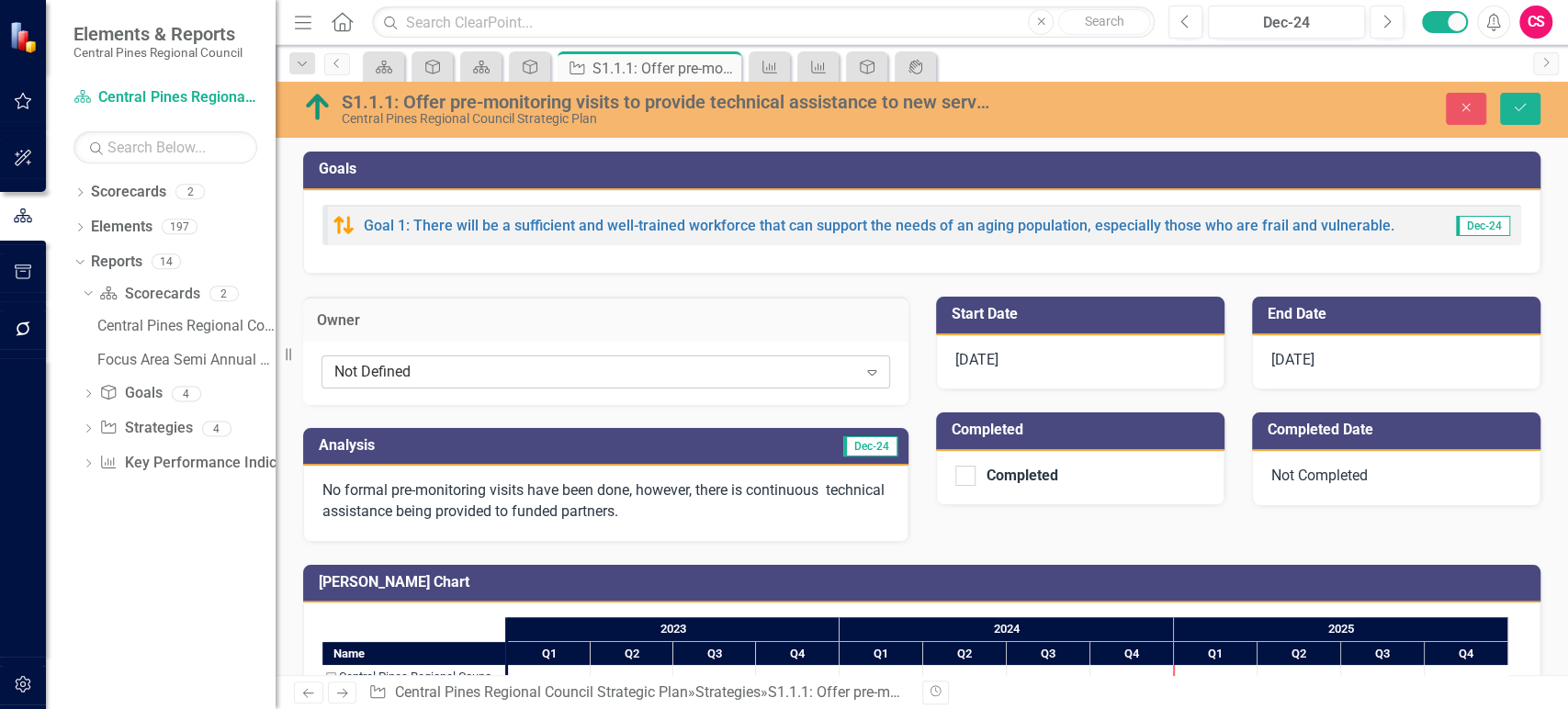 click on "Not Defined" at bounding box center [595, 371] 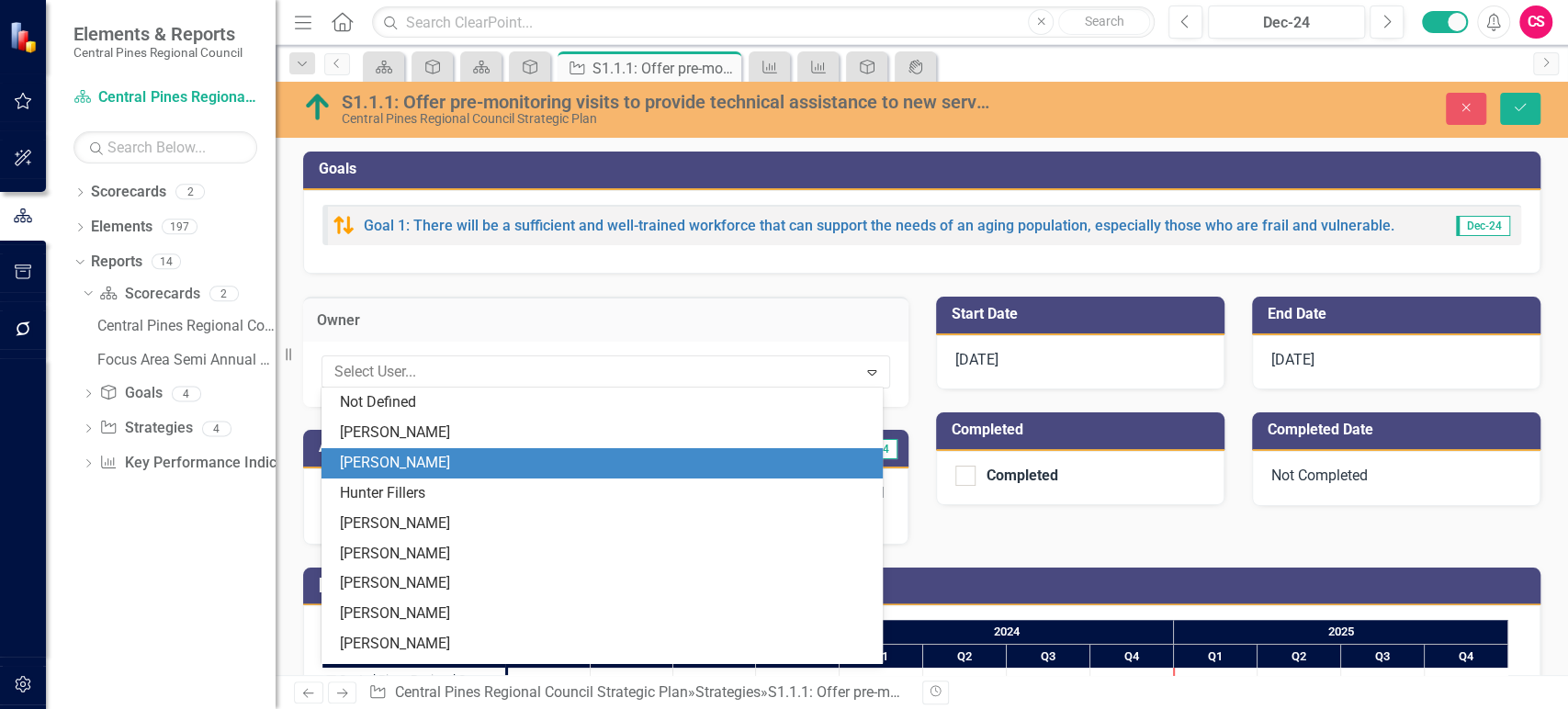 click on "[PERSON_NAME]" at bounding box center [605, 463] 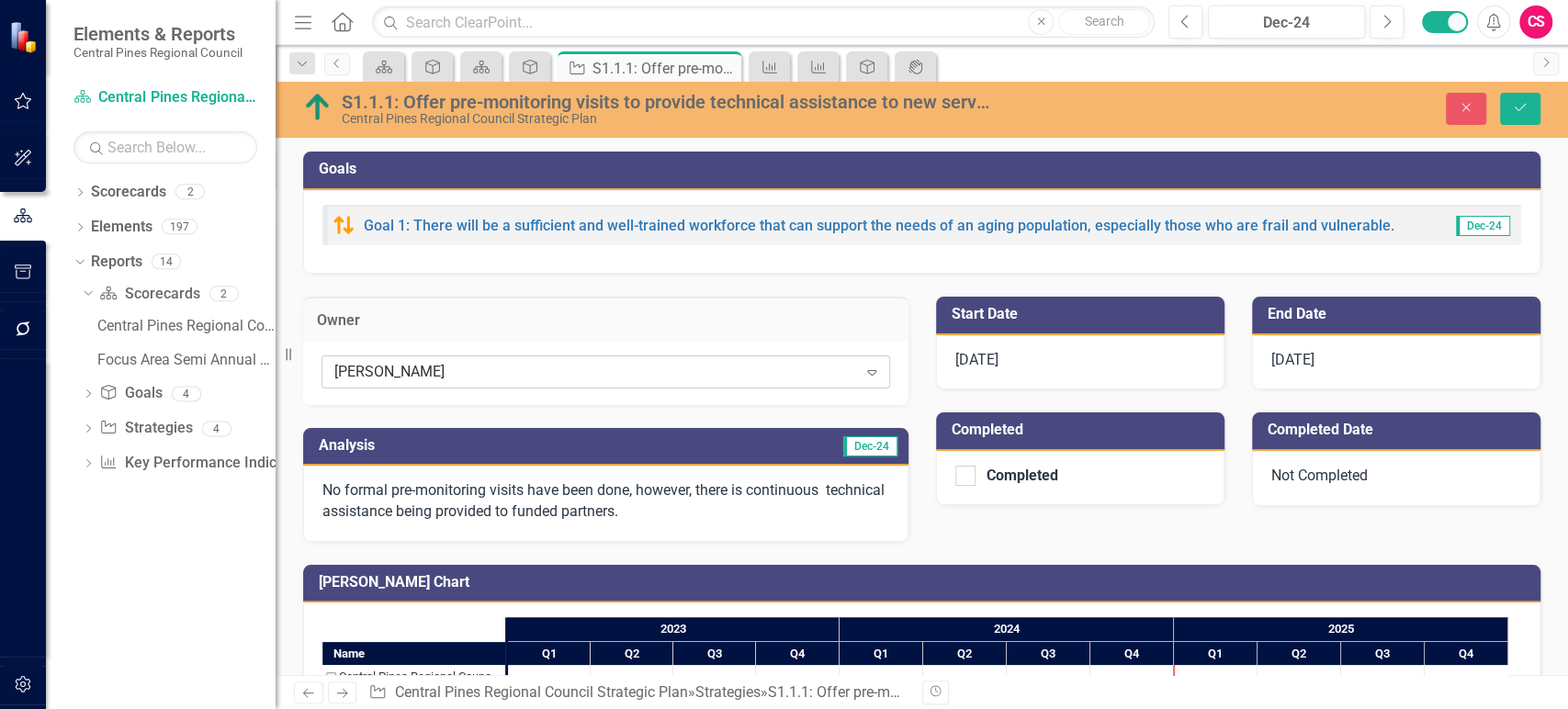 click on "[PERSON_NAME]" at bounding box center [595, 371] 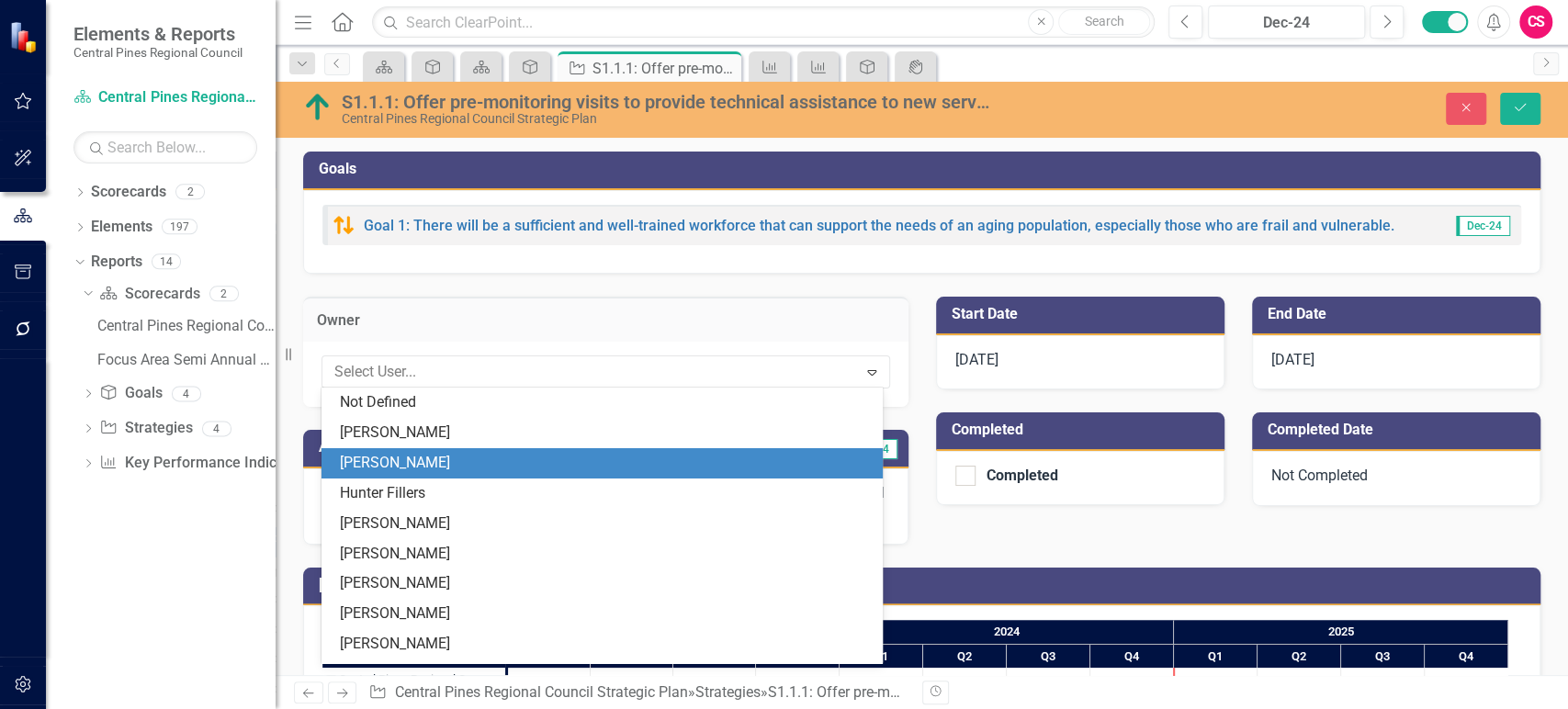 scroll, scrollTop: 60, scrollLeft: 0, axis: vertical 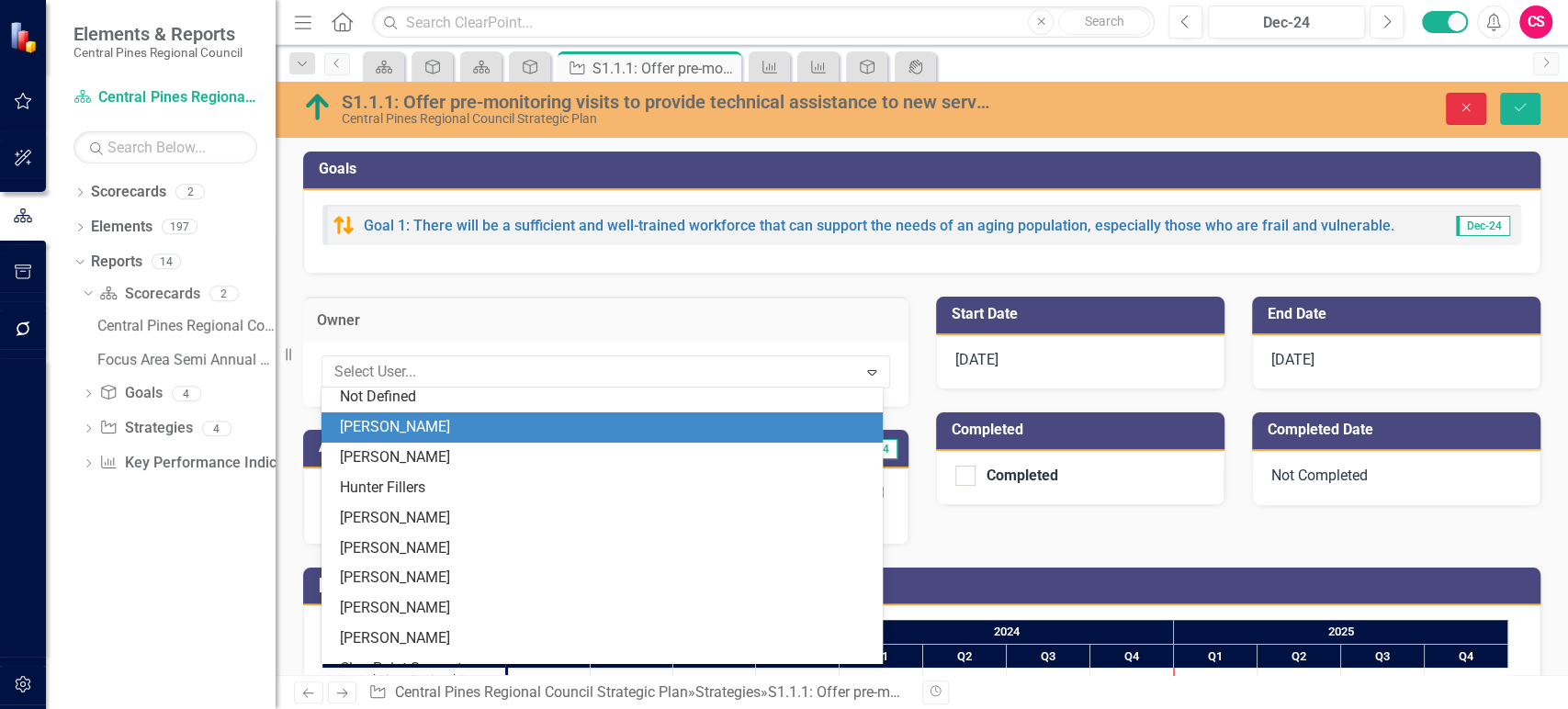 click on "Close" 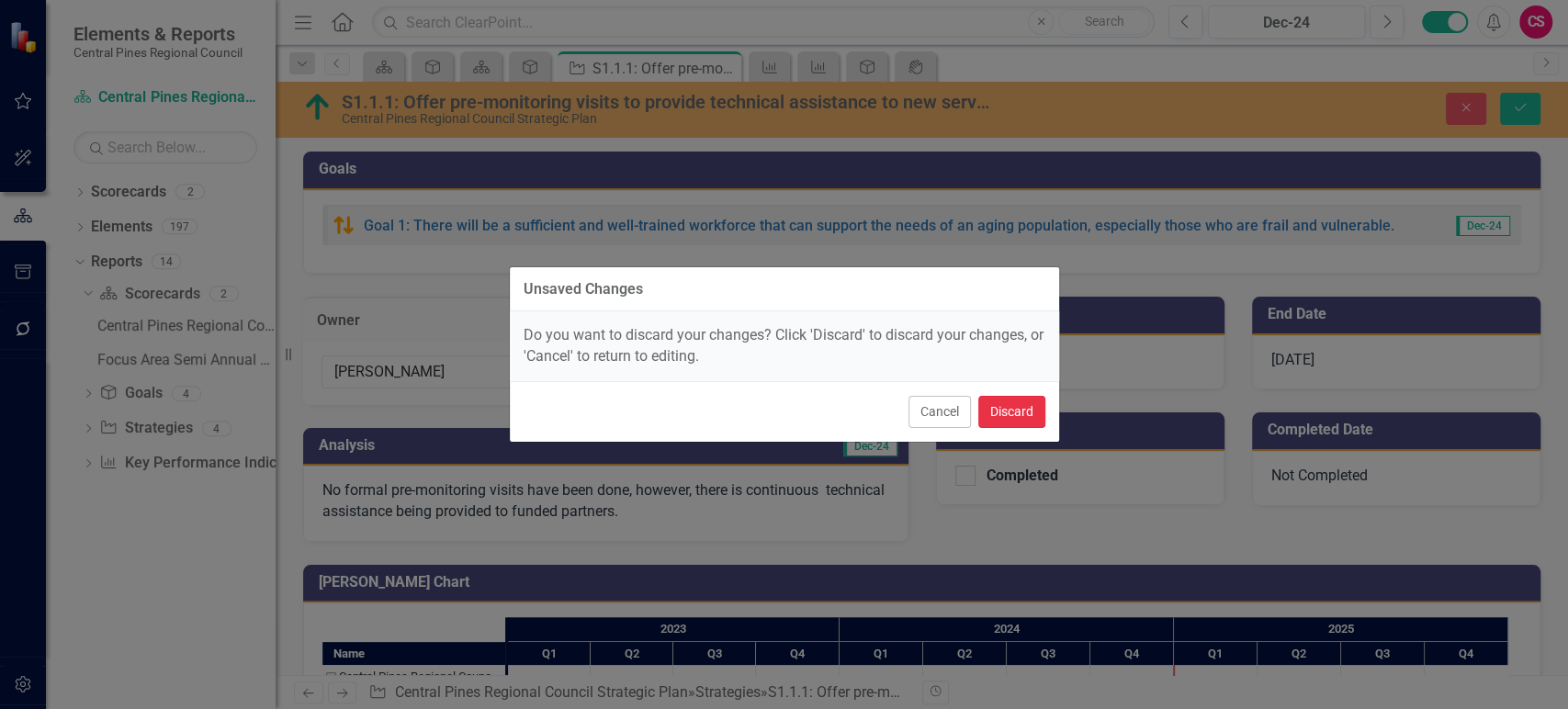 click on "Discard" at bounding box center (1011, 411) 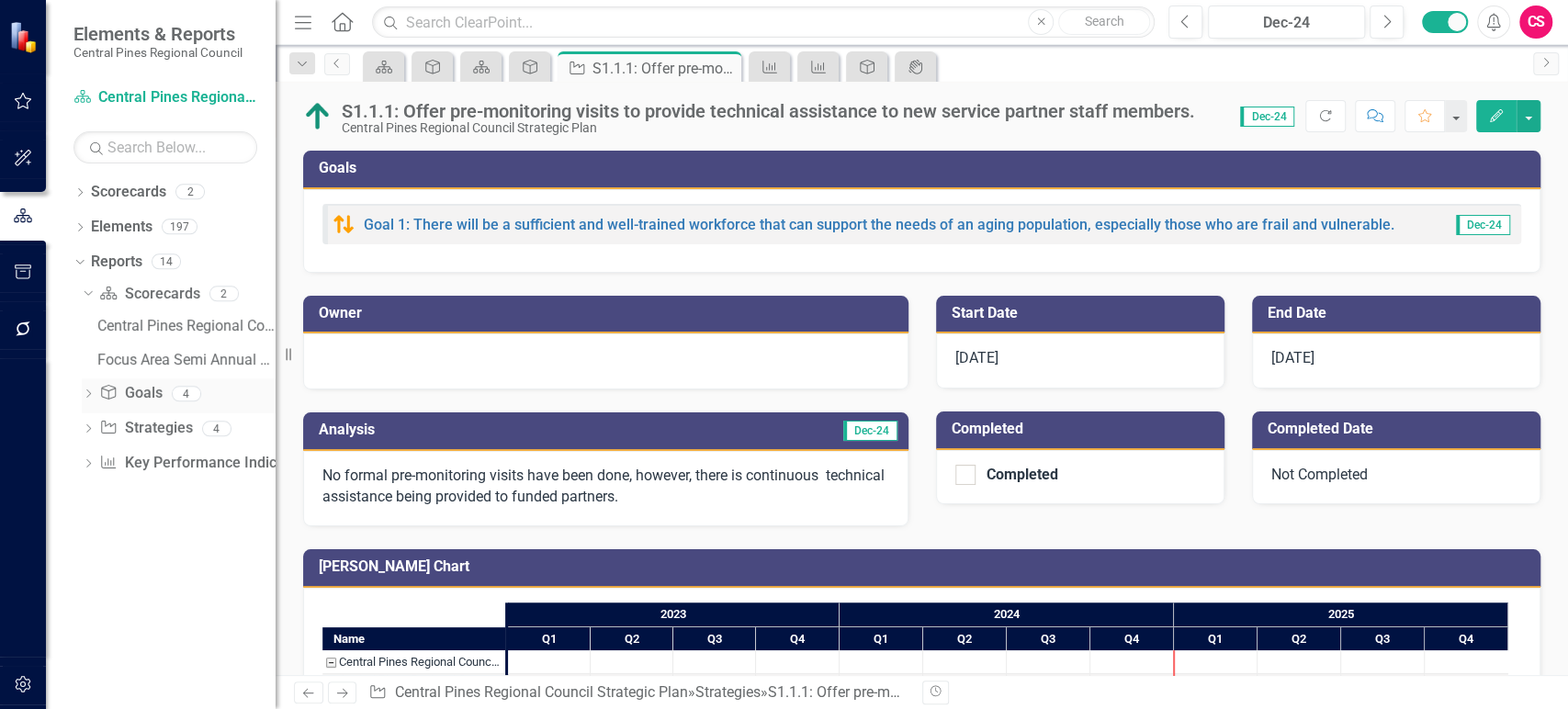 click on "Dropdown" 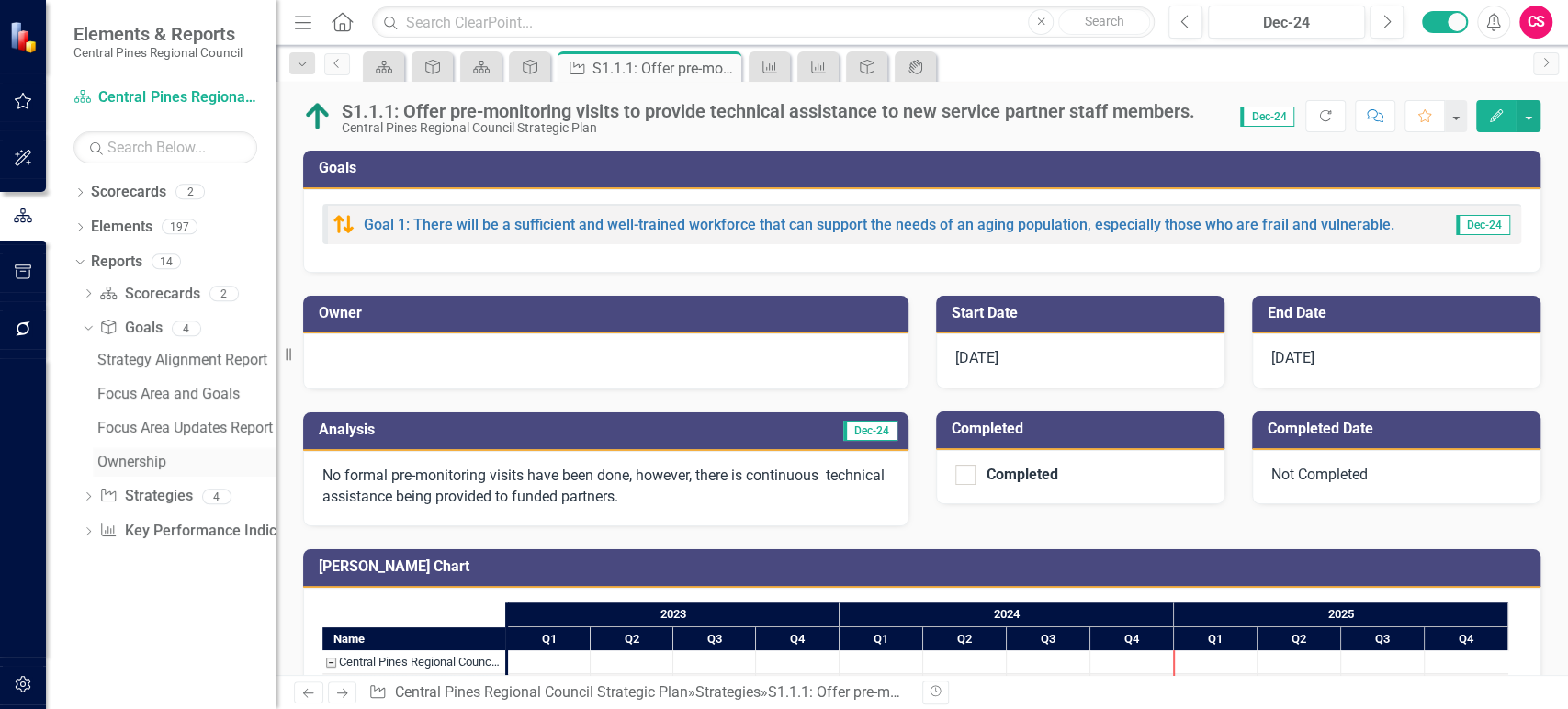 click on "Ownership" at bounding box center [186, 462] 